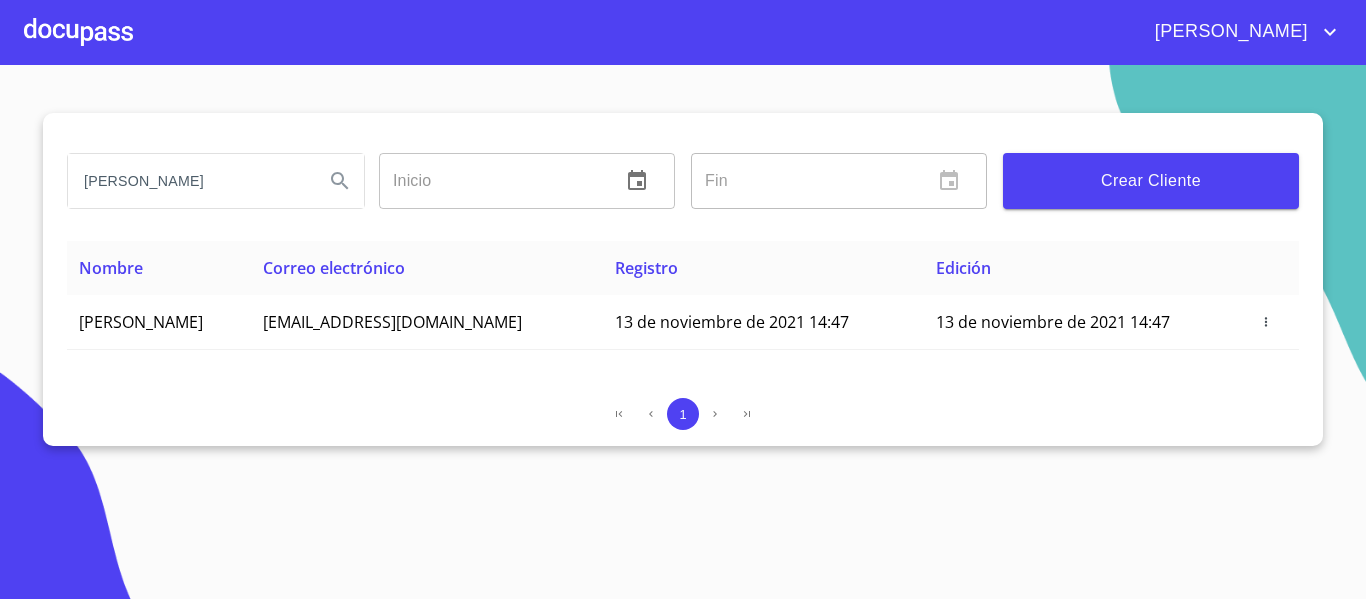 scroll, scrollTop: 0, scrollLeft: 0, axis: both 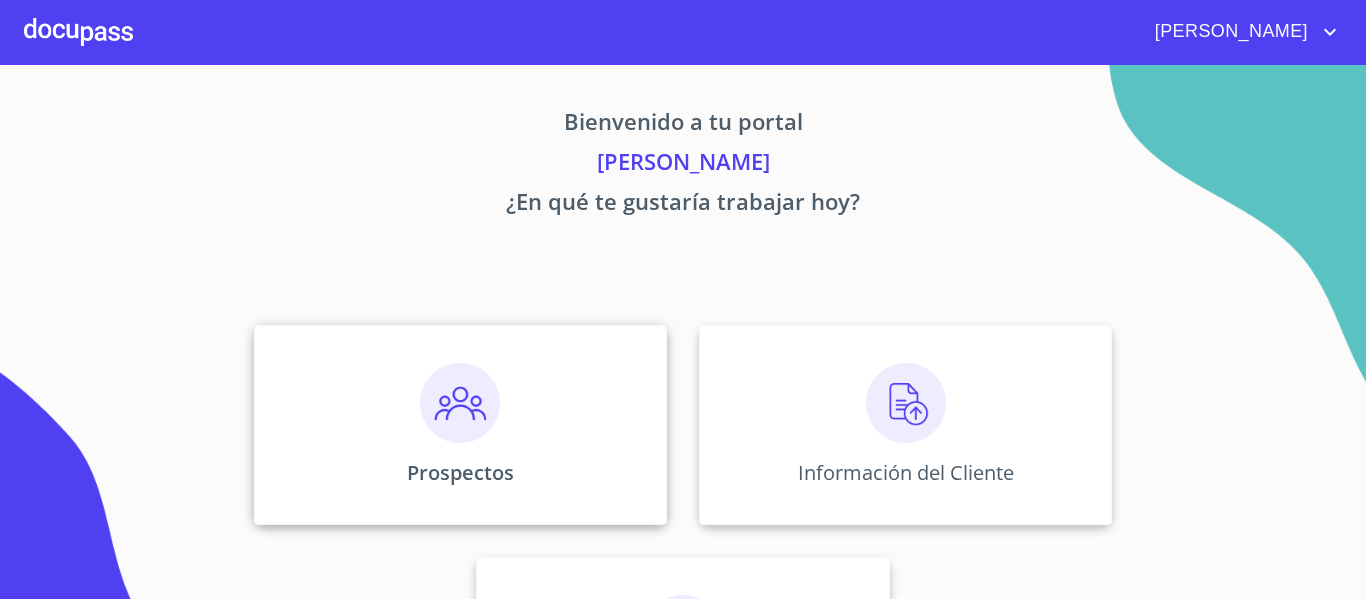 click on "Prospectos" at bounding box center (460, 425) 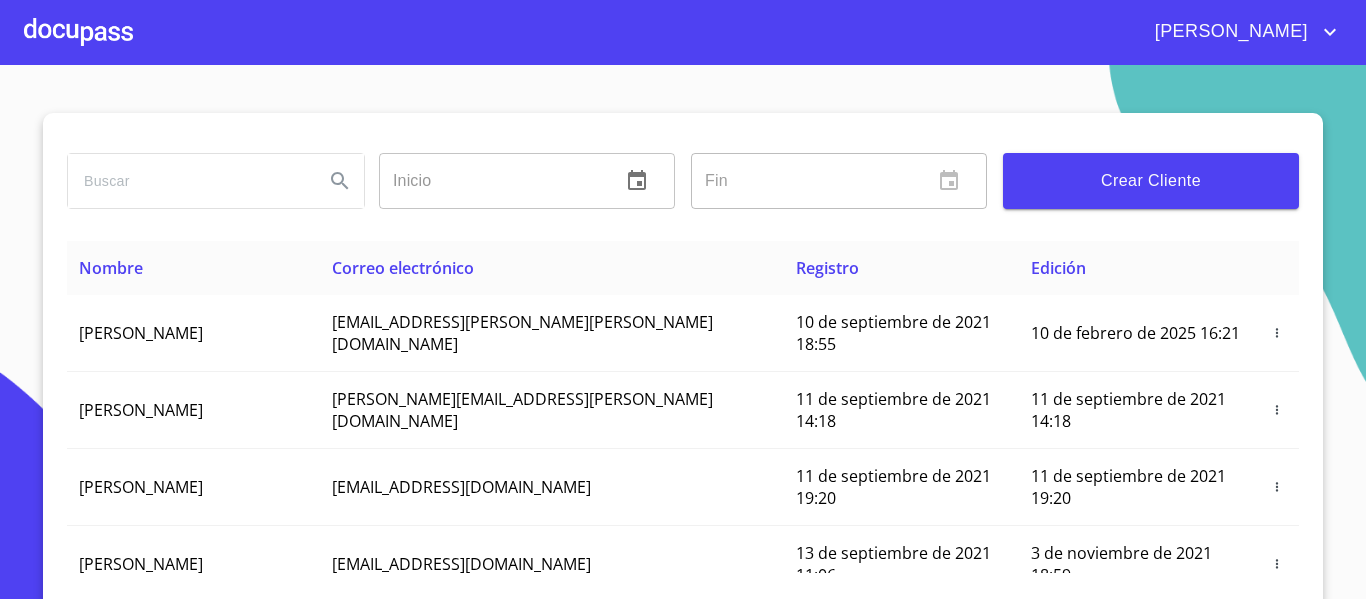 click at bounding box center (188, 181) 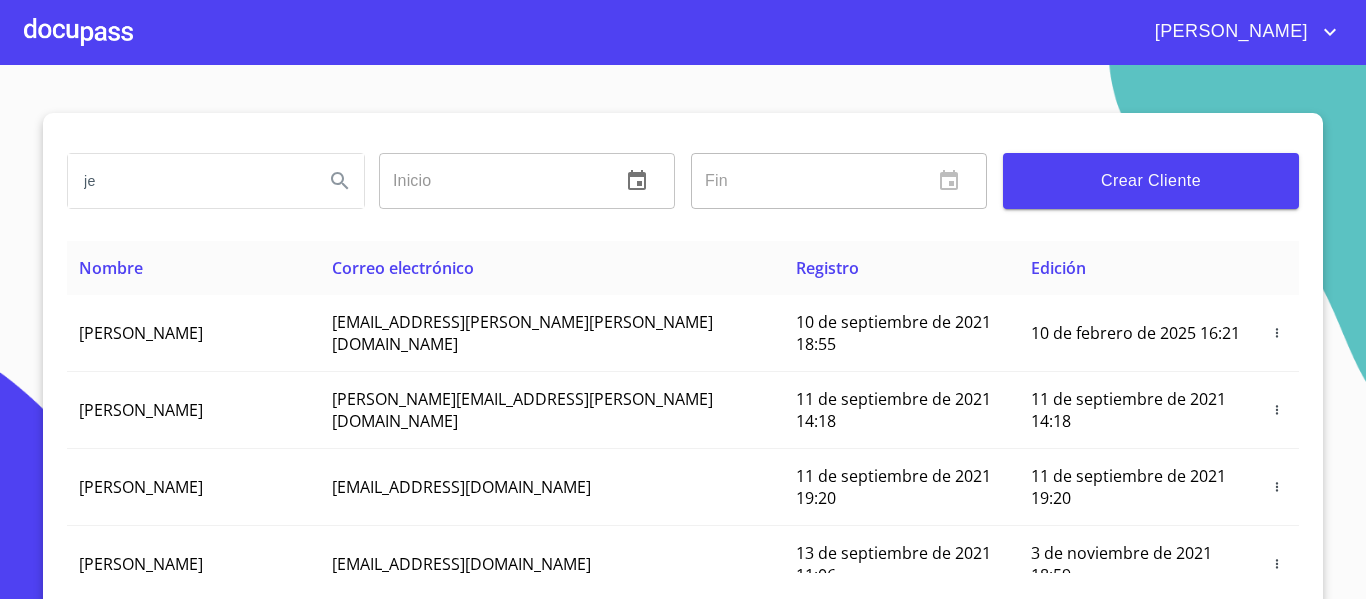 type on "j" 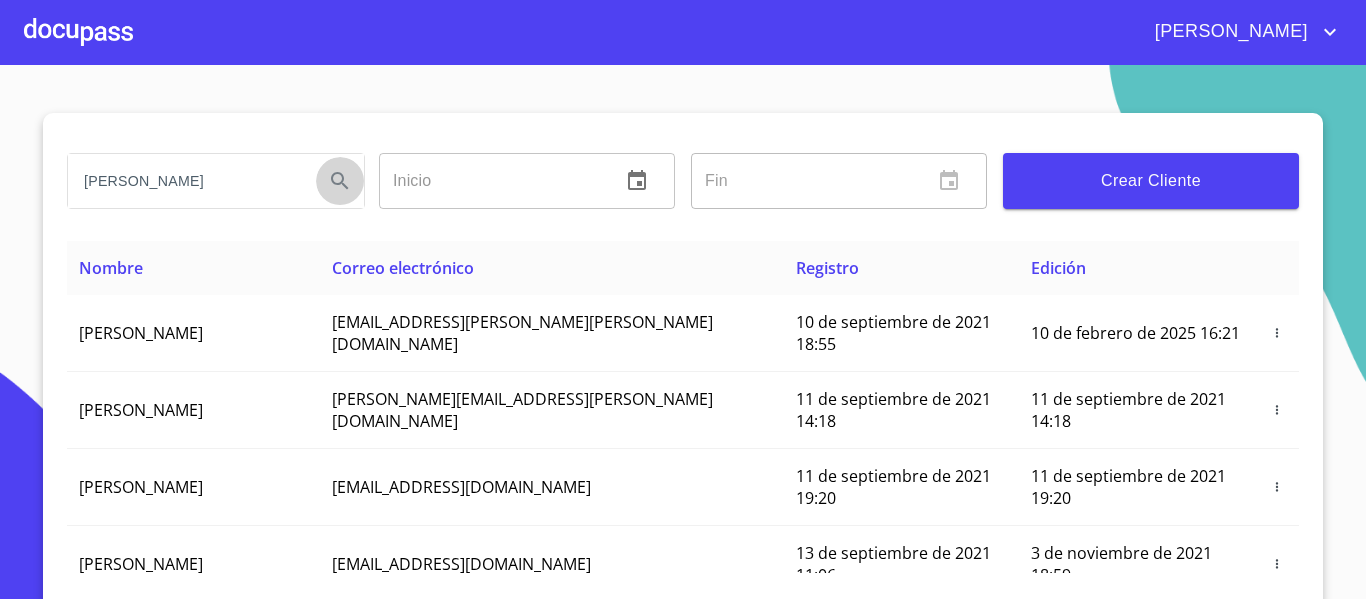click 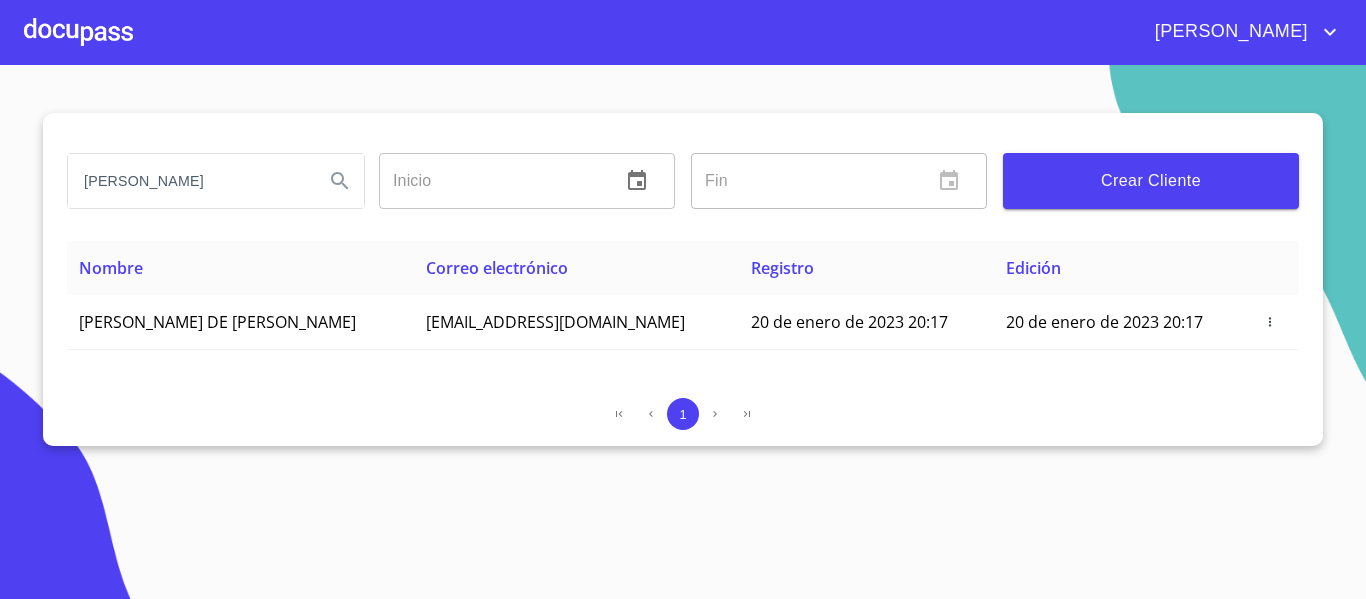 click on "[PERSON_NAME]" at bounding box center [188, 181] 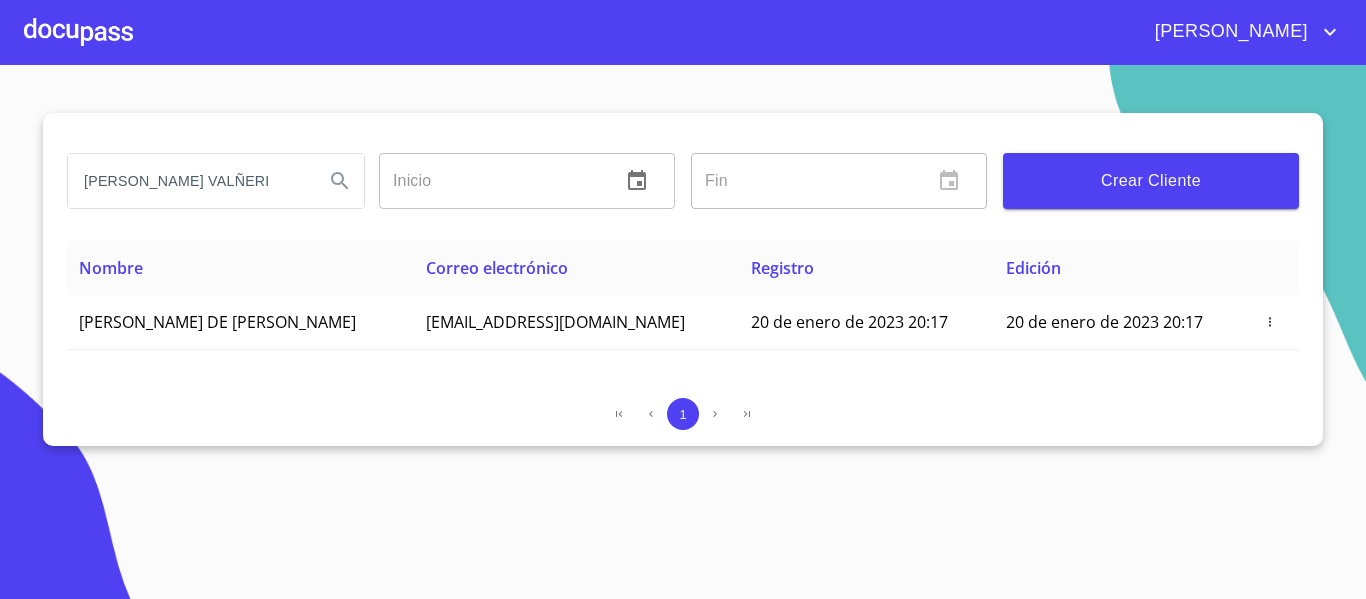 scroll, scrollTop: 0, scrollLeft: 0, axis: both 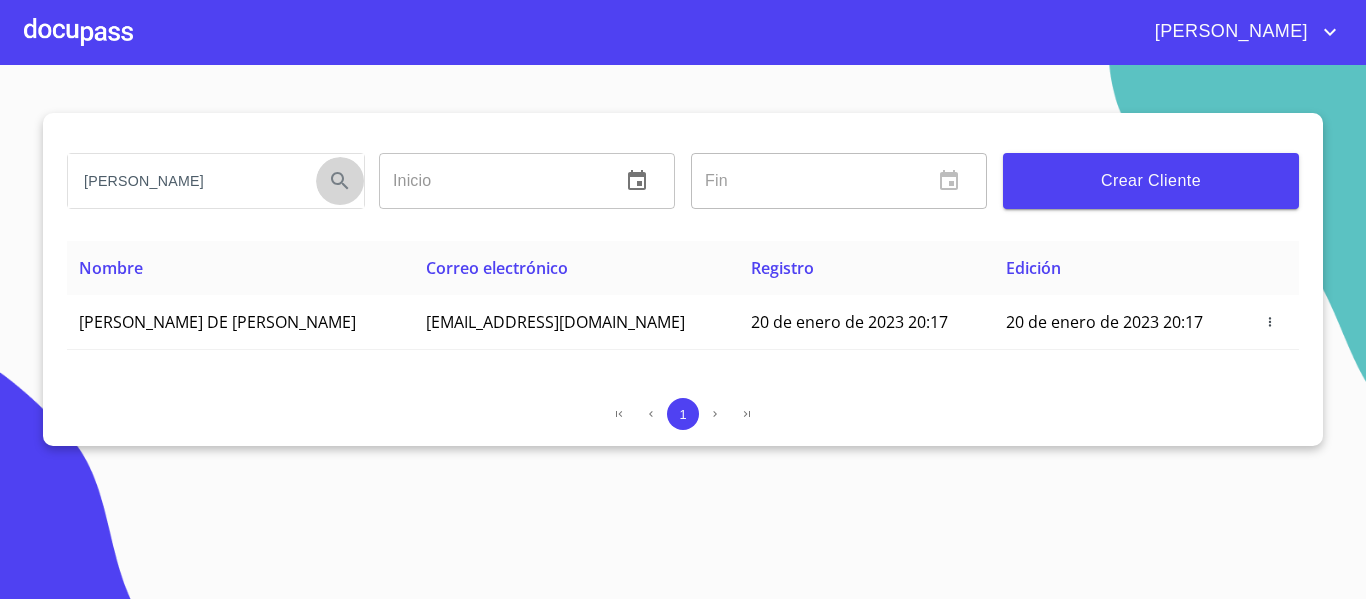 click 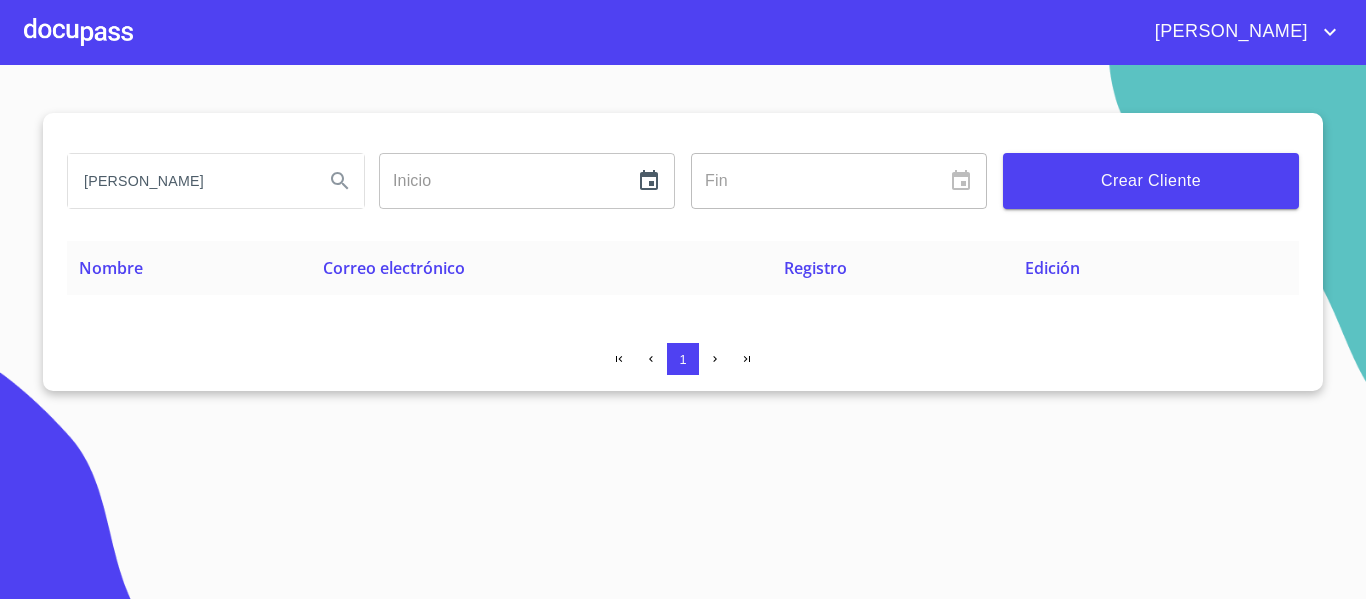 click on "[PERSON_NAME]" at bounding box center (188, 181) 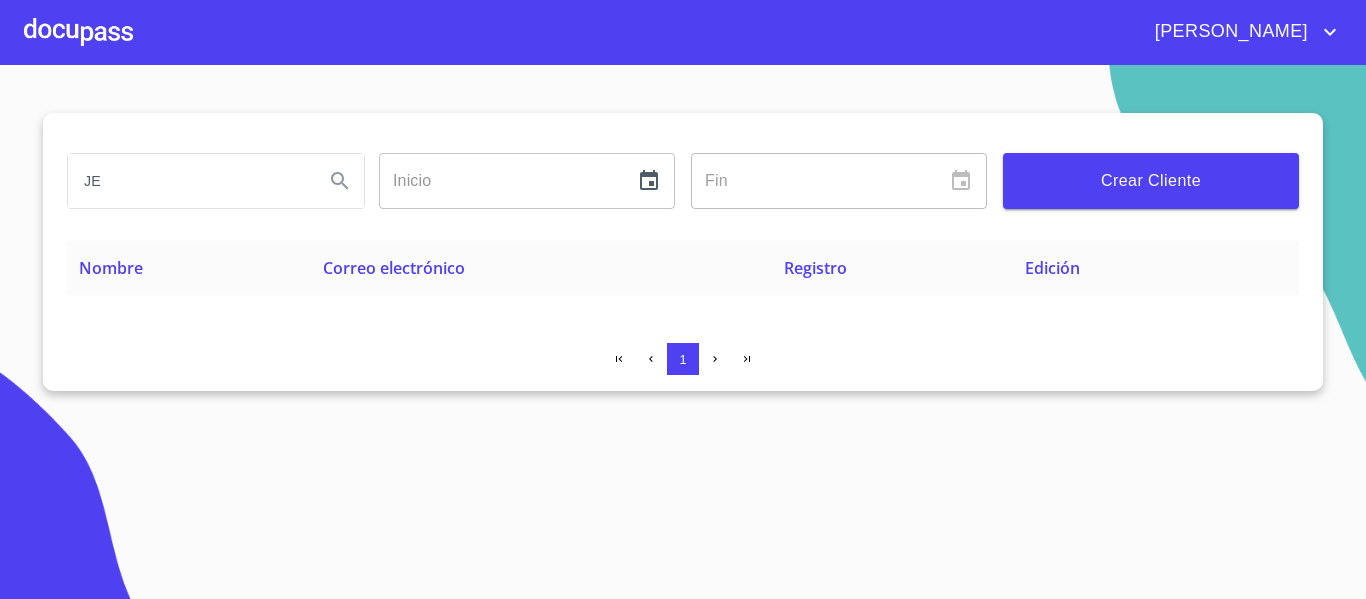 type on "J" 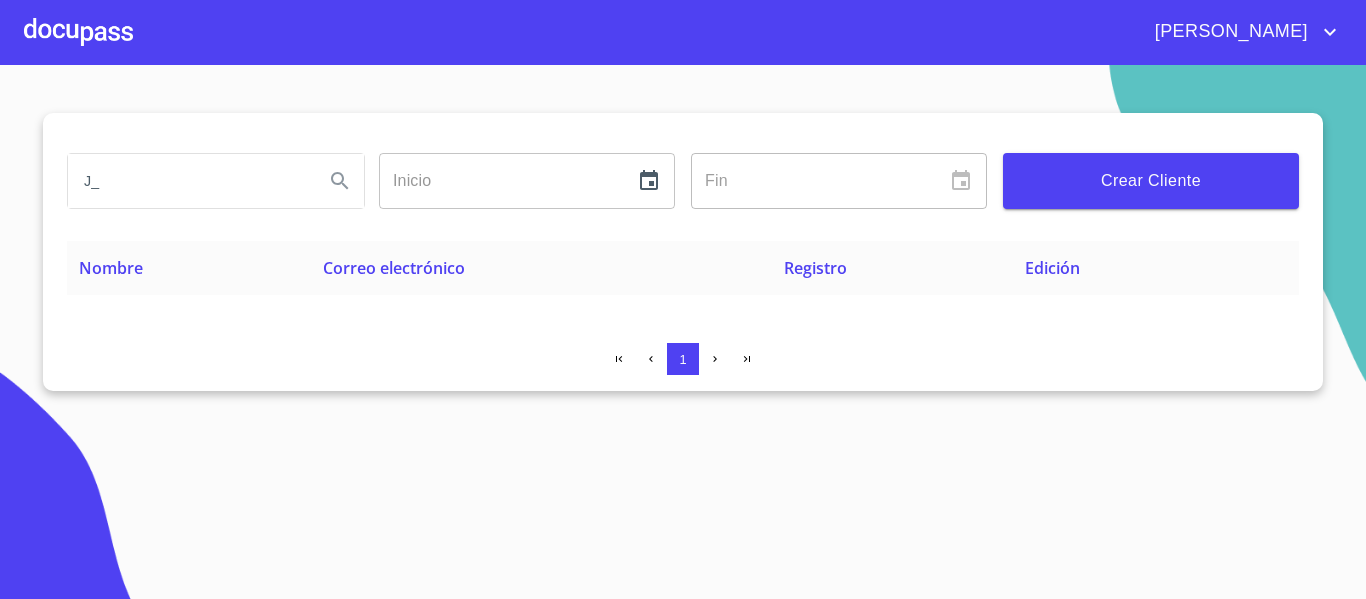 type on "J" 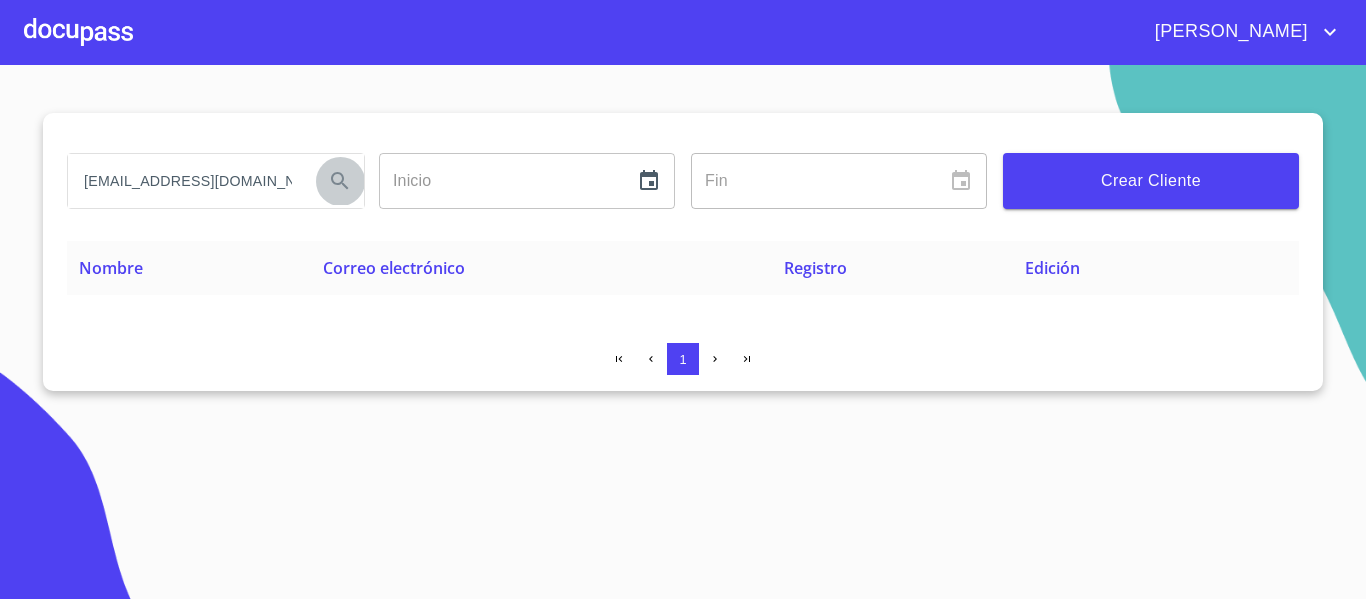 click 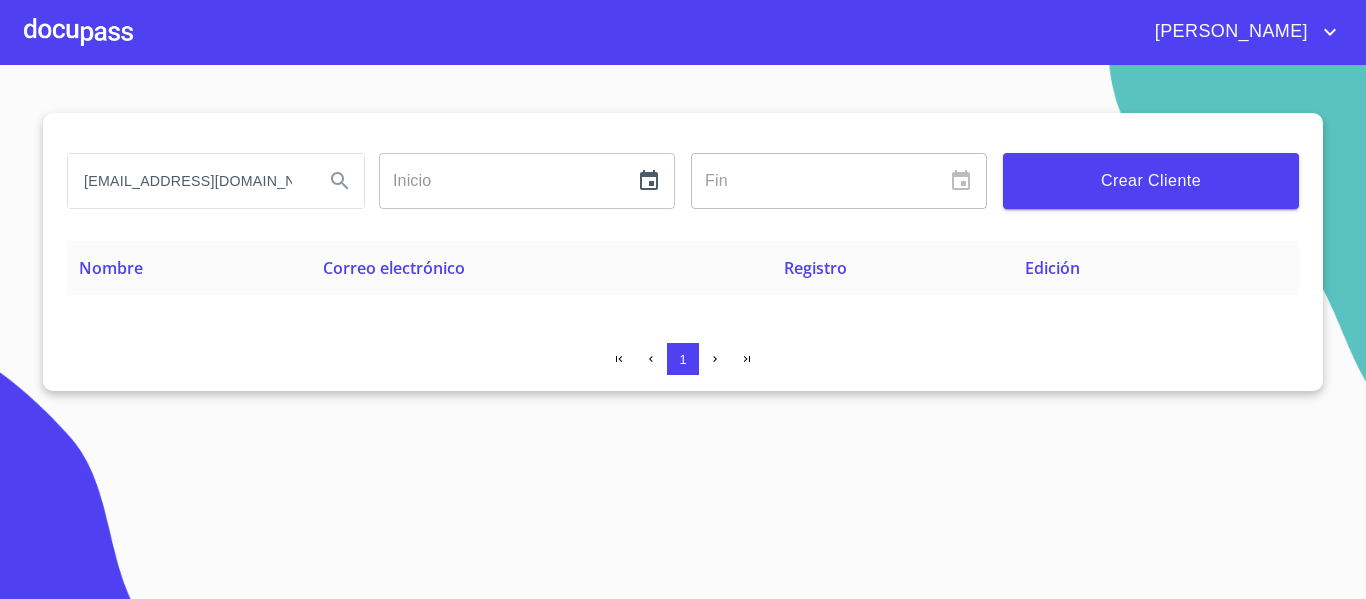 click on "[EMAIL_ADDRESS][DOMAIN_NAME]" at bounding box center [188, 181] 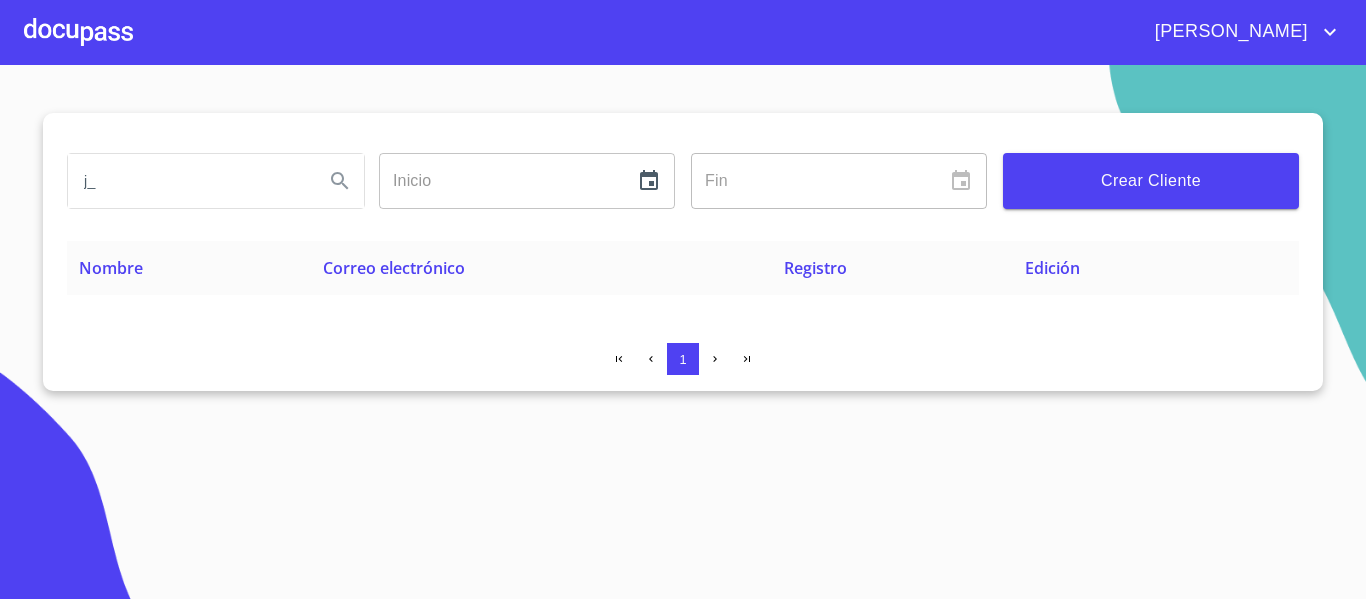 type on "j" 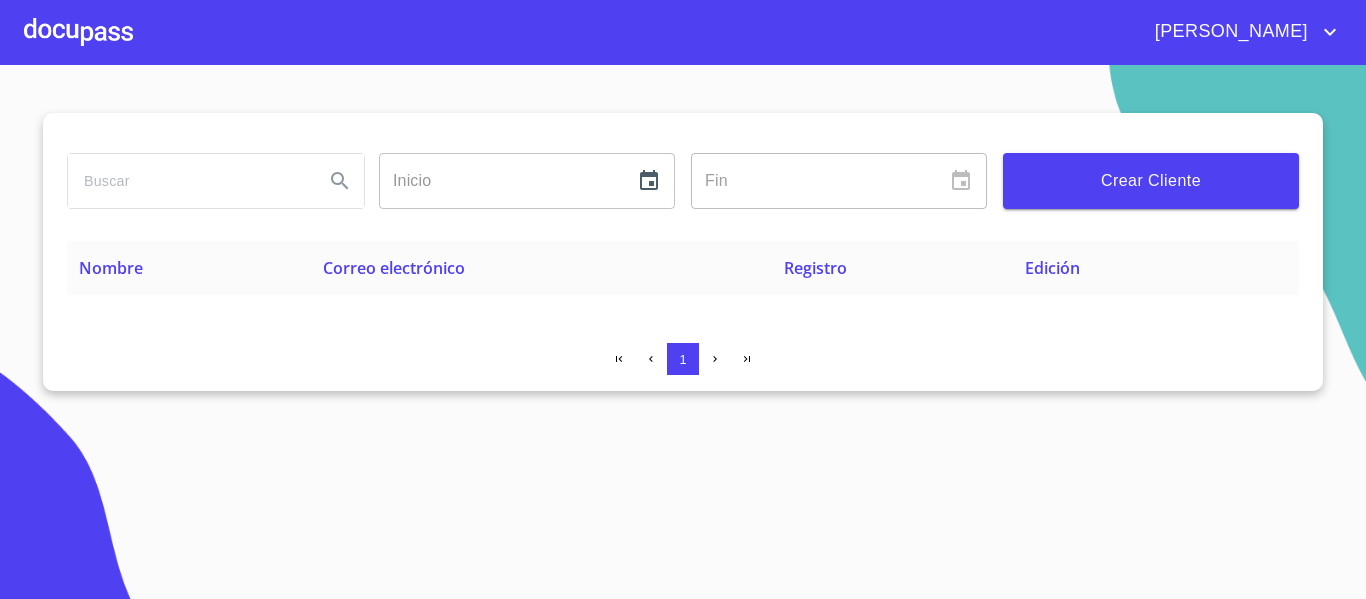type 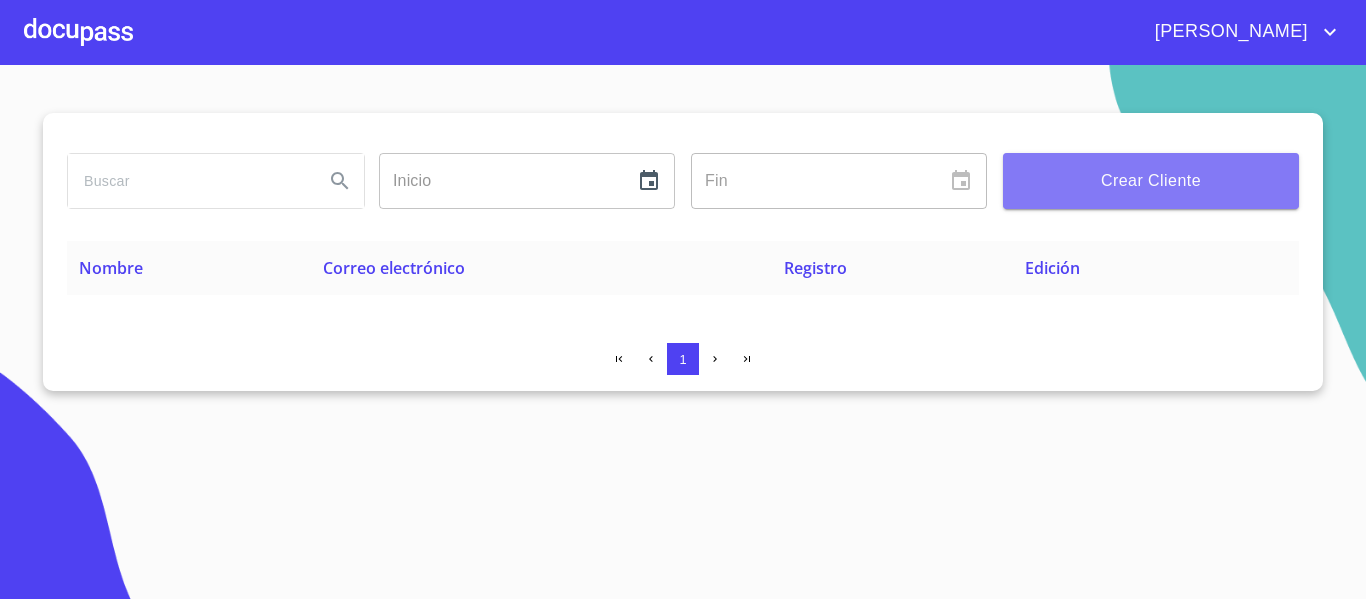 click on "Crear Cliente" at bounding box center [1151, 181] 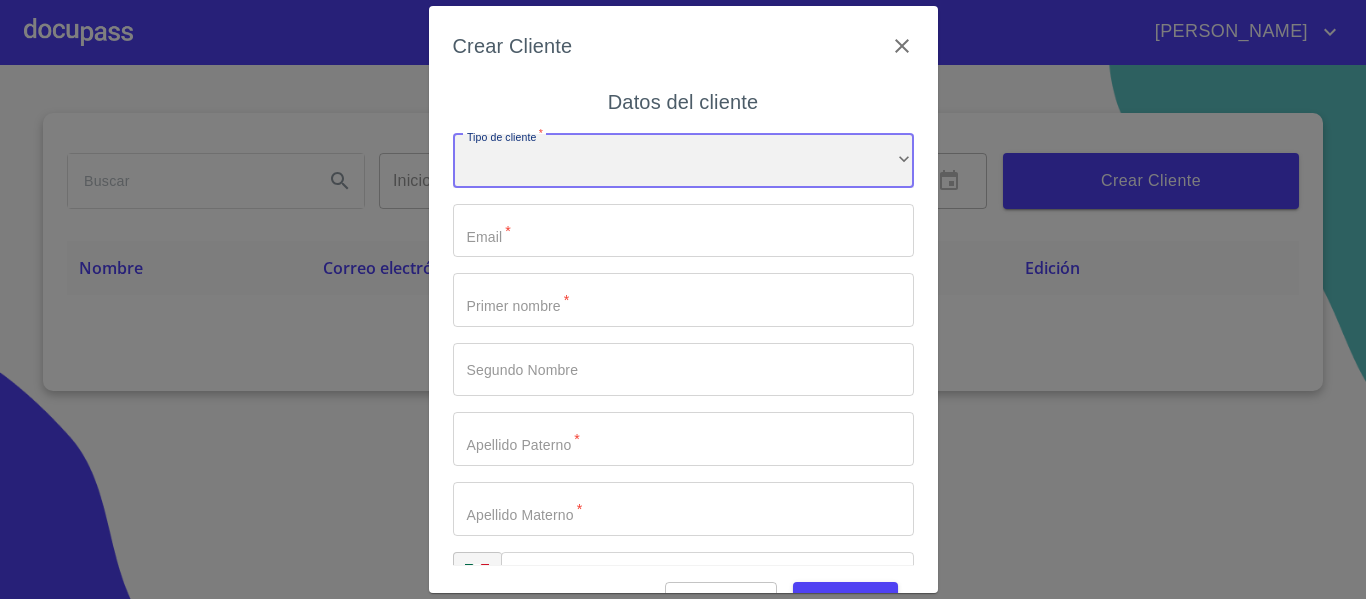click on "​" at bounding box center [683, 161] 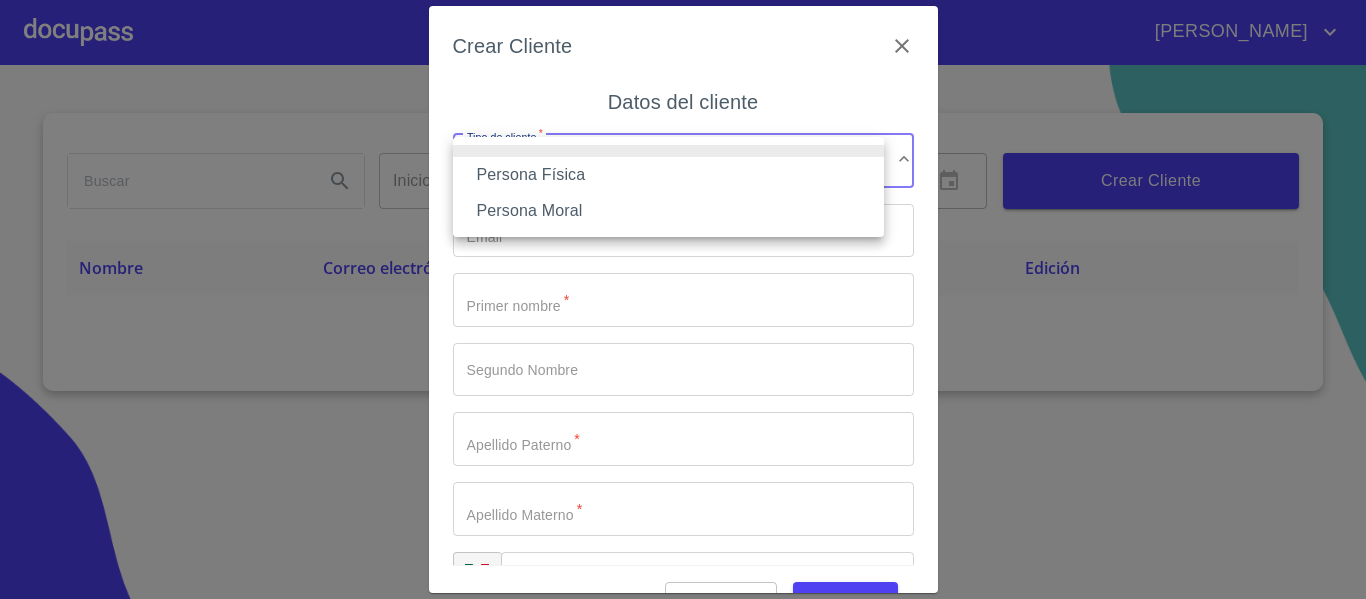 click on "Persona Física" at bounding box center (668, 175) 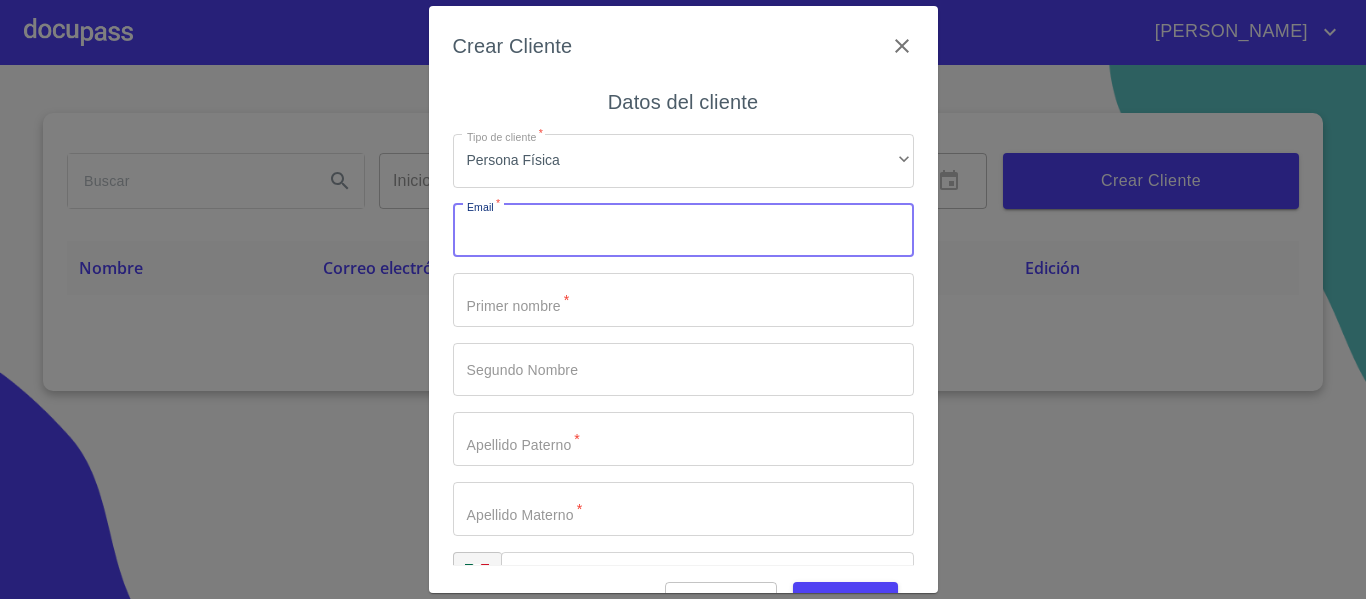 click on "Tipo de cliente   *" at bounding box center (683, 231) 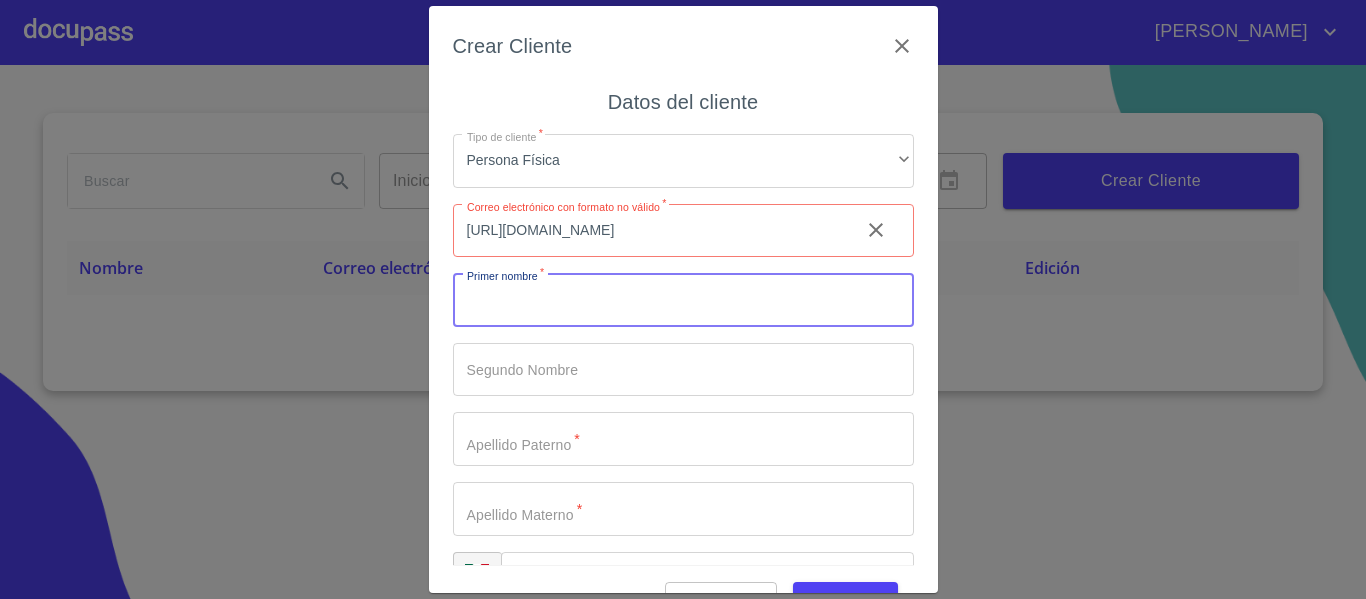 click on "Tipo de cliente   *" at bounding box center [683, 300] 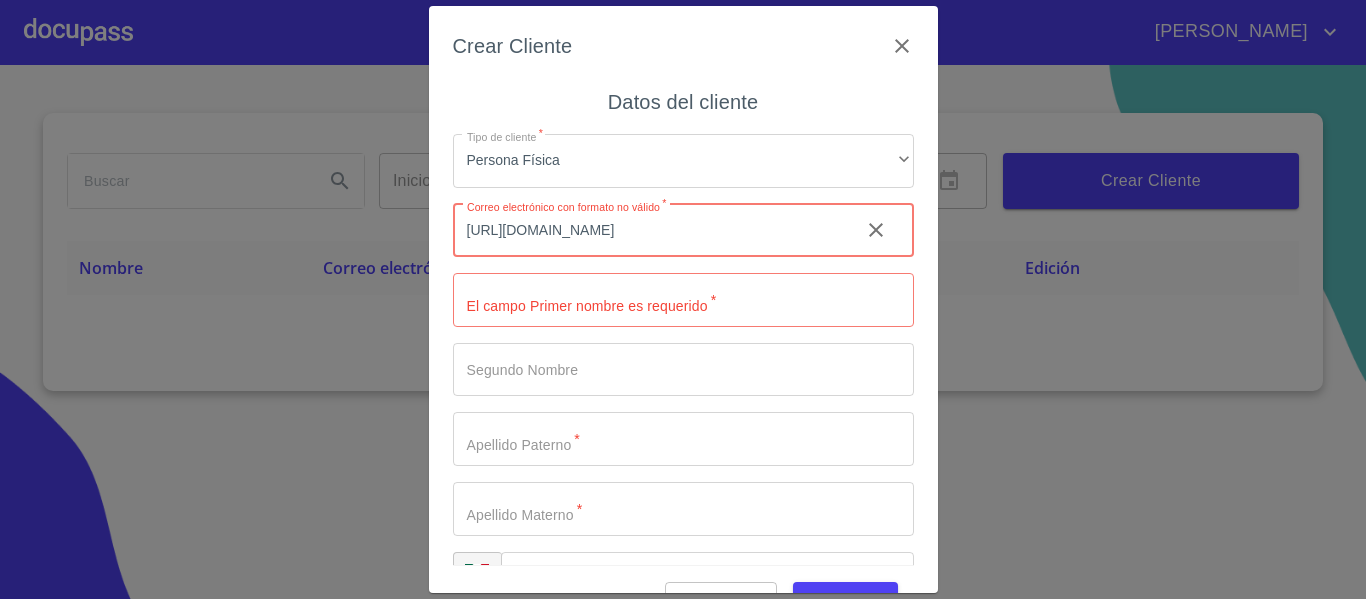 click on "[URL][DOMAIN_NAME]" at bounding box center (648, 231) 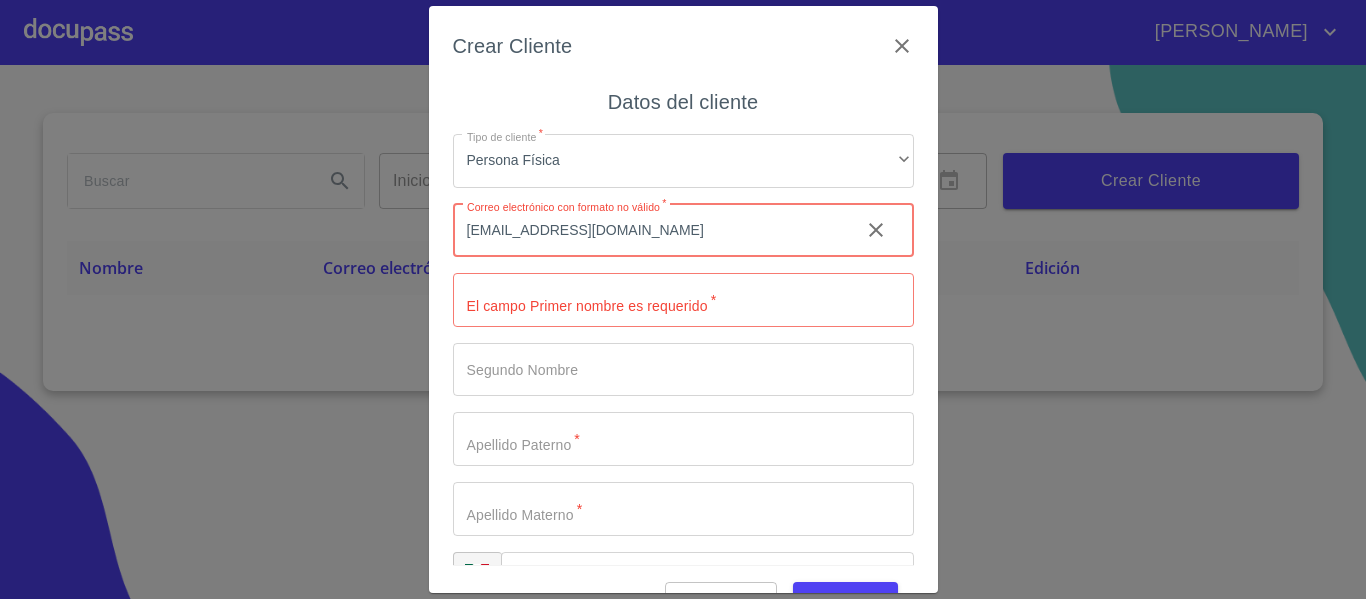 type on "[EMAIL_ADDRESS][DOMAIN_NAME]" 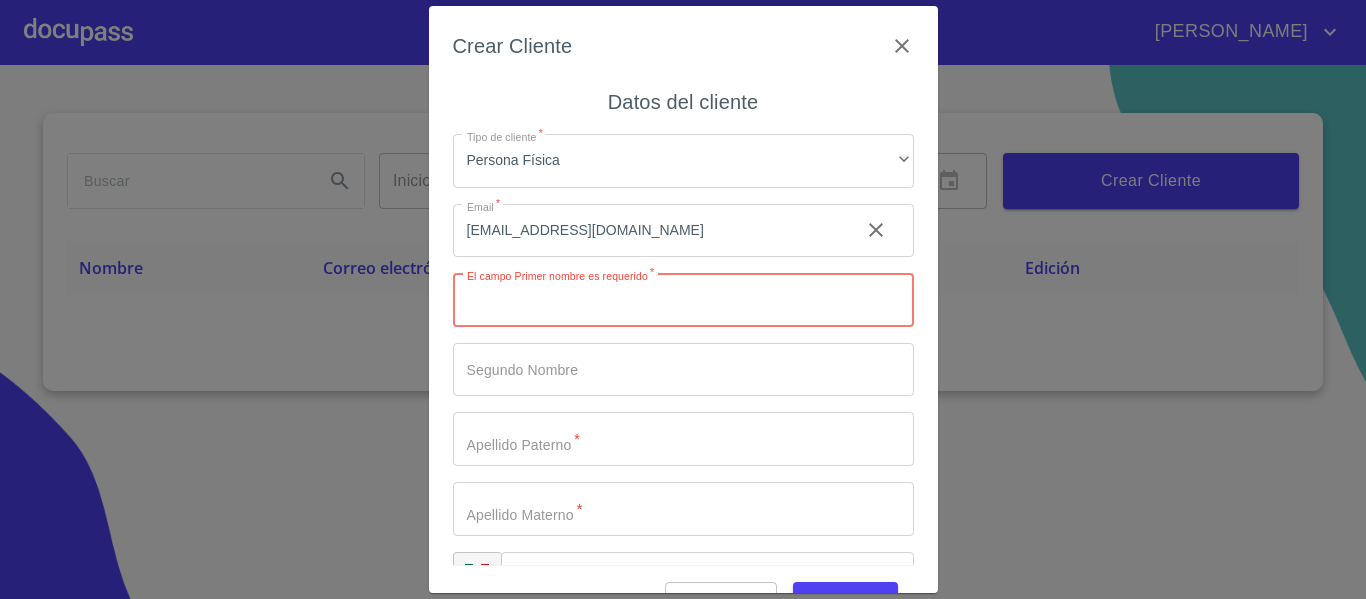 click on "Tipo de cliente   *" at bounding box center (683, 300) 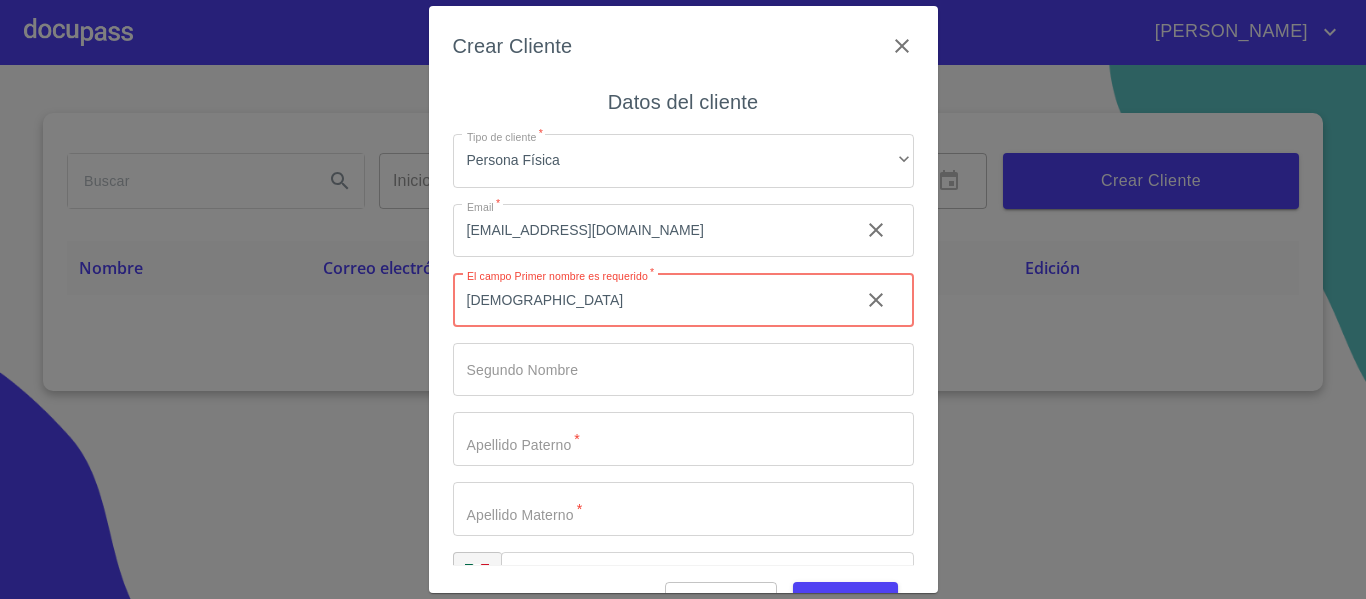 type on "[DEMOGRAPHIC_DATA]" 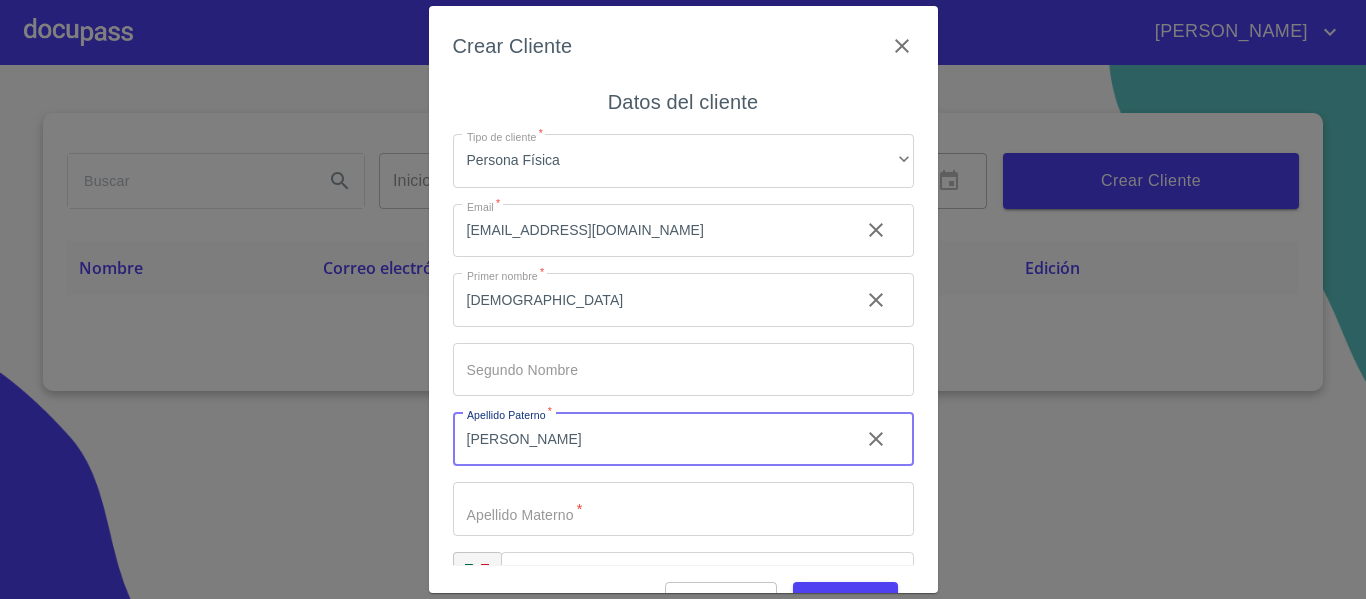 type on "[PERSON_NAME]" 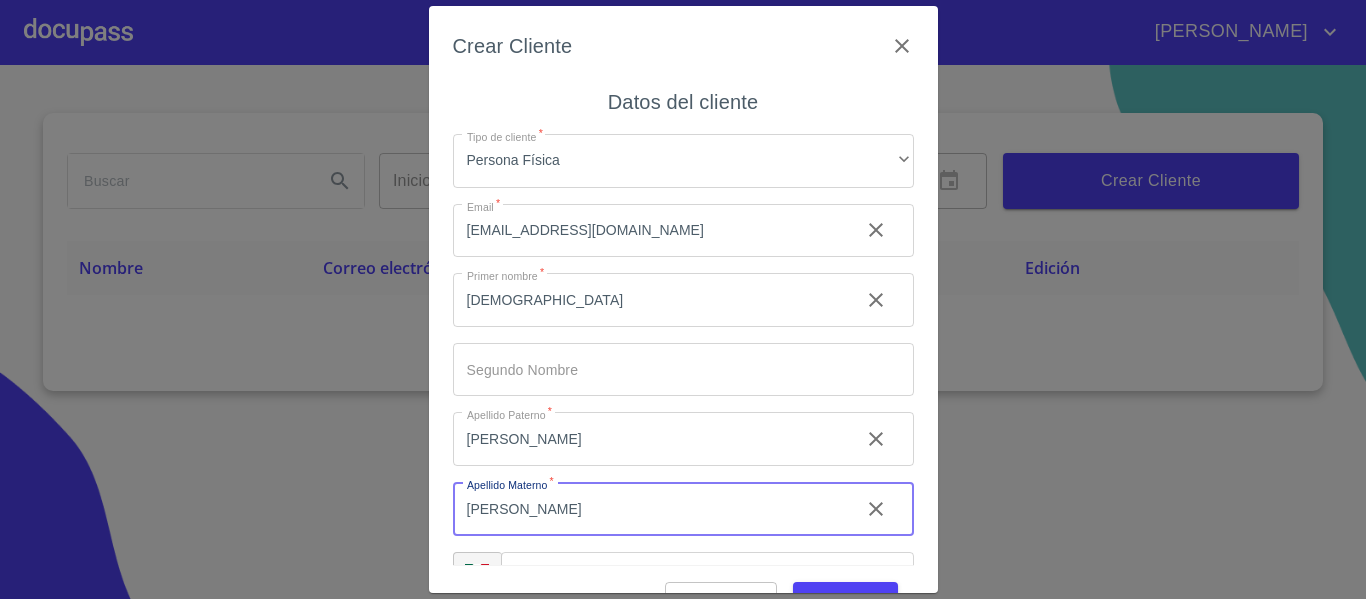 type on "[PERSON_NAME]" 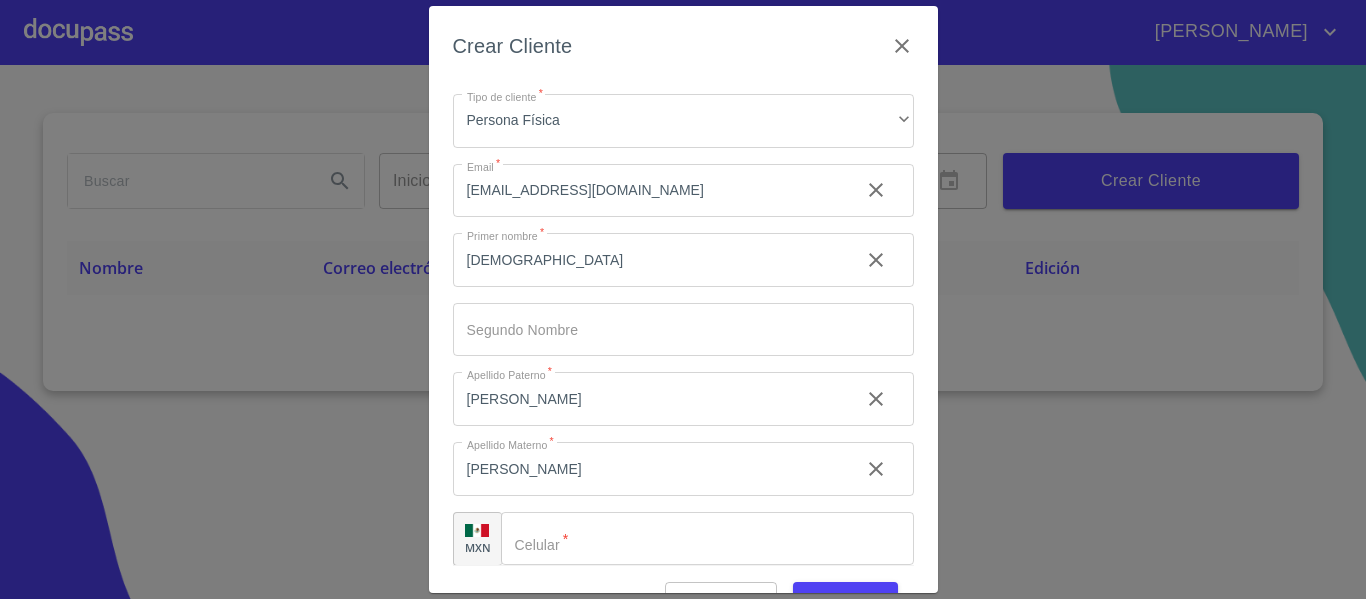 scroll, scrollTop: 57, scrollLeft: 0, axis: vertical 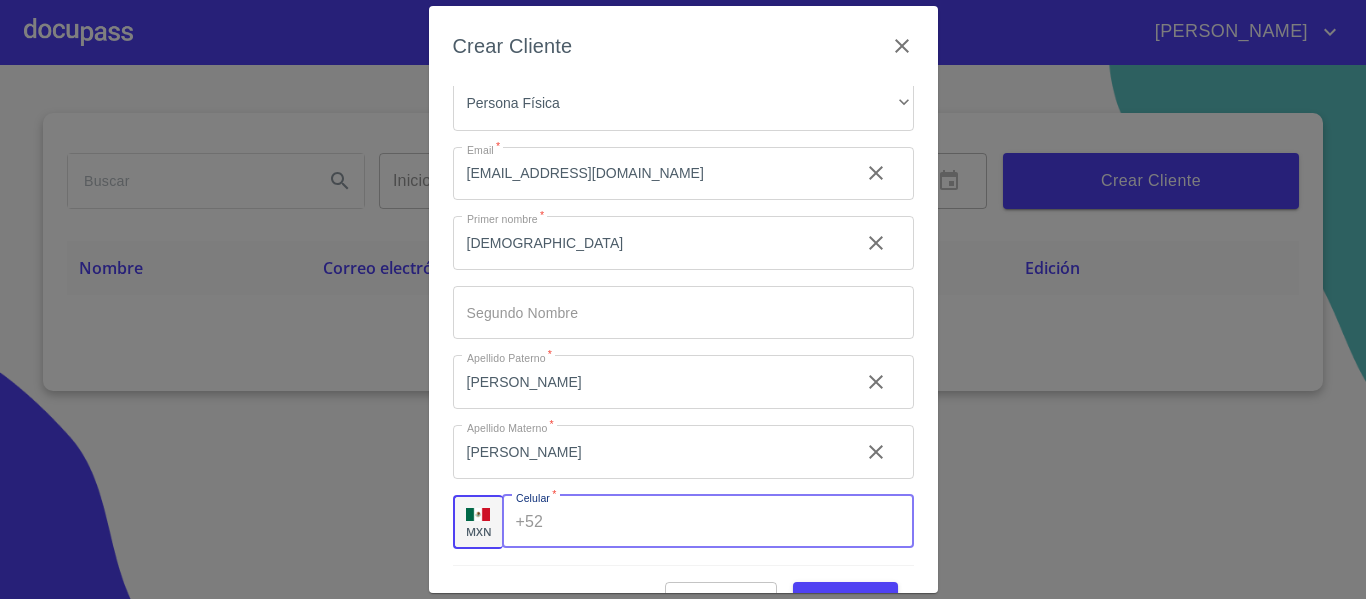click on "Tipo de cliente   *" at bounding box center [732, 522] 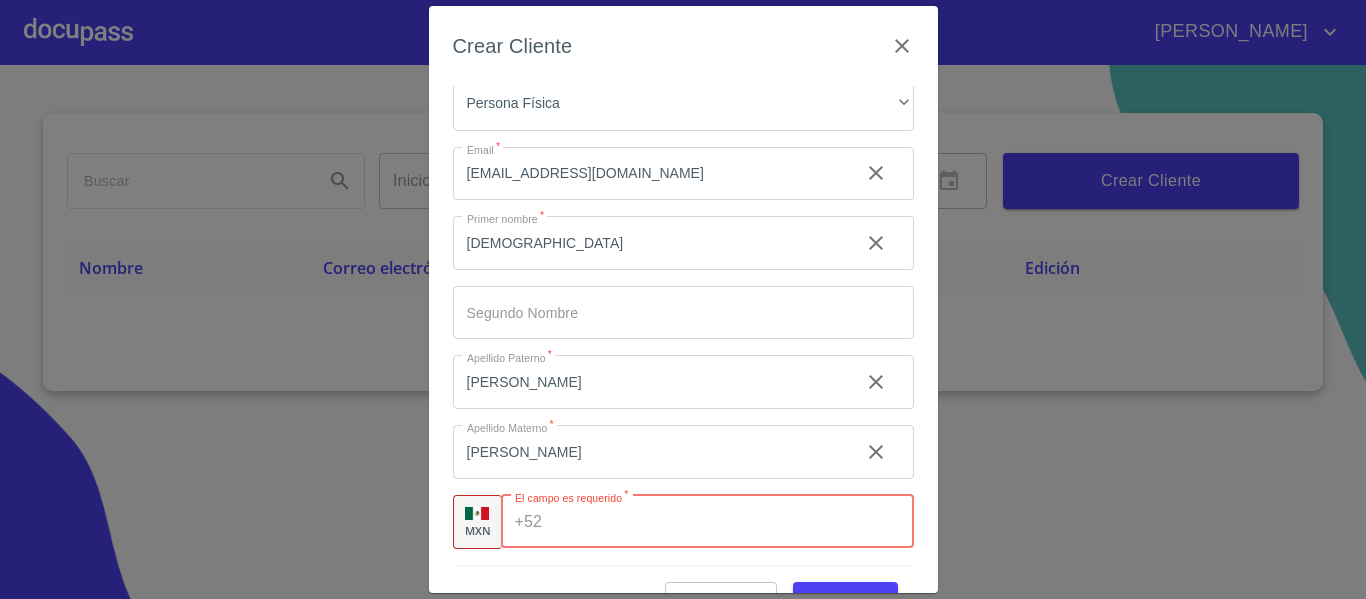 click on "Tipo de cliente   *" at bounding box center [731, 522] 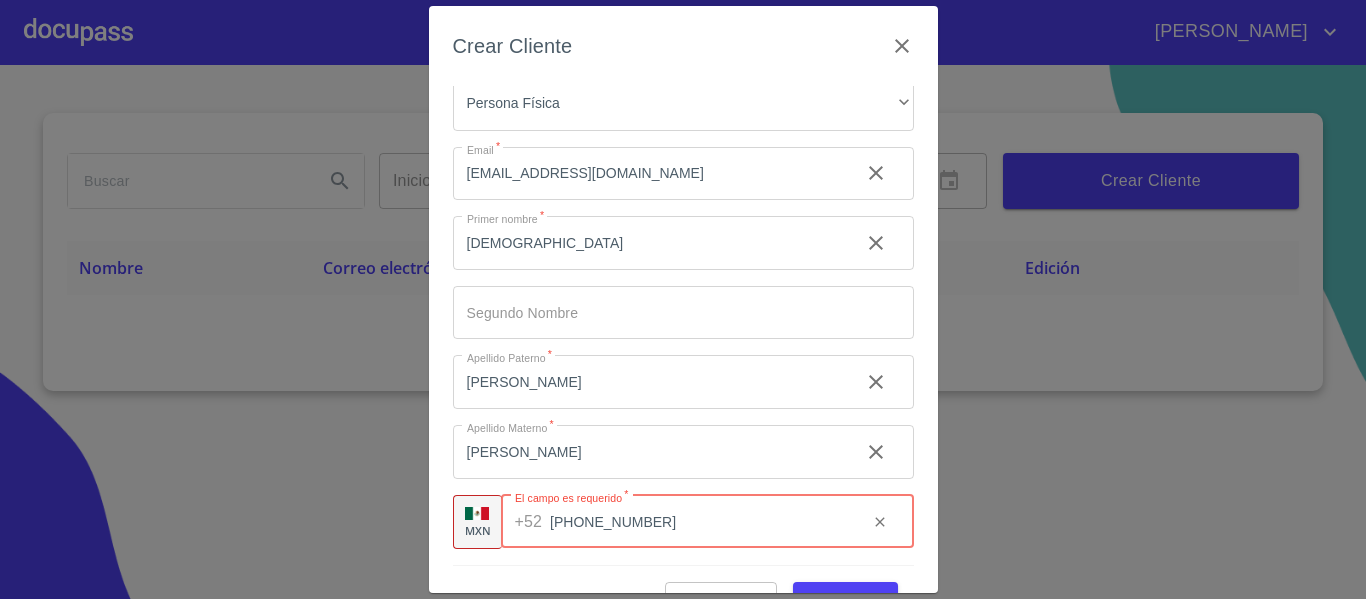 type on "[PHONE_NUMBER]" 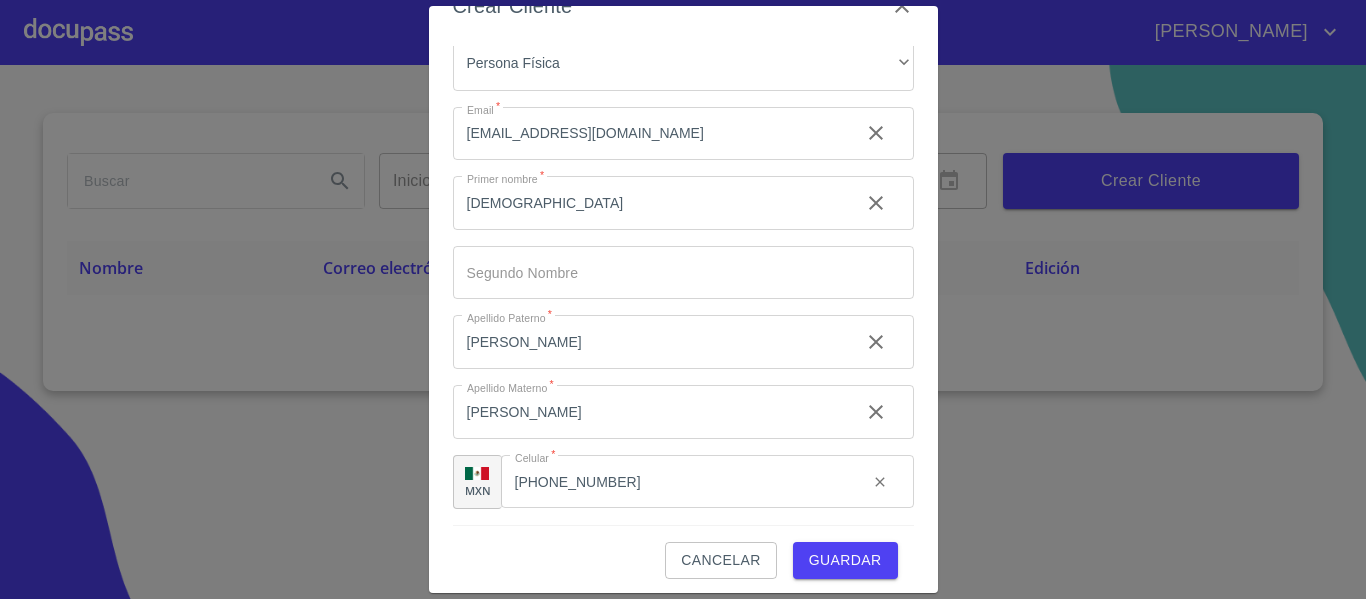 scroll, scrollTop: 50, scrollLeft: 0, axis: vertical 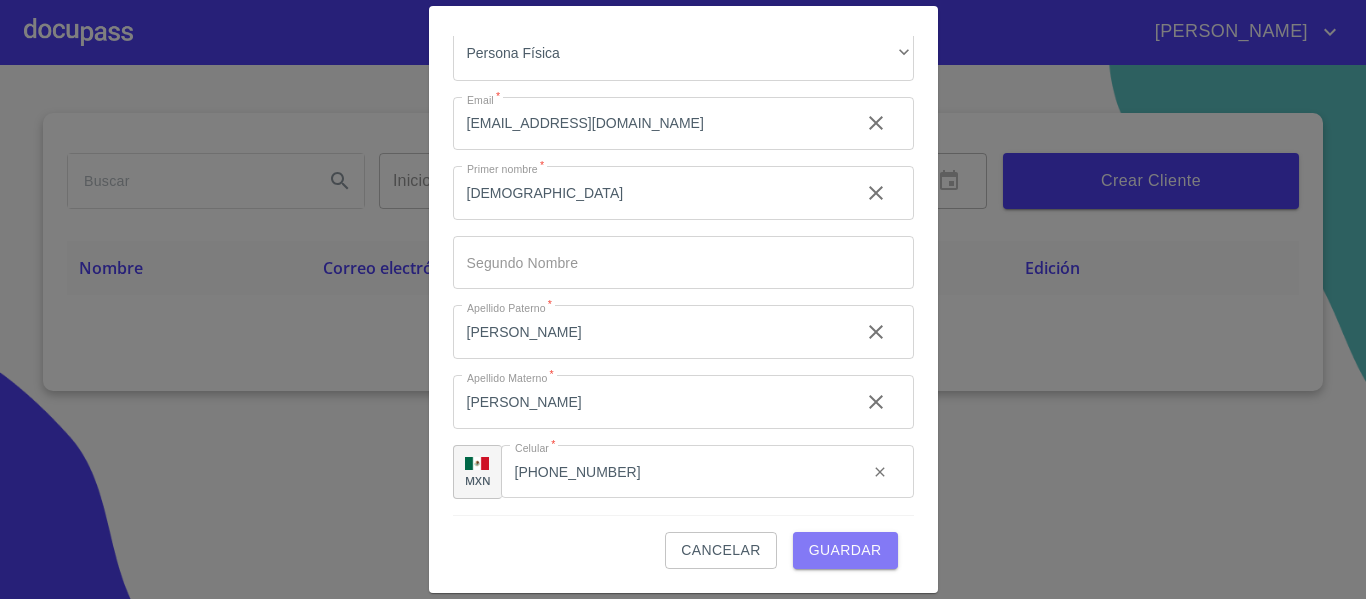 click on "Guardar" at bounding box center [845, 550] 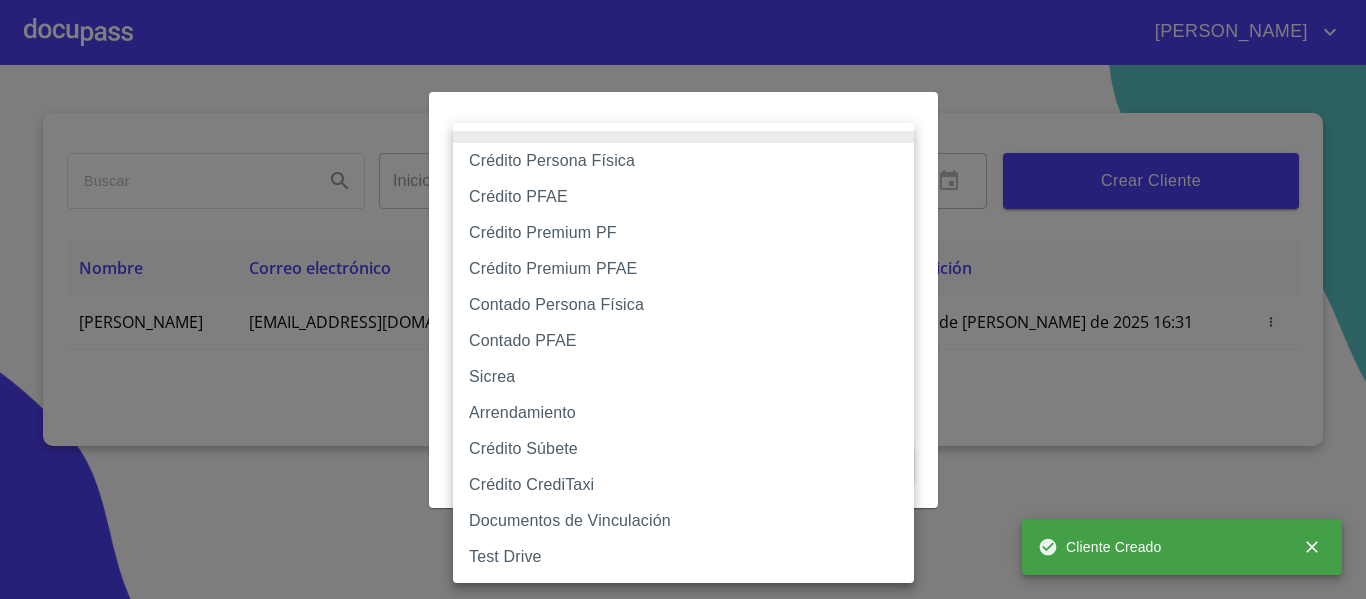 click on "[PERSON_NAME] ​ Fin ​ Crear Cliente Nombre   Correo electrónico   Registro   Edición     [PERSON_NAME] [PERSON_NAME][EMAIL_ADDRESS][DOMAIN_NAME] 18 de [PERSON_NAME] de 2025 16:31 18 de [PERSON_NAME] de 2025 16:31 1 Cliente Creado
Salir Crear Flujo Selecciona Flujo ​ Selecciona Flujo Cancelar Guardar Crédito Persona Física Crédito PFAE Crédito Premium PF Crédito Premium PFAE Contado Persona Física Contado PFAE Sicrea Arrendamiento Crédito Súbete Crédito CrediTaxi Documentos de Vinculación Test Drive" at bounding box center (683, 299) 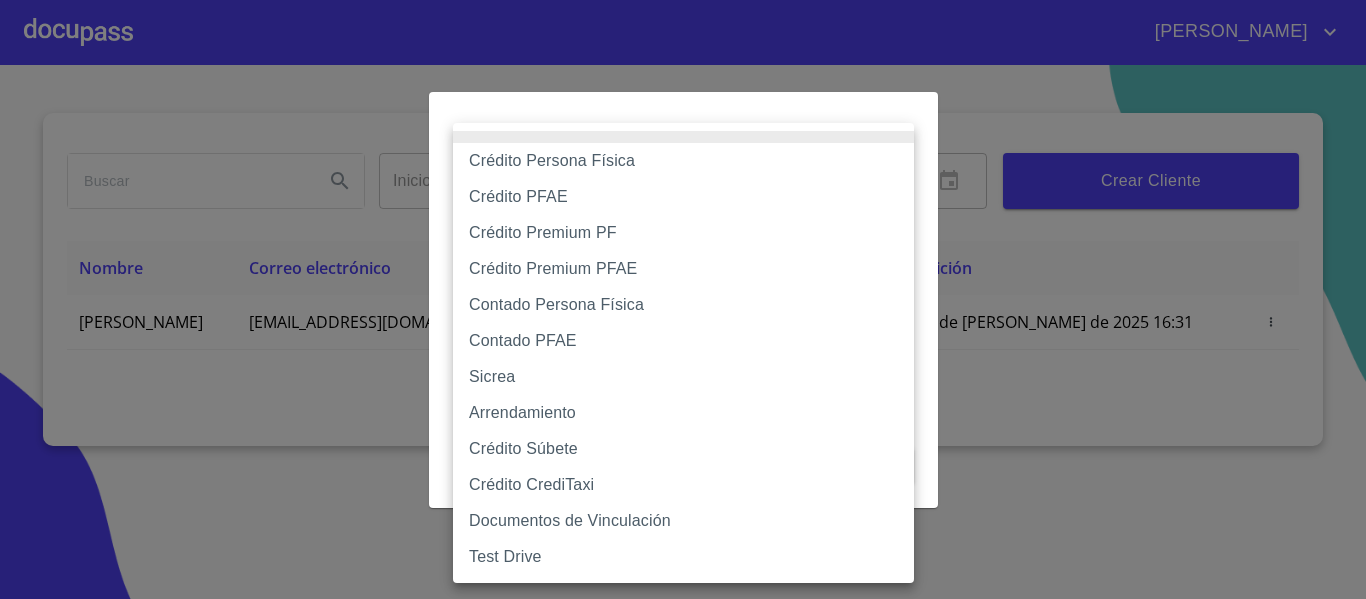click on "Crédito PFAE" at bounding box center (683, 197) 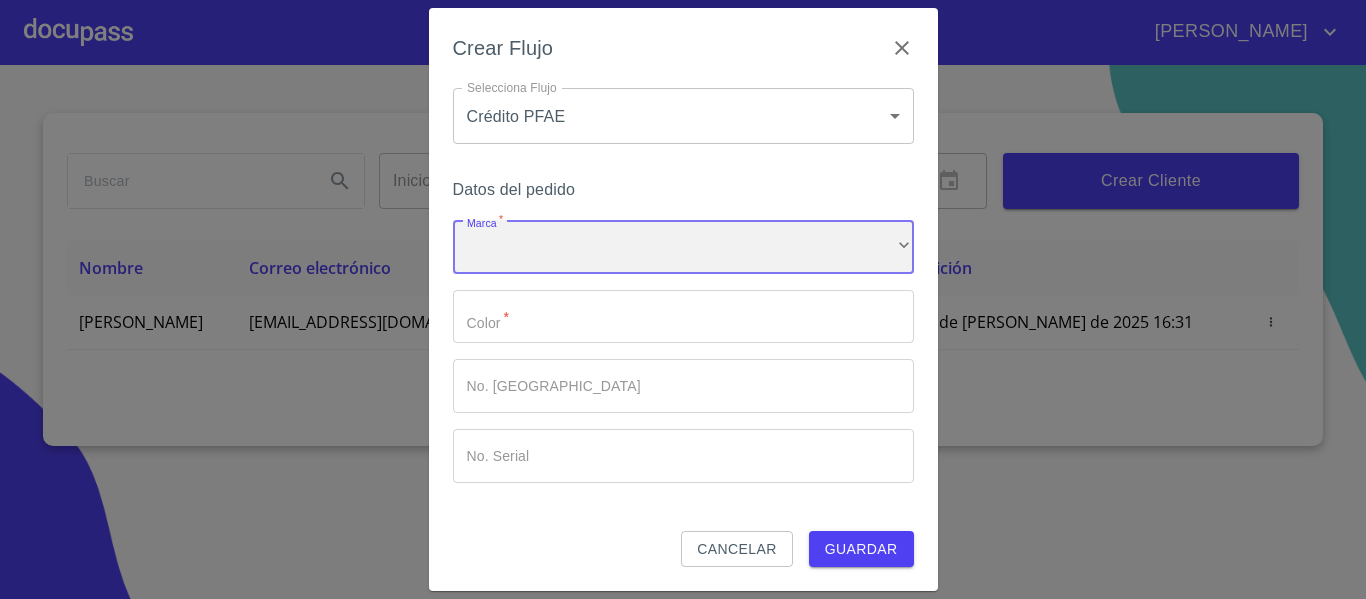 click on "​" at bounding box center [683, 247] 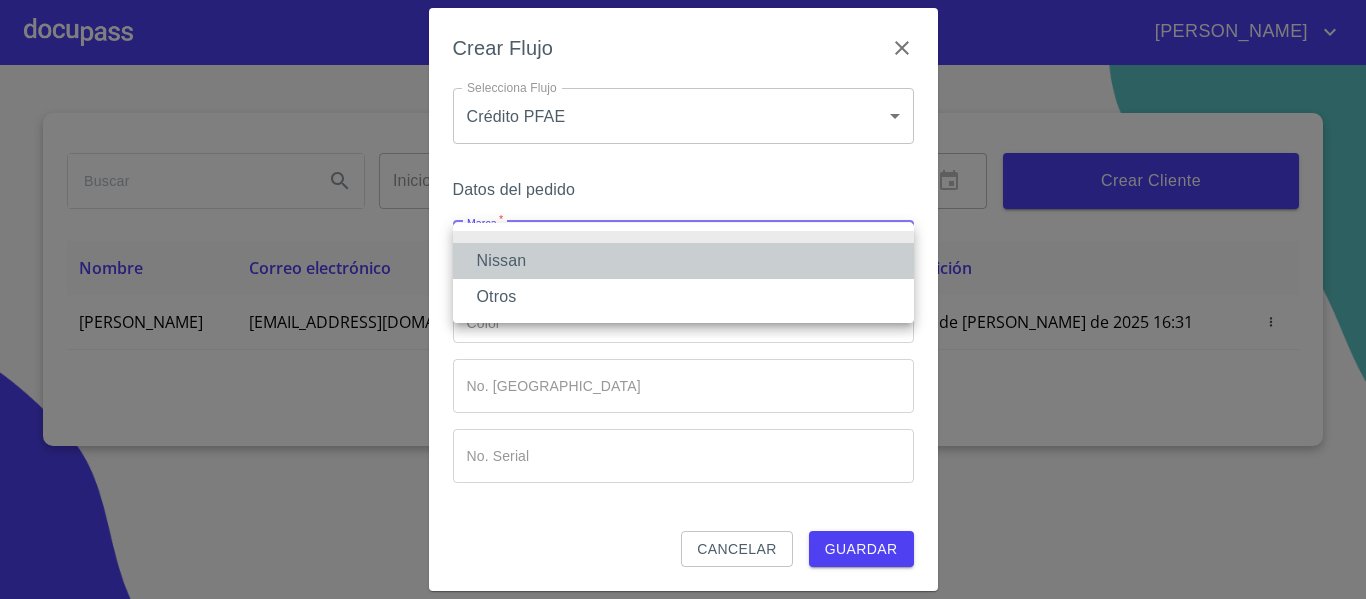 click on "Nissan" at bounding box center [683, 261] 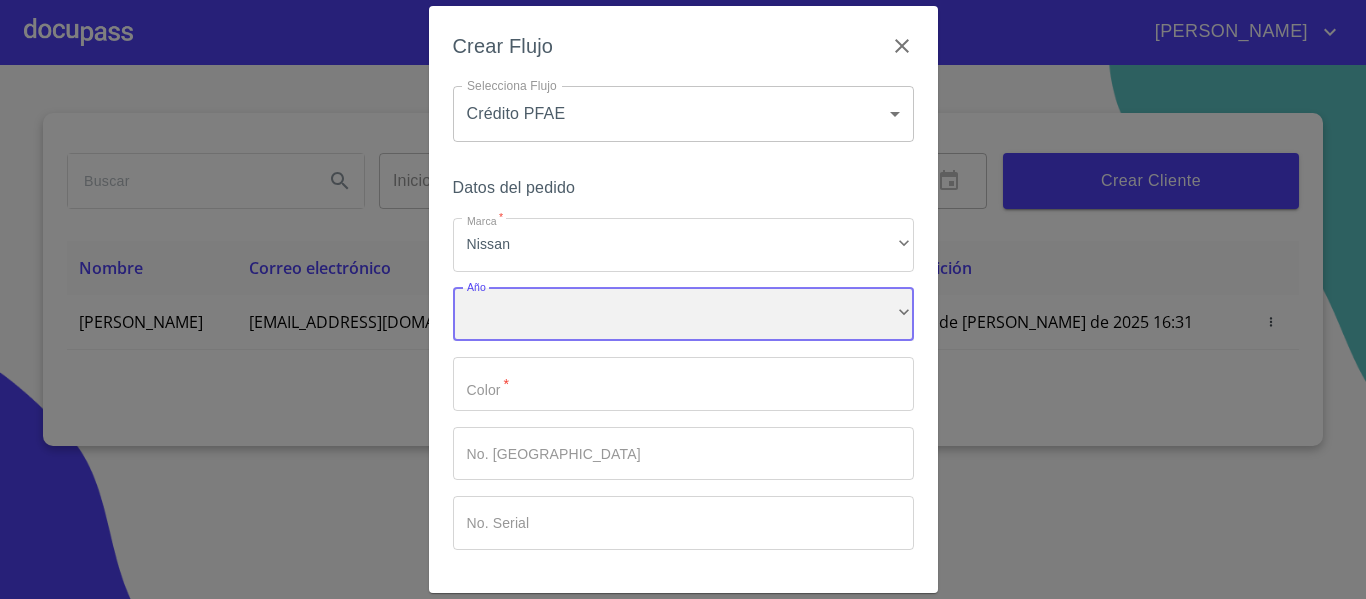 click on "​" at bounding box center [683, 315] 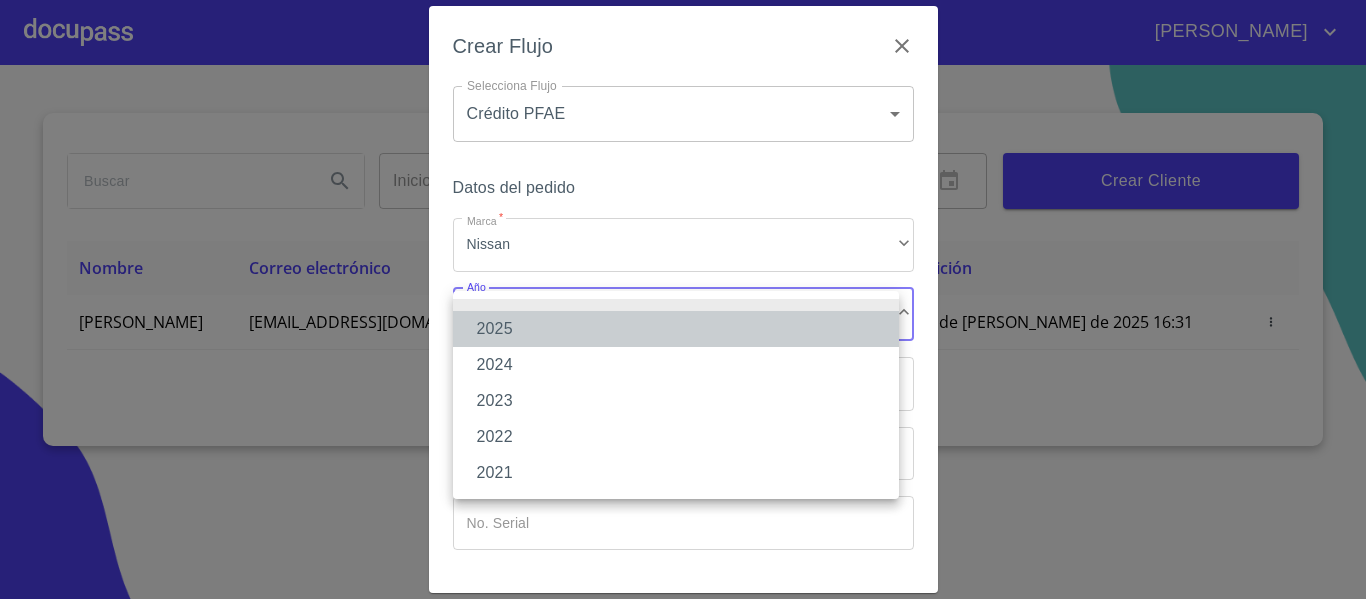 click on "2025" at bounding box center (676, 329) 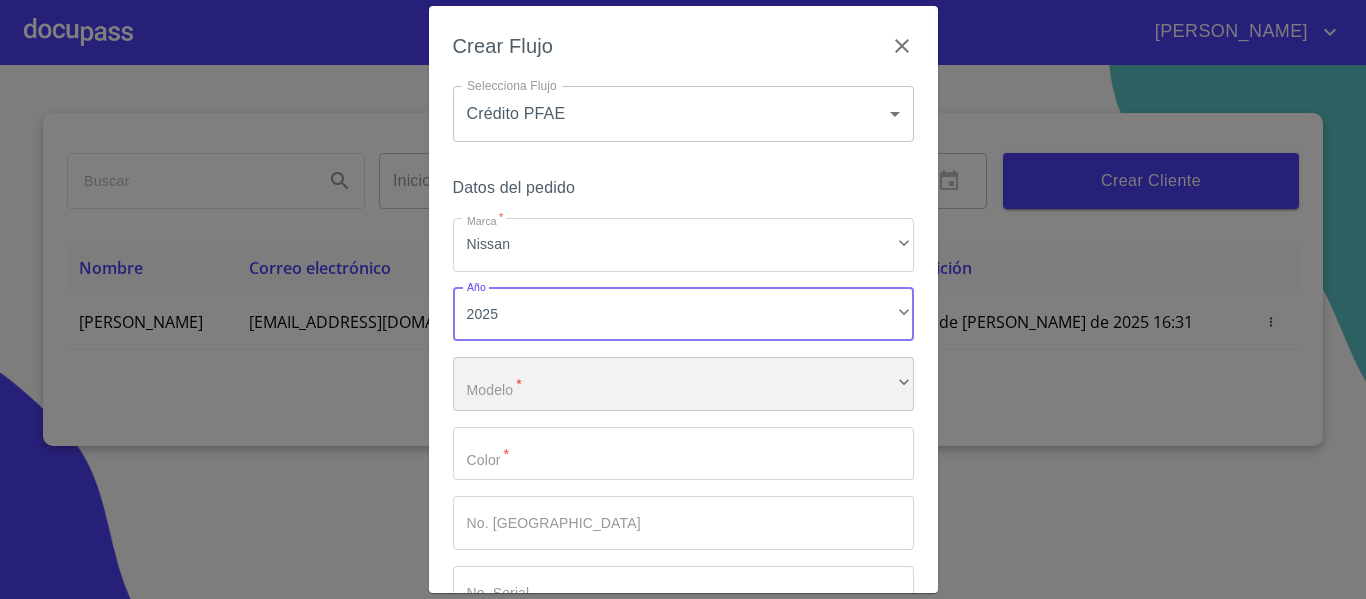 click on "​" at bounding box center [683, 384] 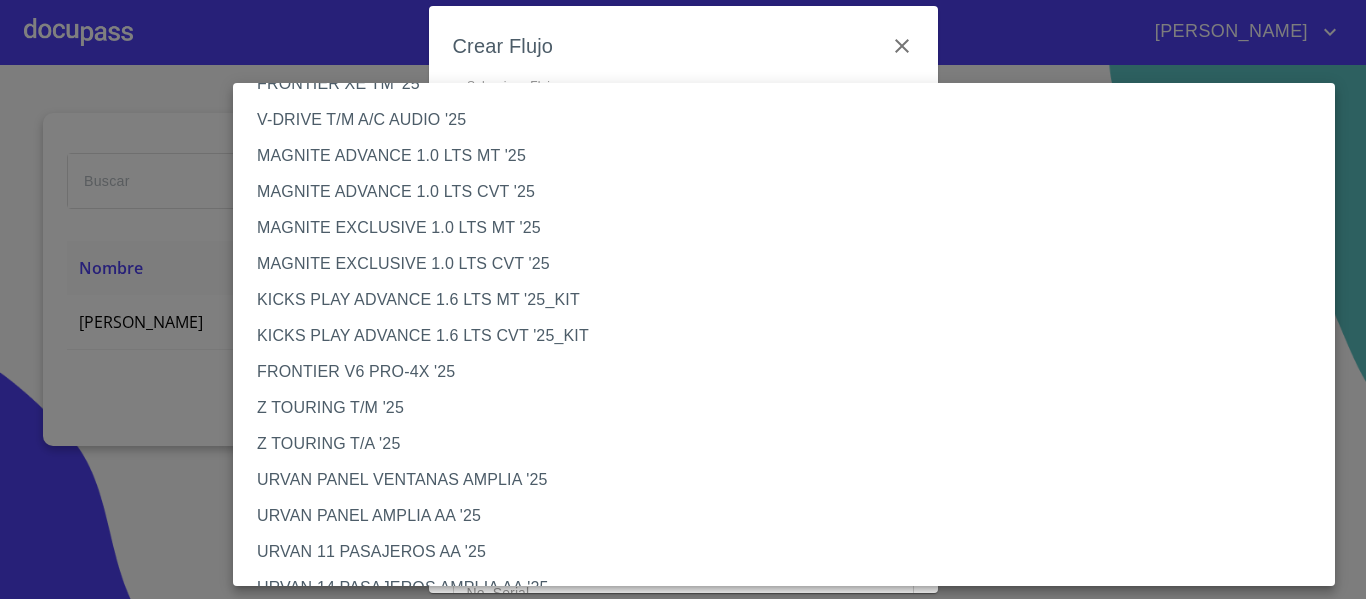 scroll, scrollTop: 0, scrollLeft: 0, axis: both 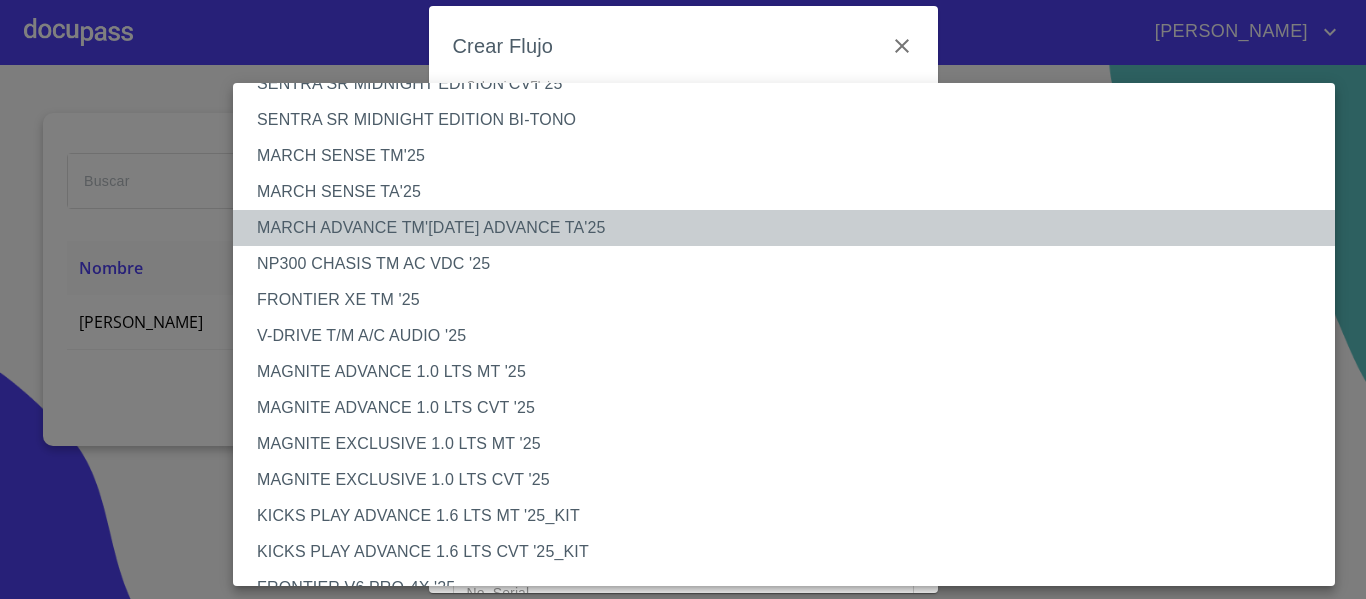 click on "MARCH ADVANCE TM'[DATE] ADVANCE TA'25" at bounding box center (791, 228) 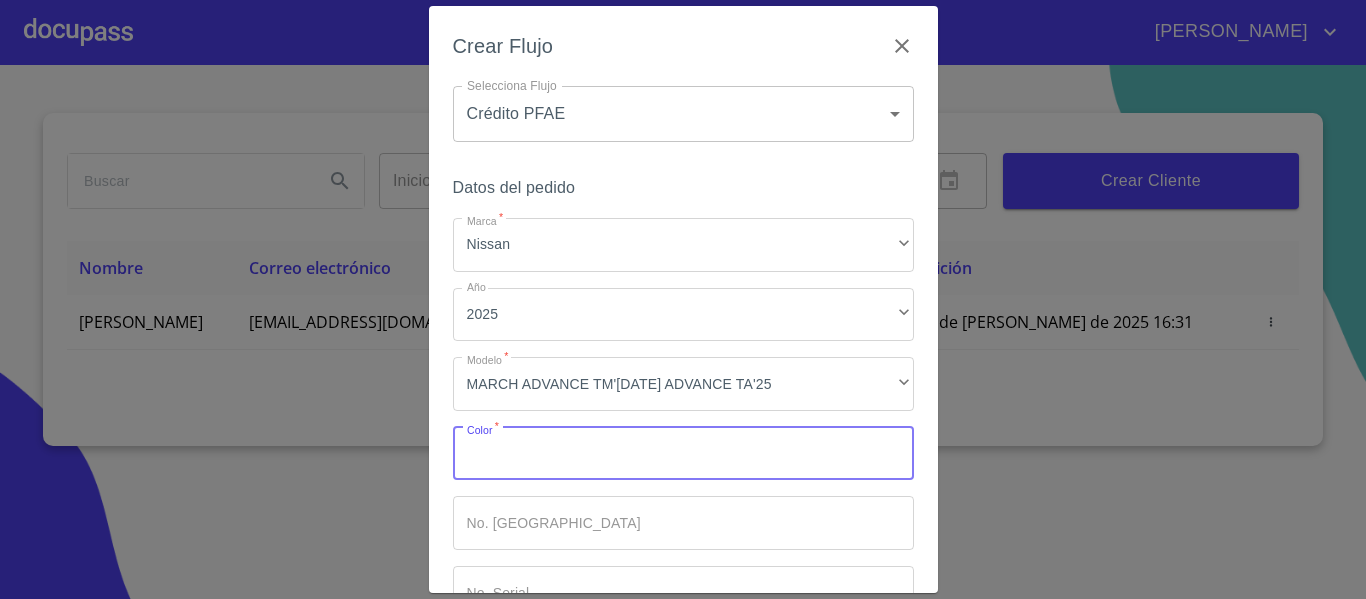 click on "Marca   *" at bounding box center (683, 454) 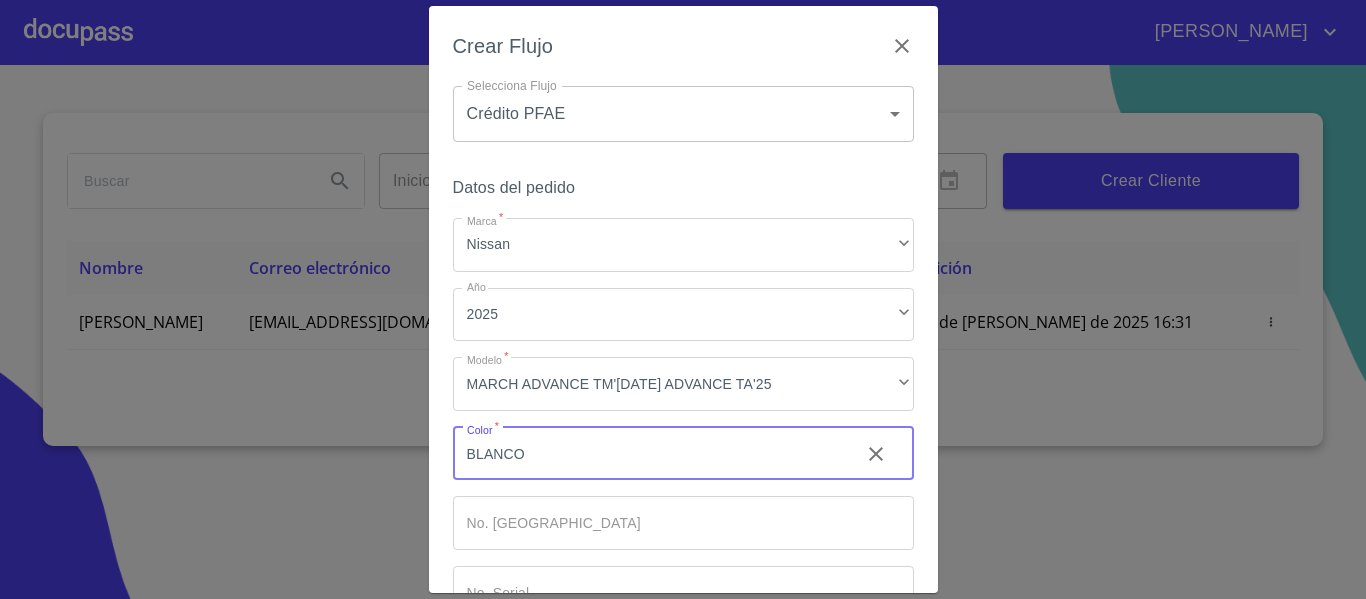 type on "BLANCO" 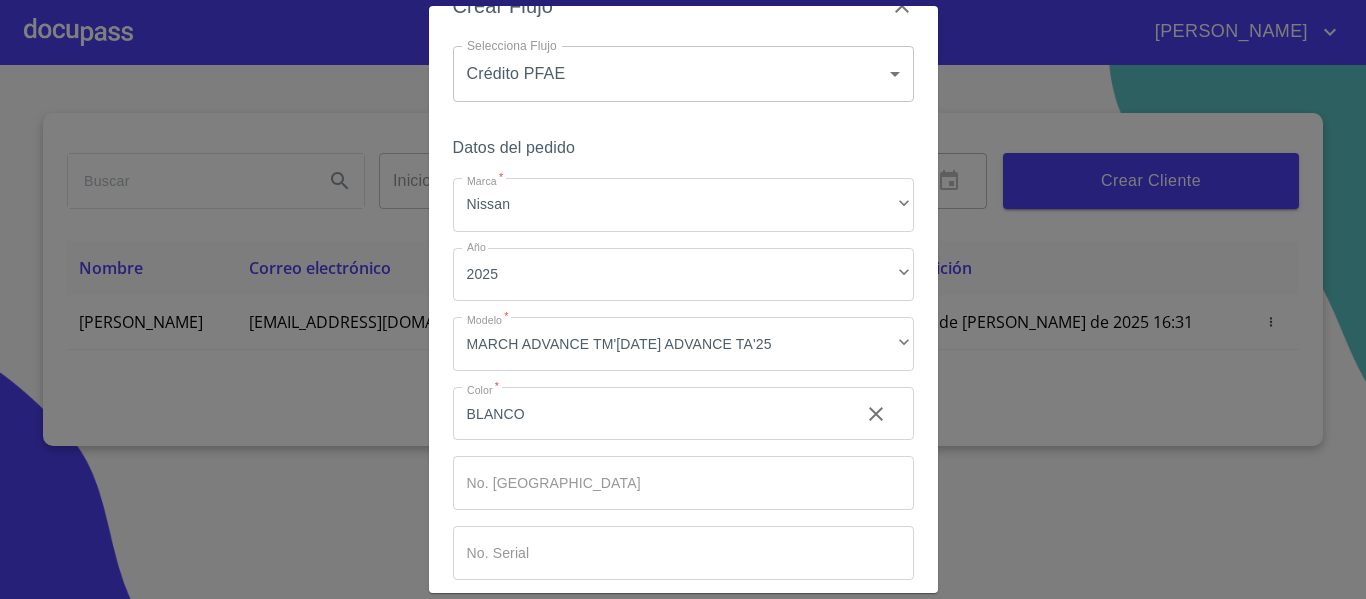 scroll, scrollTop: 135, scrollLeft: 0, axis: vertical 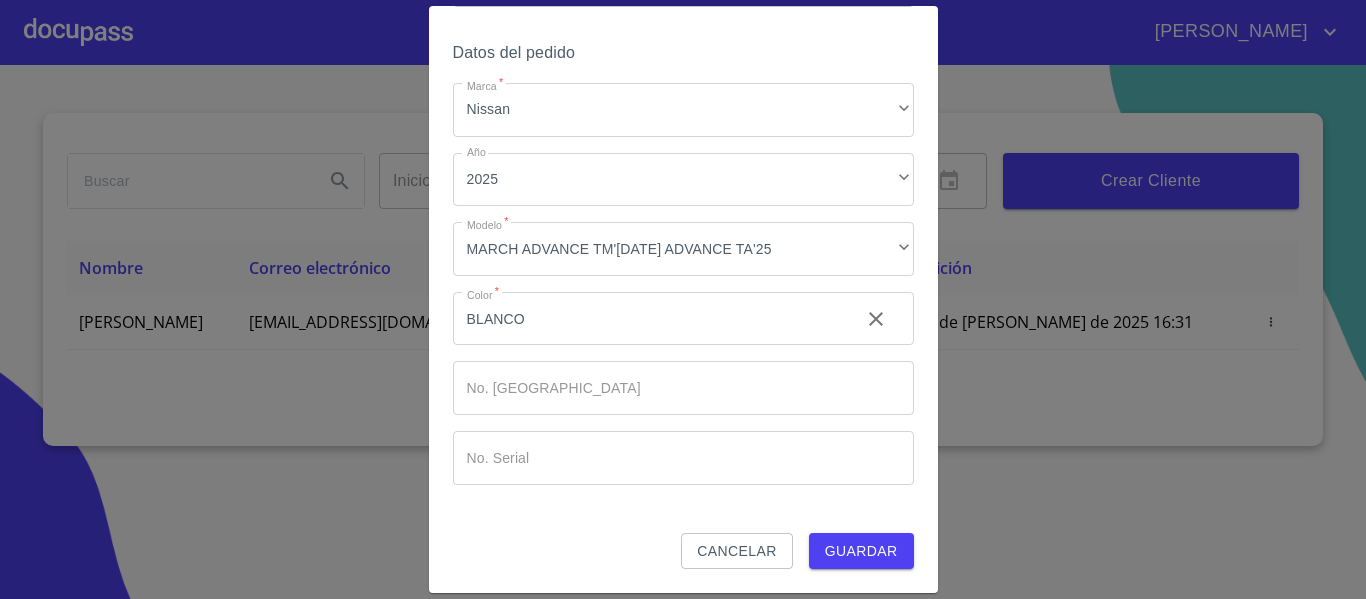 click on "Guardar" at bounding box center (861, 551) 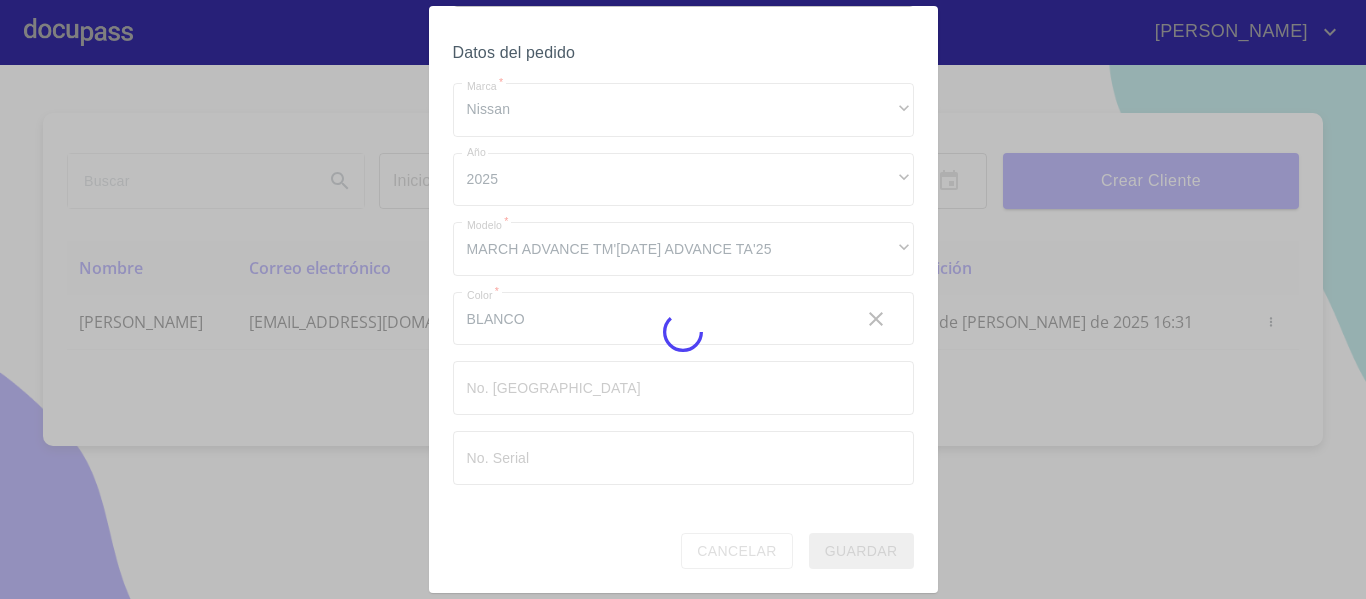 type 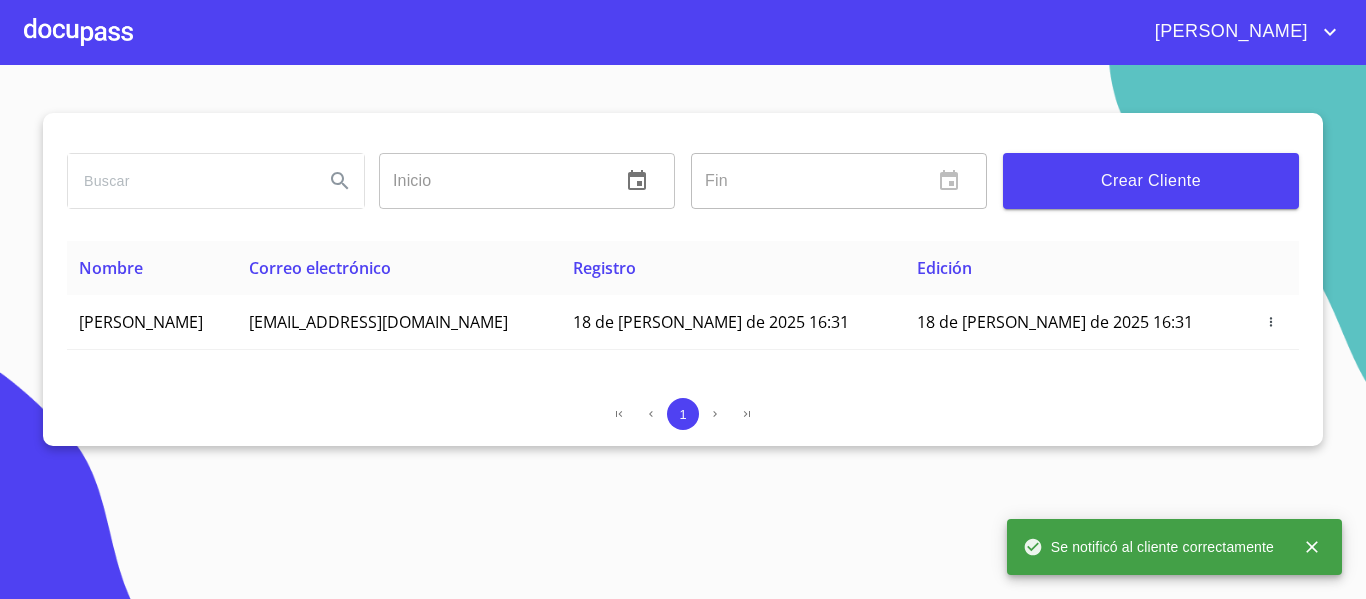 click at bounding box center (78, 32) 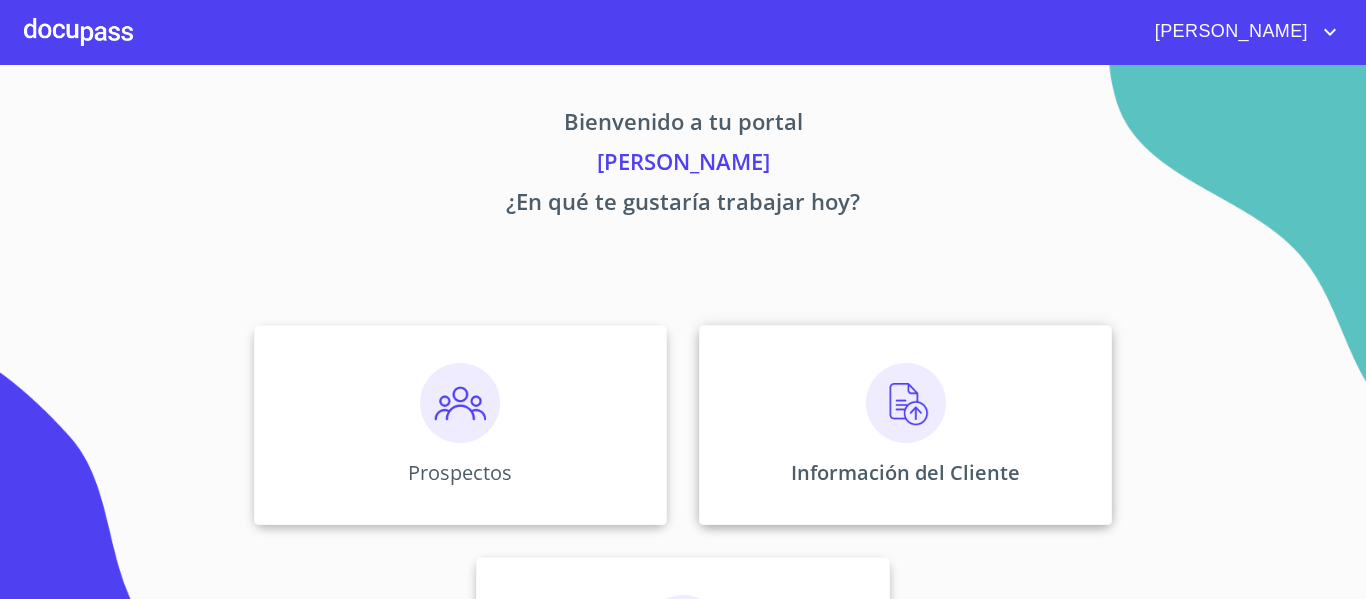 click on "Información del Cliente" at bounding box center [905, 425] 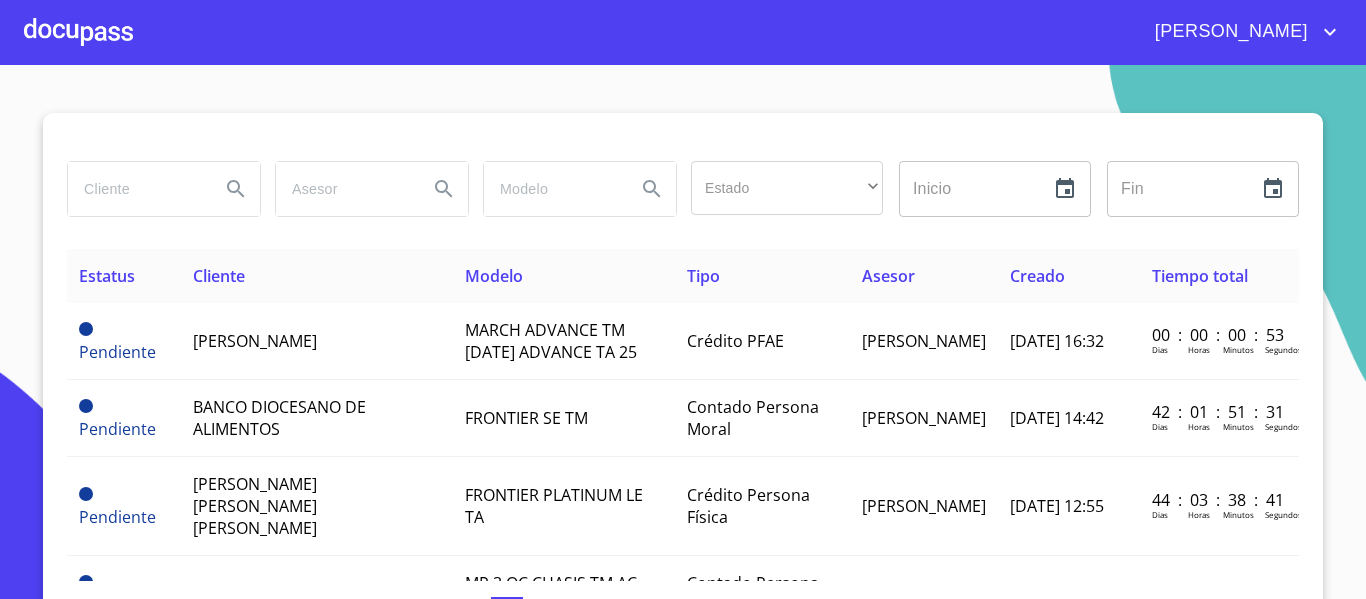 click at bounding box center (136, 189) 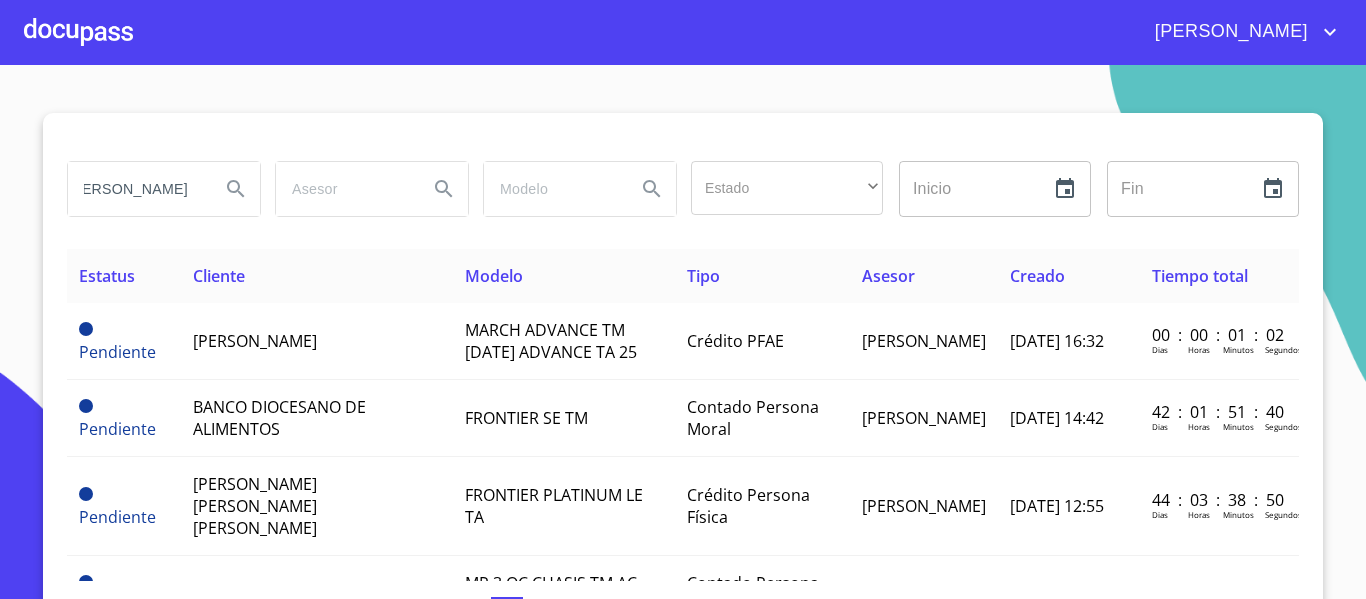 scroll, scrollTop: 0, scrollLeft: 24, axis: horizontal 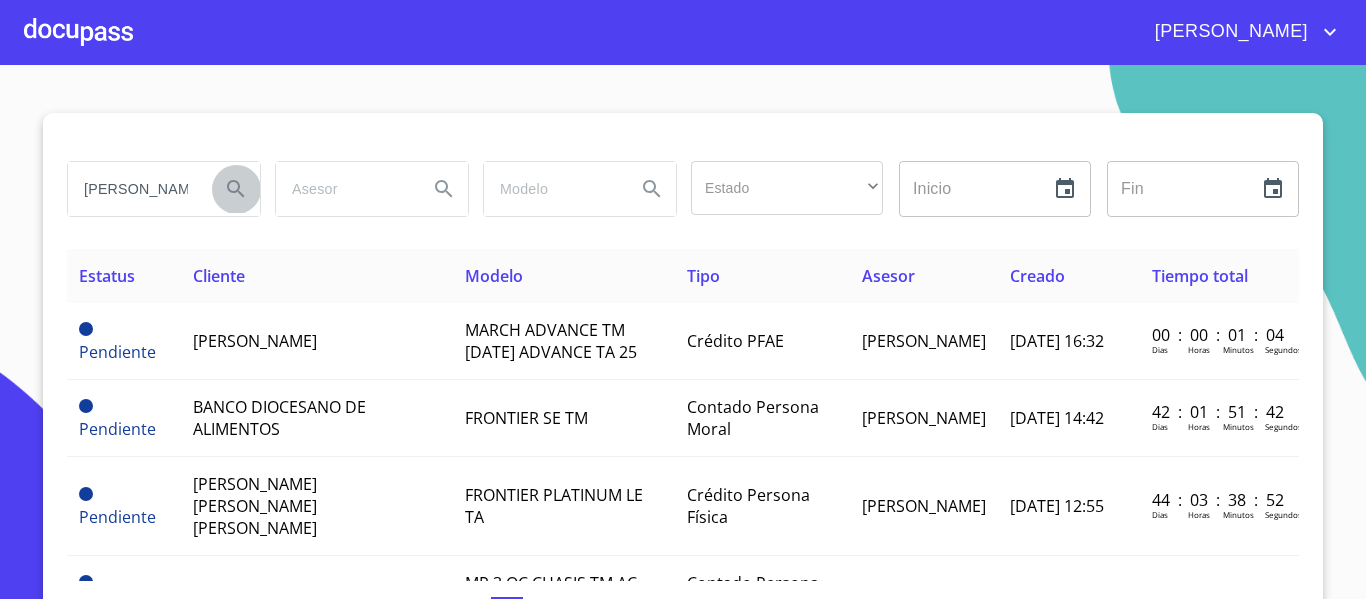 click 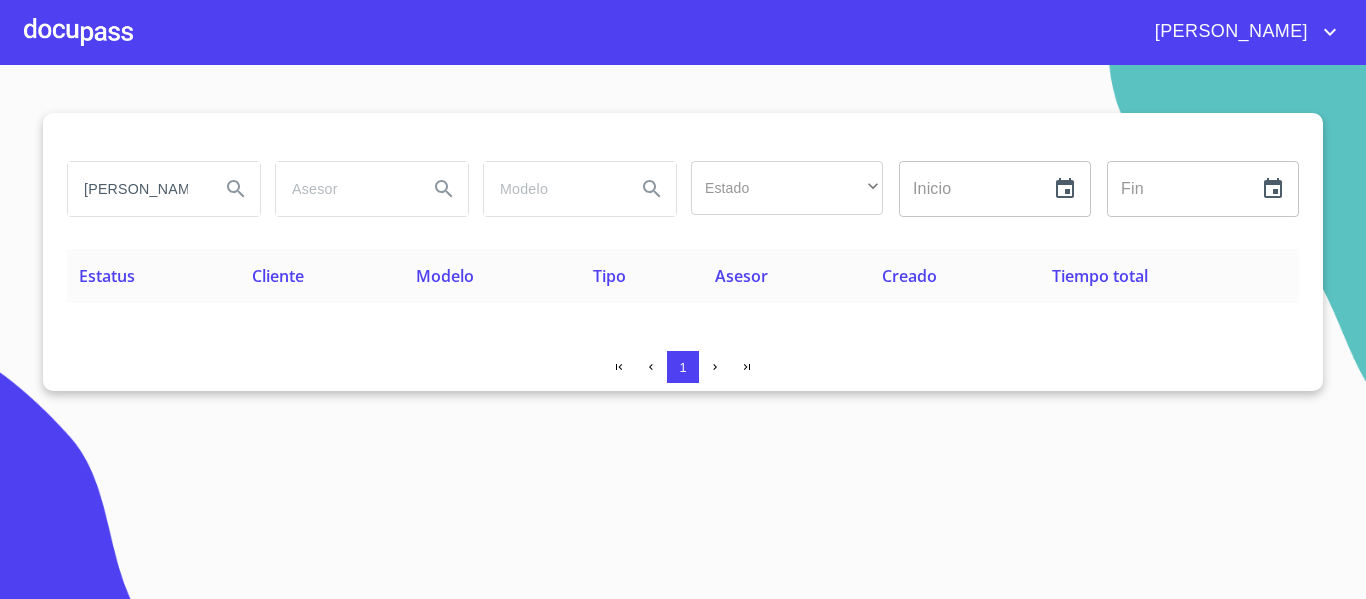click on "[PERSON_NAME]" at bounding box center (136, 189) 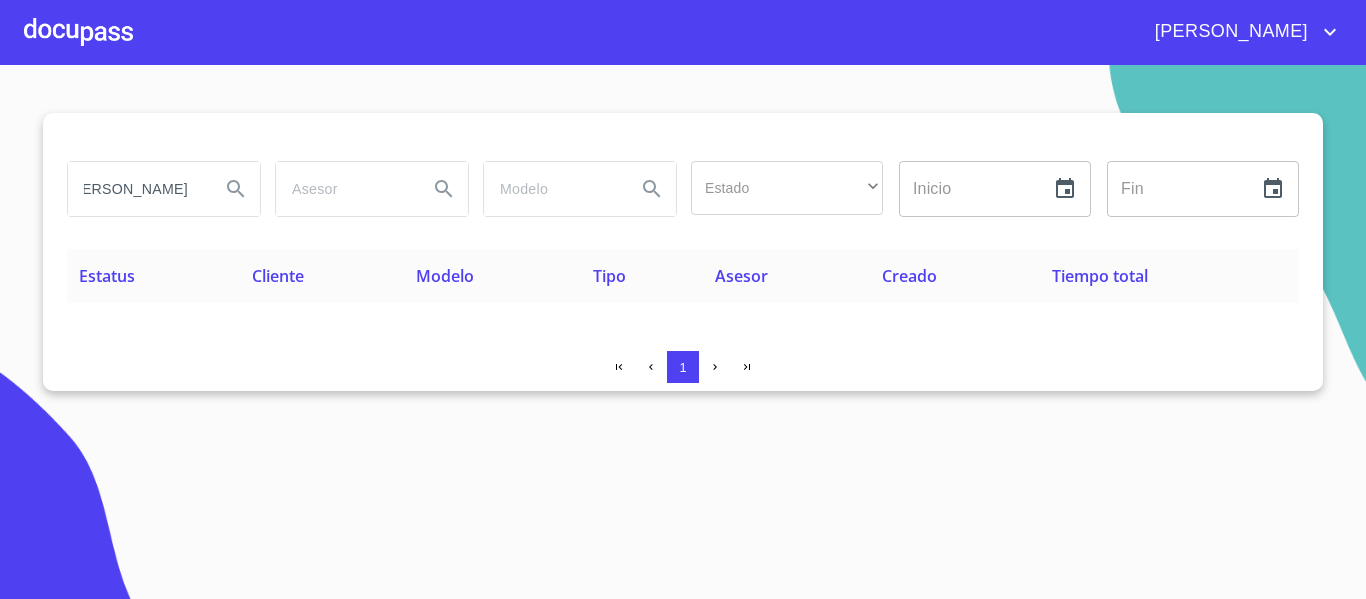 scroll, scrollTop: 0, scrollLeft: 0, axis: both 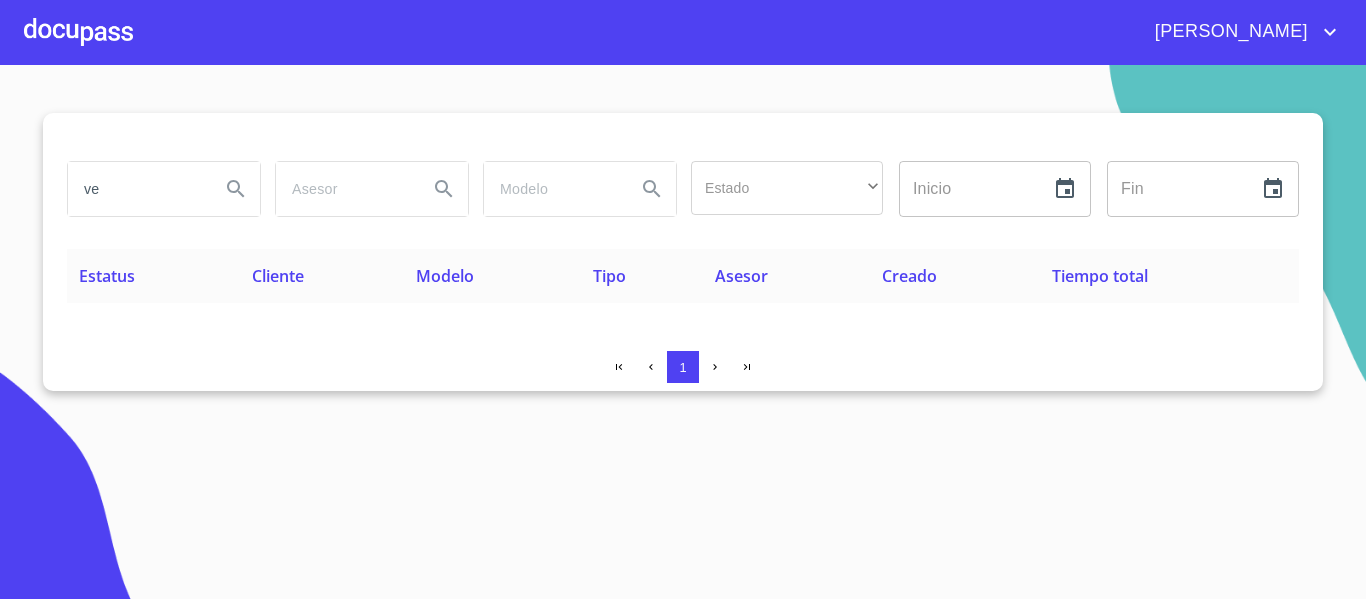 type on "v" 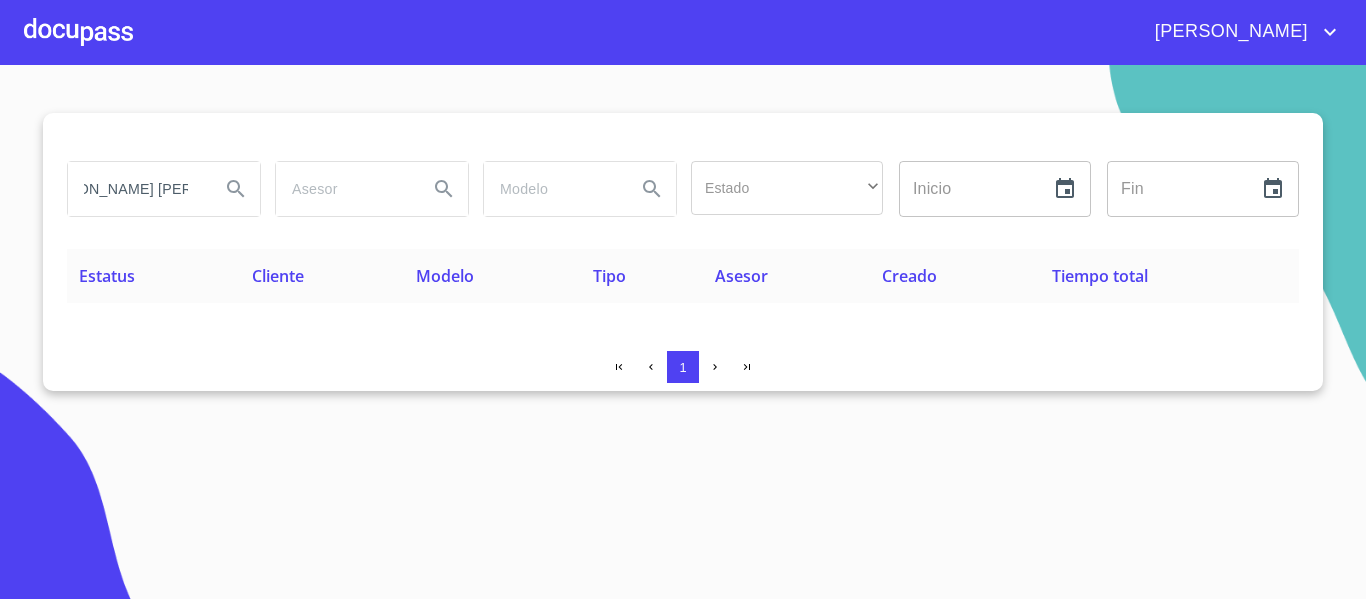 scroll, scrollTop: 0, scrollLeft: 60, axis: horizontal 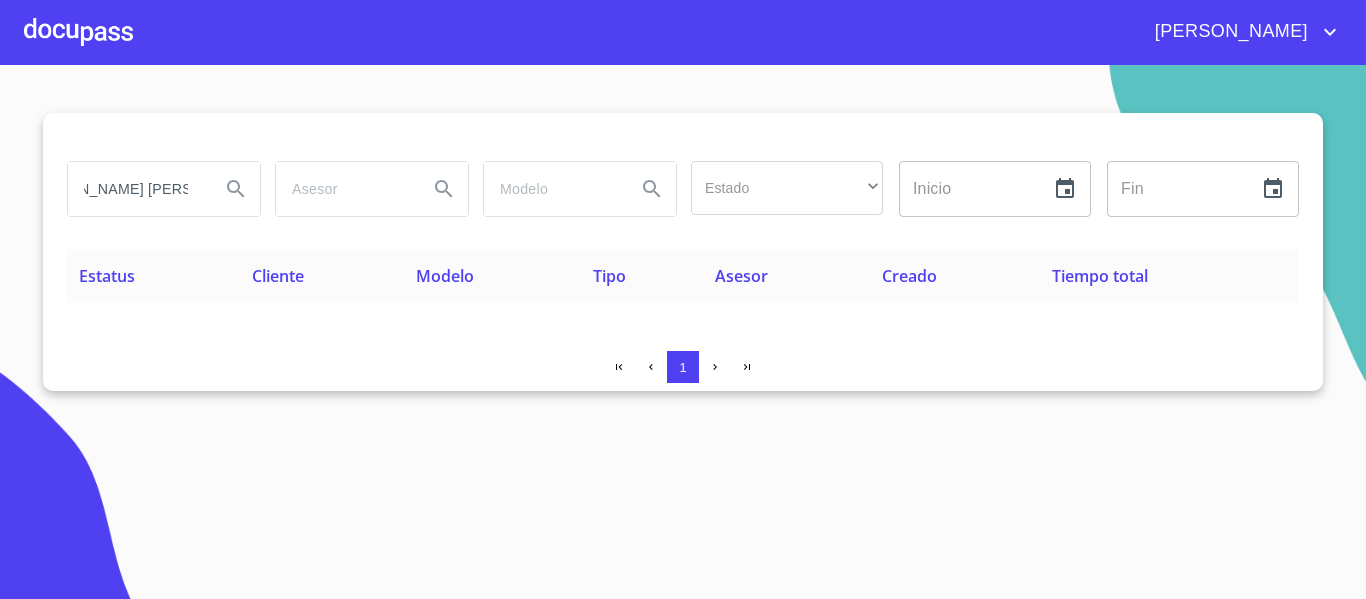 type on "[PERSON_NAME] [PERSON_NAME]" 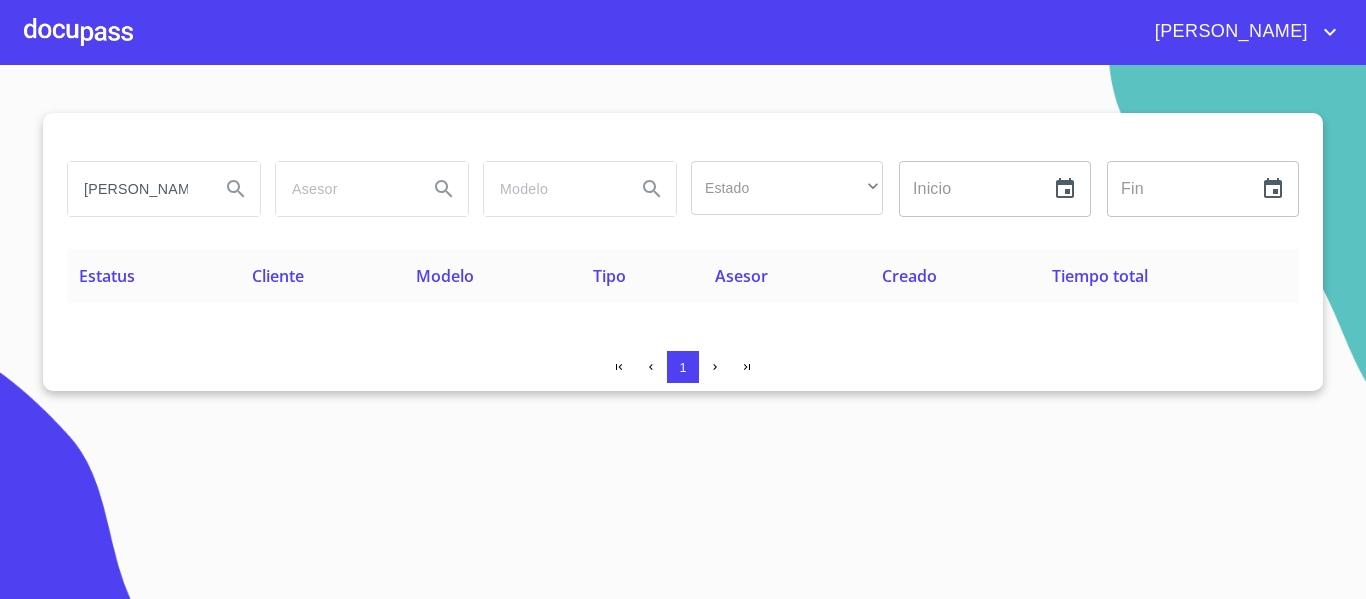 click 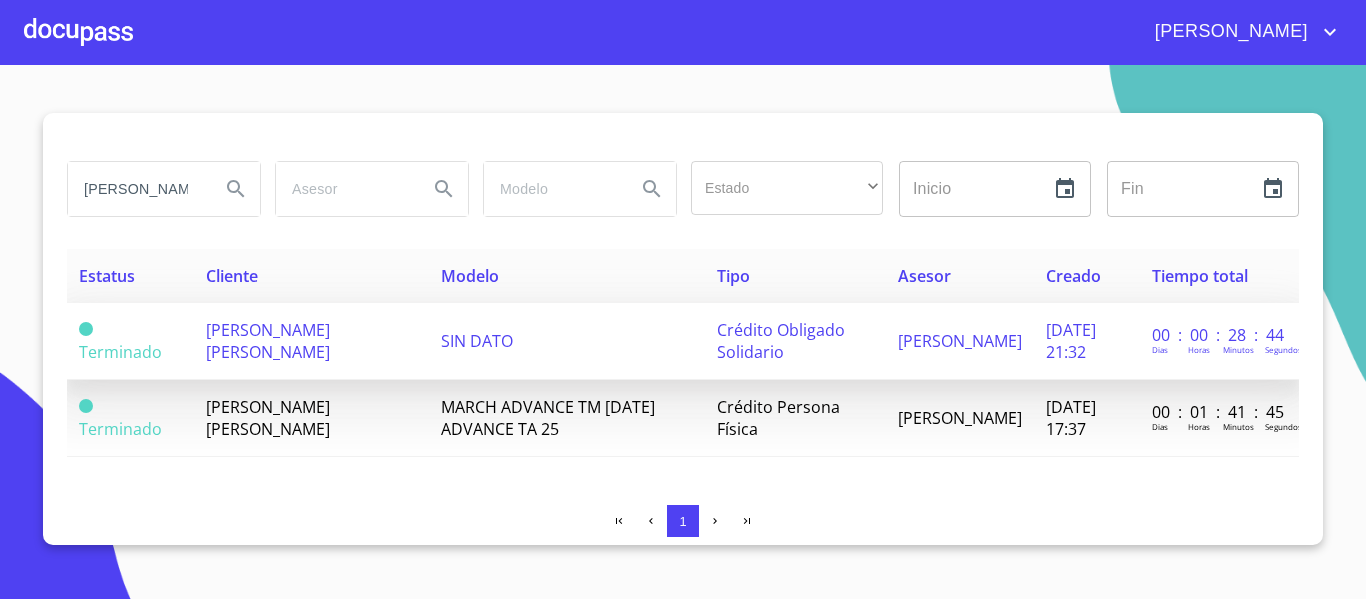 click on "Crédito Obligado Solidario" at bounding box center [795, 341] 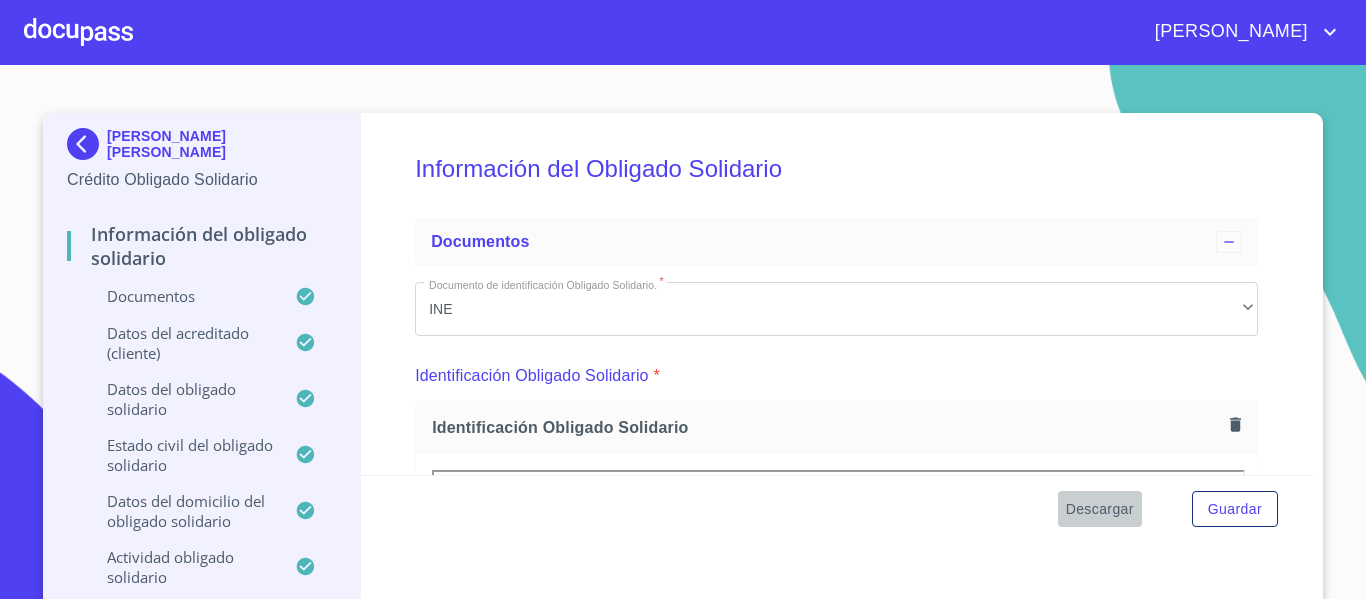 click on "Descargar" at bounding box center (1100, 509) 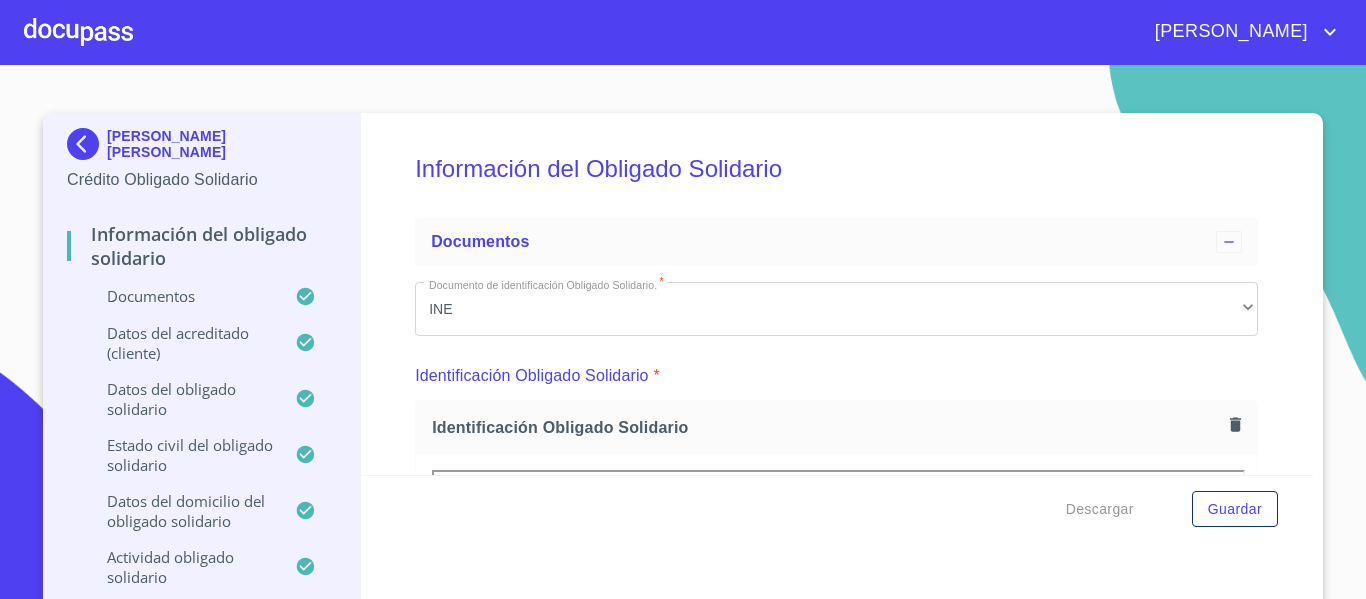 click at bounding box center [78, 32] 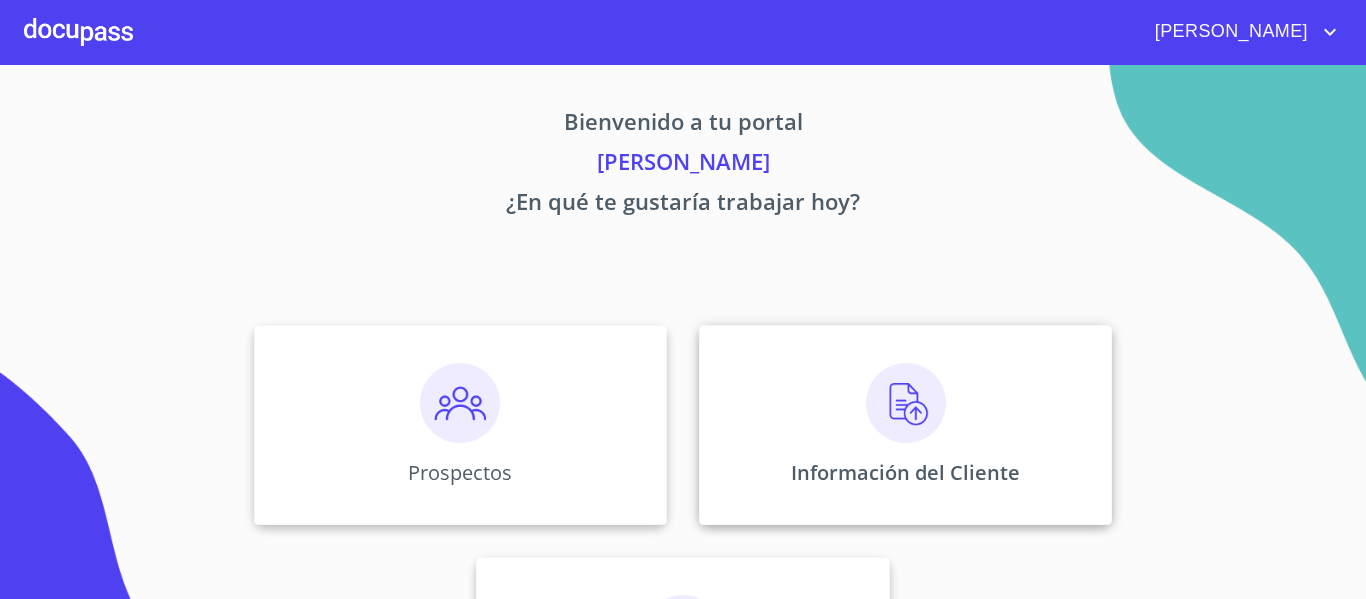 click on "Información del Cliente" at bounding box center [905, 425] 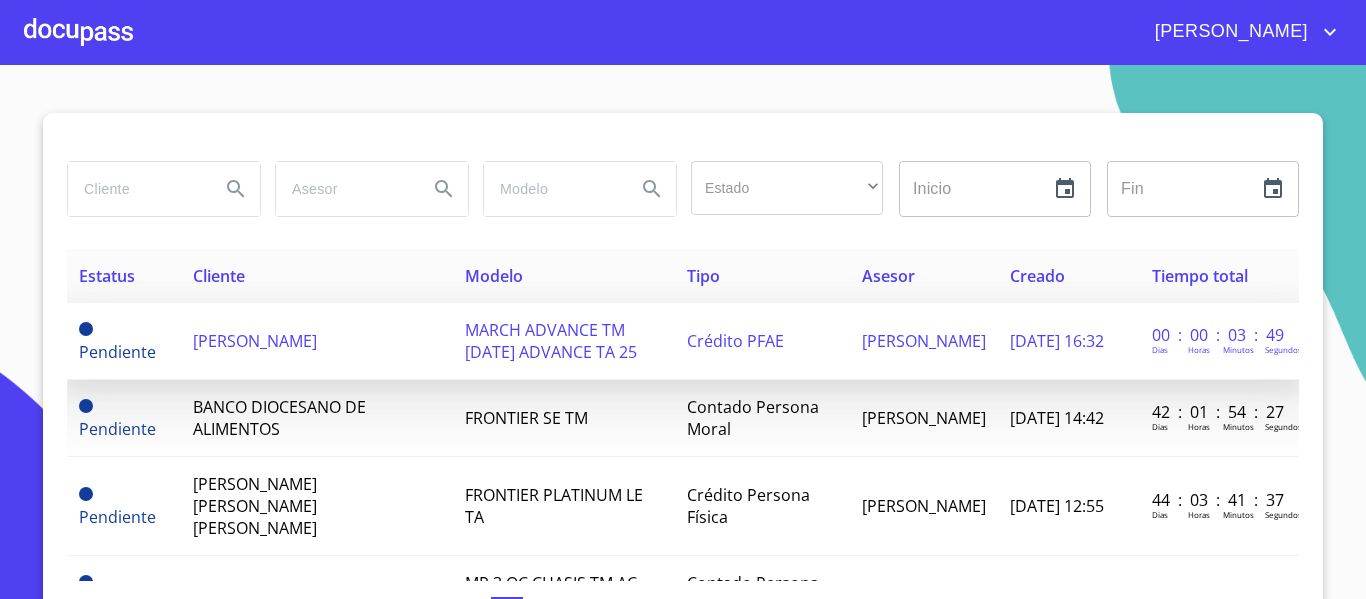 click on "[PERSON_NAME]" at bounding box center [255, 341] 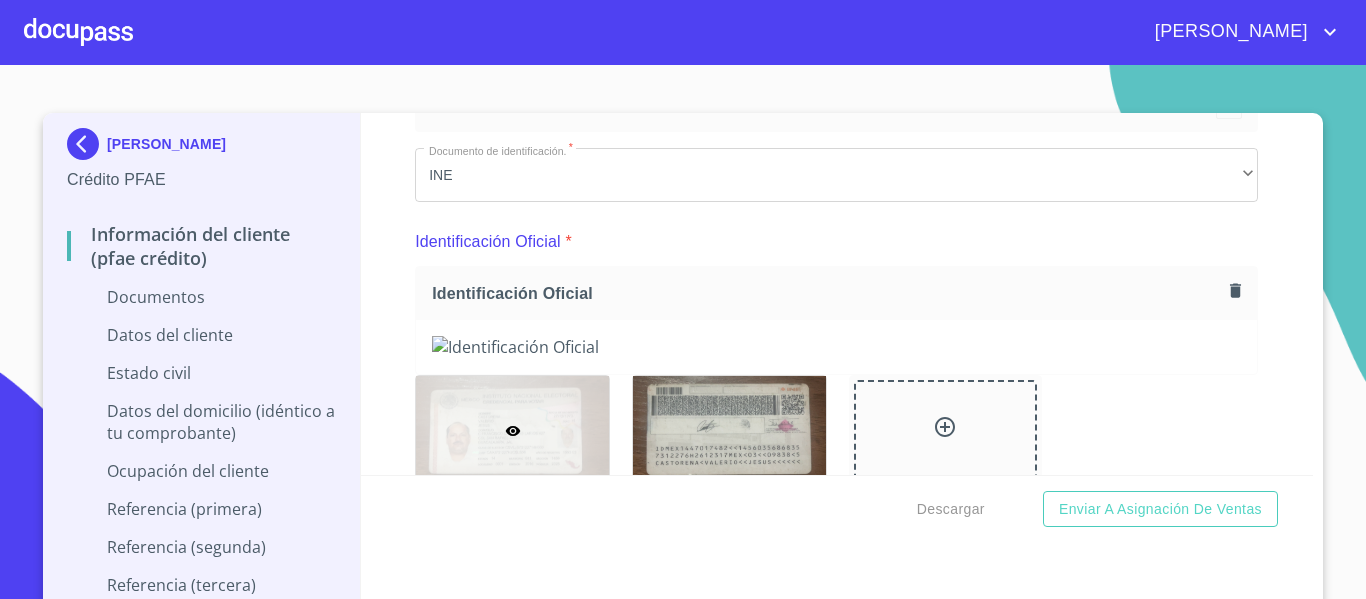 scroll, scrollTop: 240, scrollLeft: 0, axis: vertical 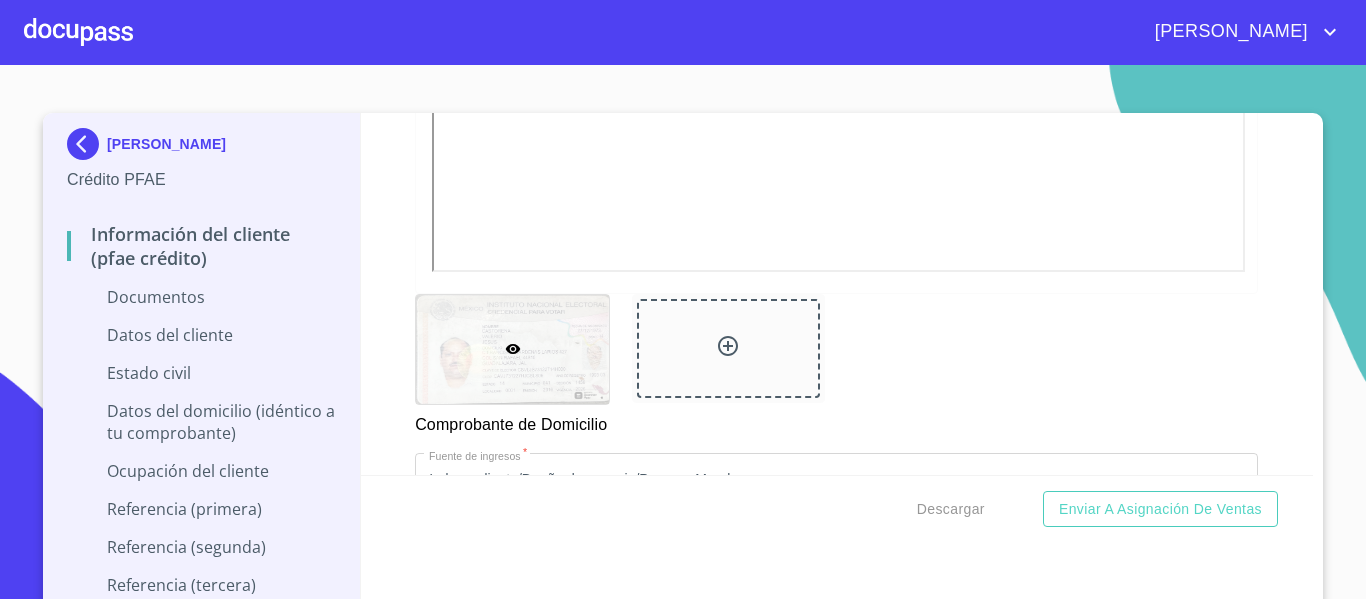 click 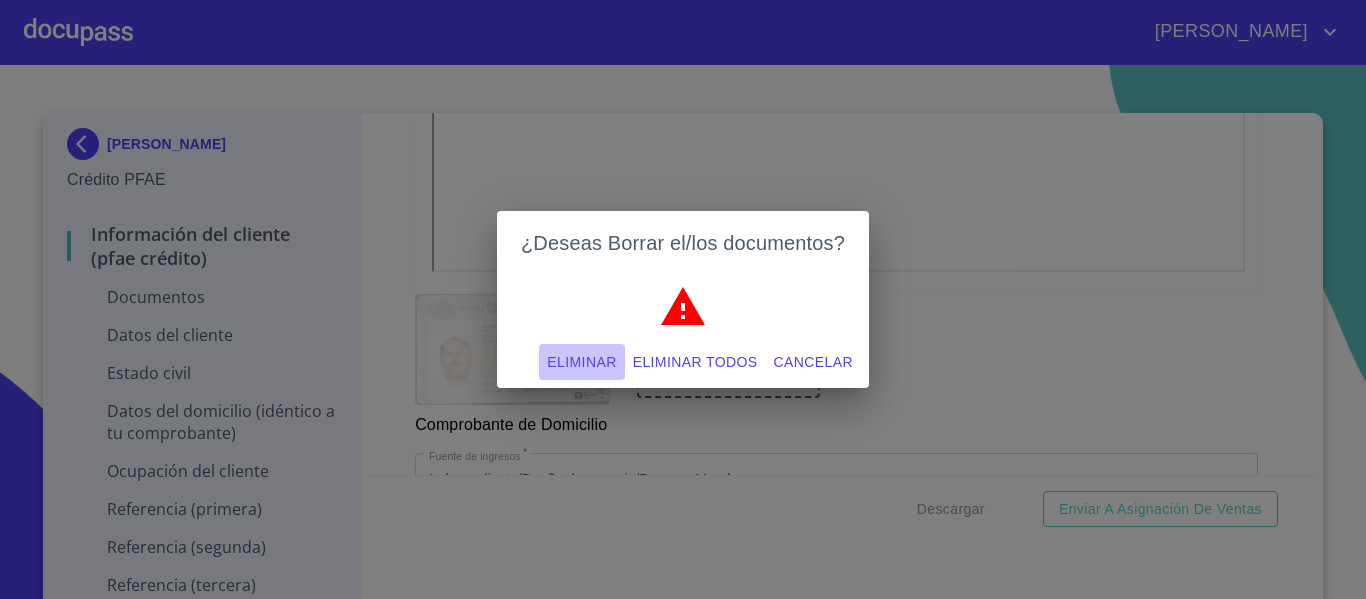 click on "Eliminar" at bounding box center (581, 362) 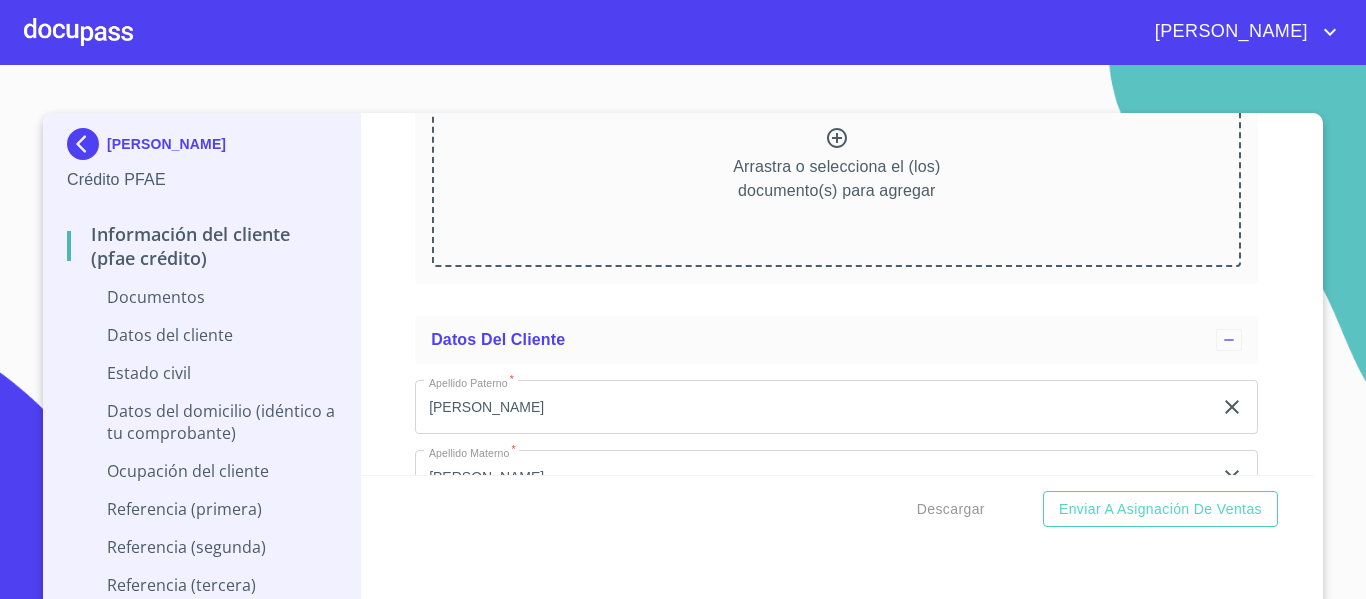 scroll, scrollTop: 2293, scrollLeft: 0, axis: vertical 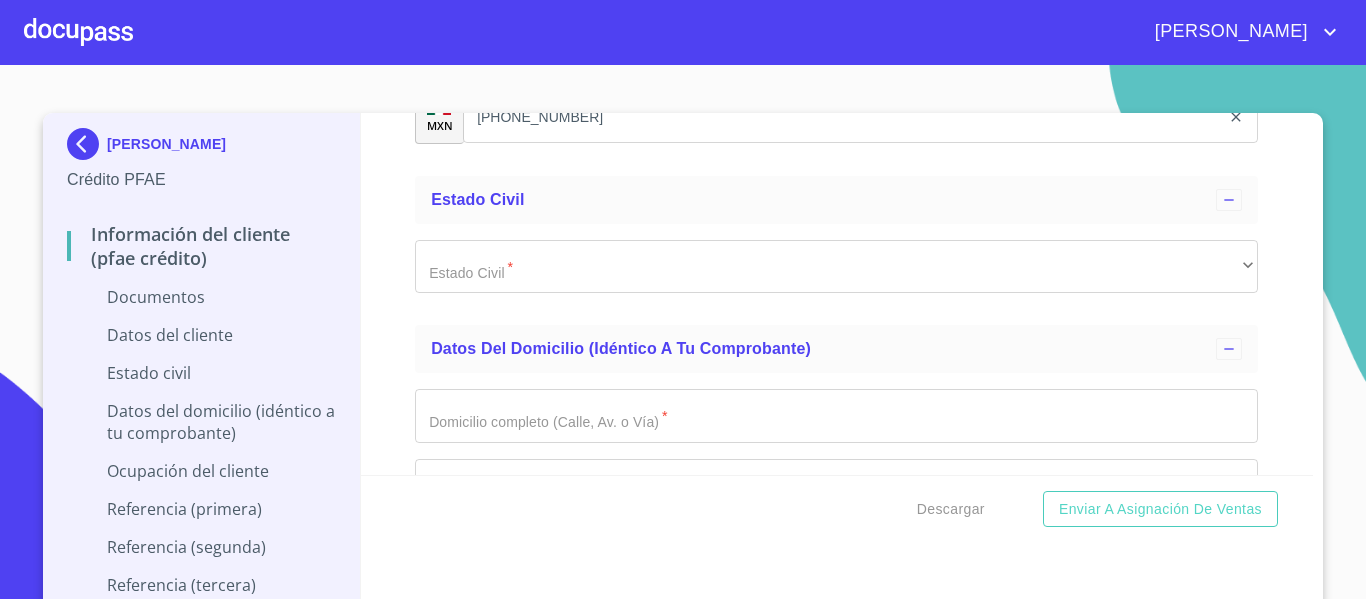 click on "CURP *" at bounding box center (836, -1337) 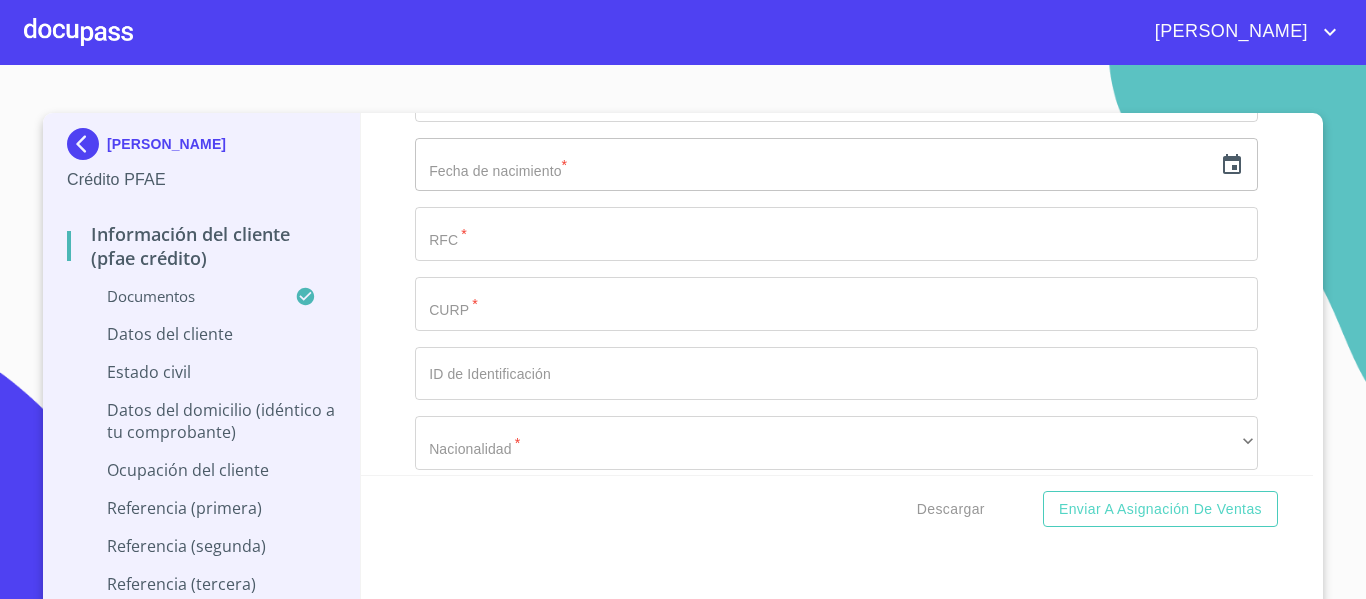 scroll, scrollTop: 23, scrollLeft: 0, axis: vertical 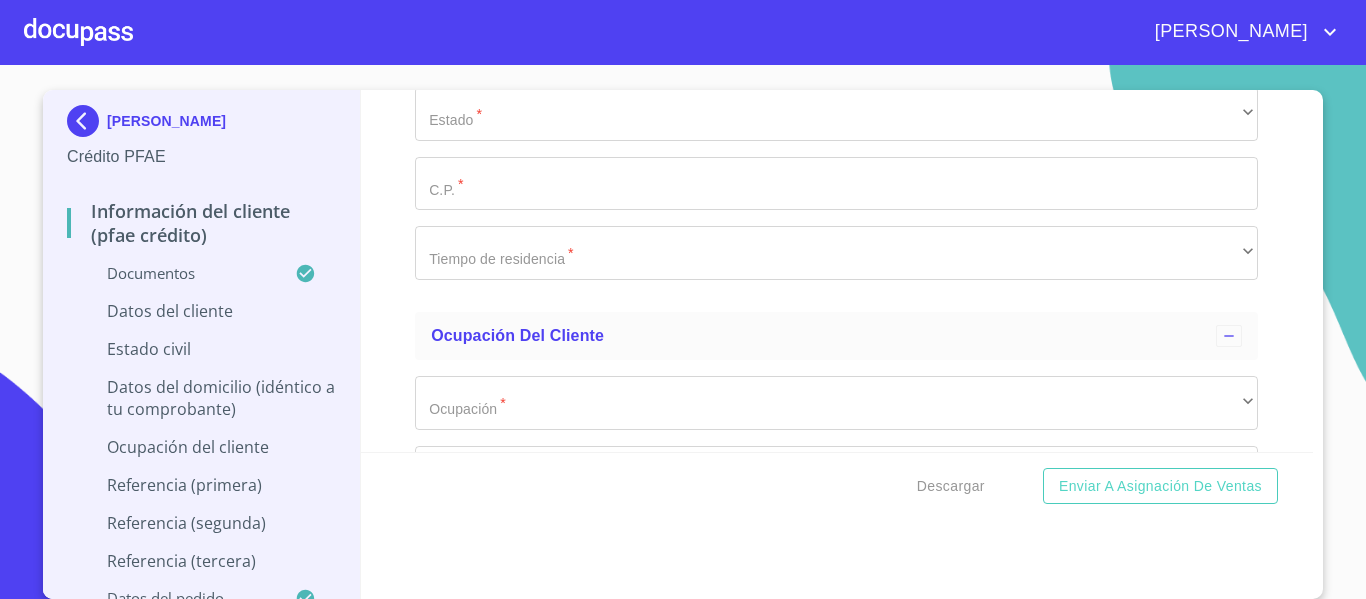 click on "Documento de identificación.   *" at bounding box center [836, -1300] 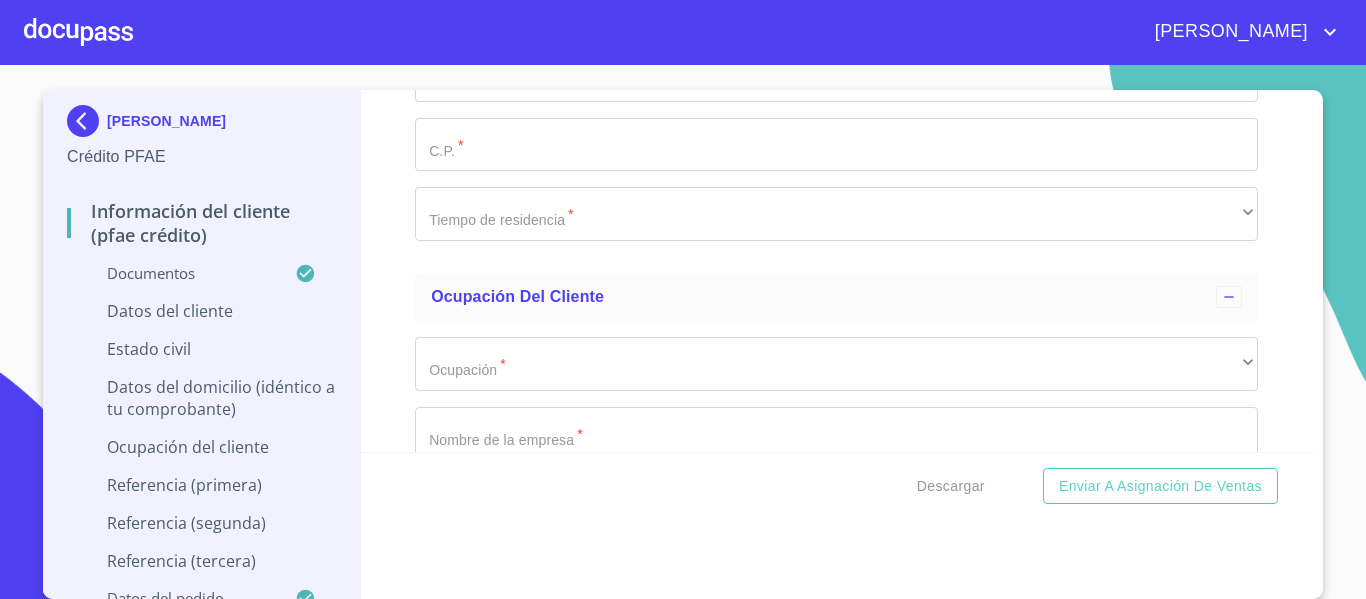 scroll, scrollTop: 7047, scrollLeft: 0, axis: vertical 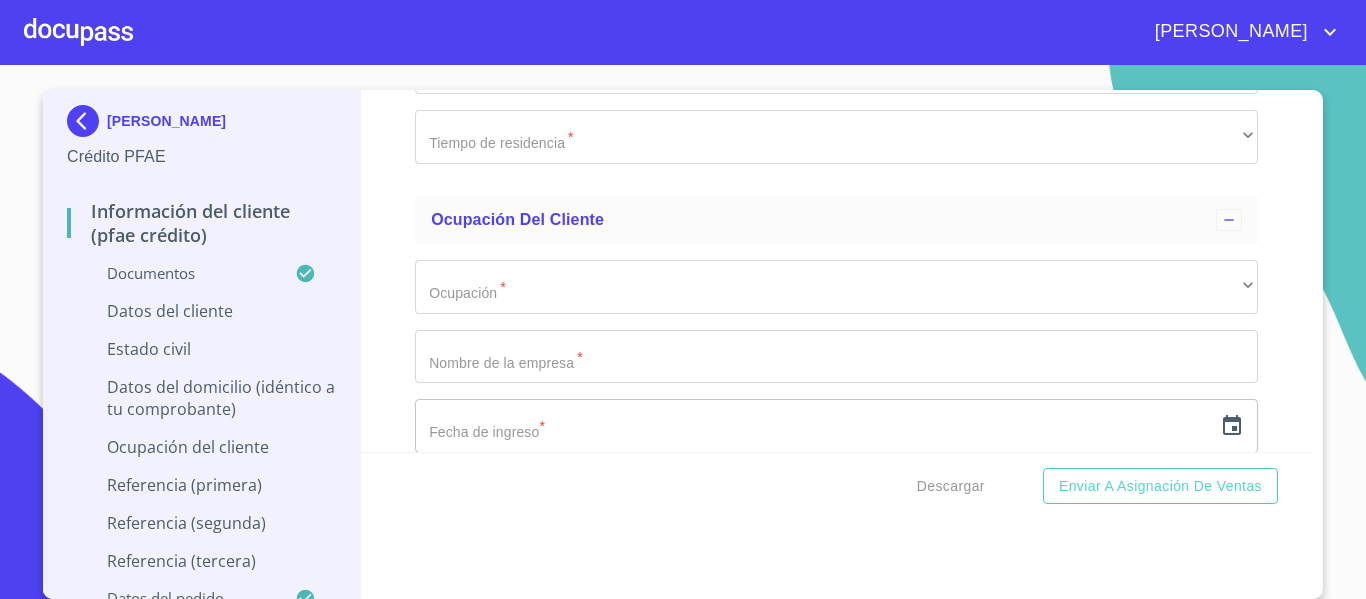 click at bounding box center [813, -1346] 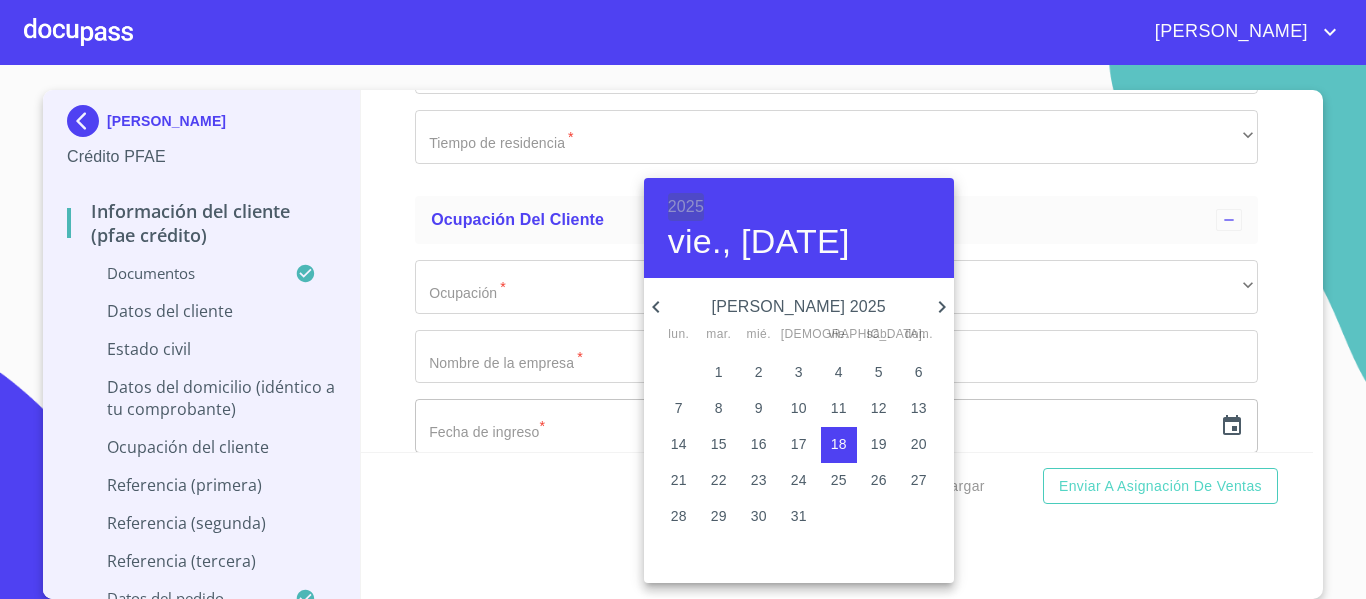 click on "2025" at bounding box center (686, 207) 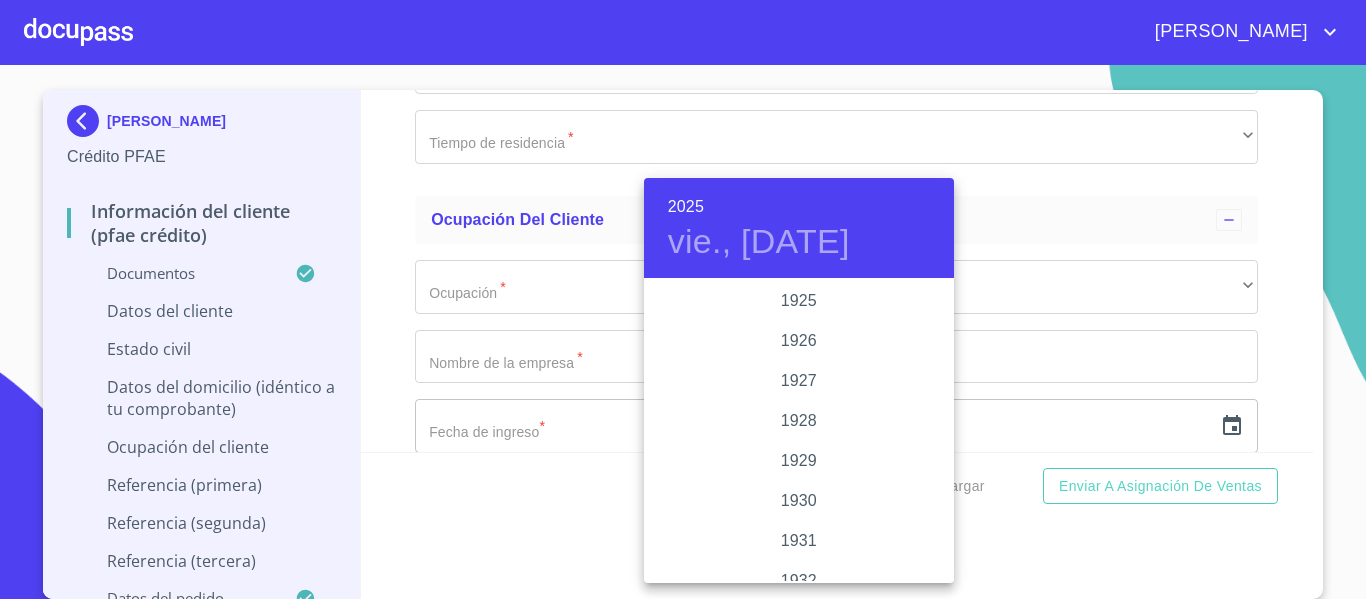 scroll, scrollTop: 3880, scrollLeft: 0, axis: vertical 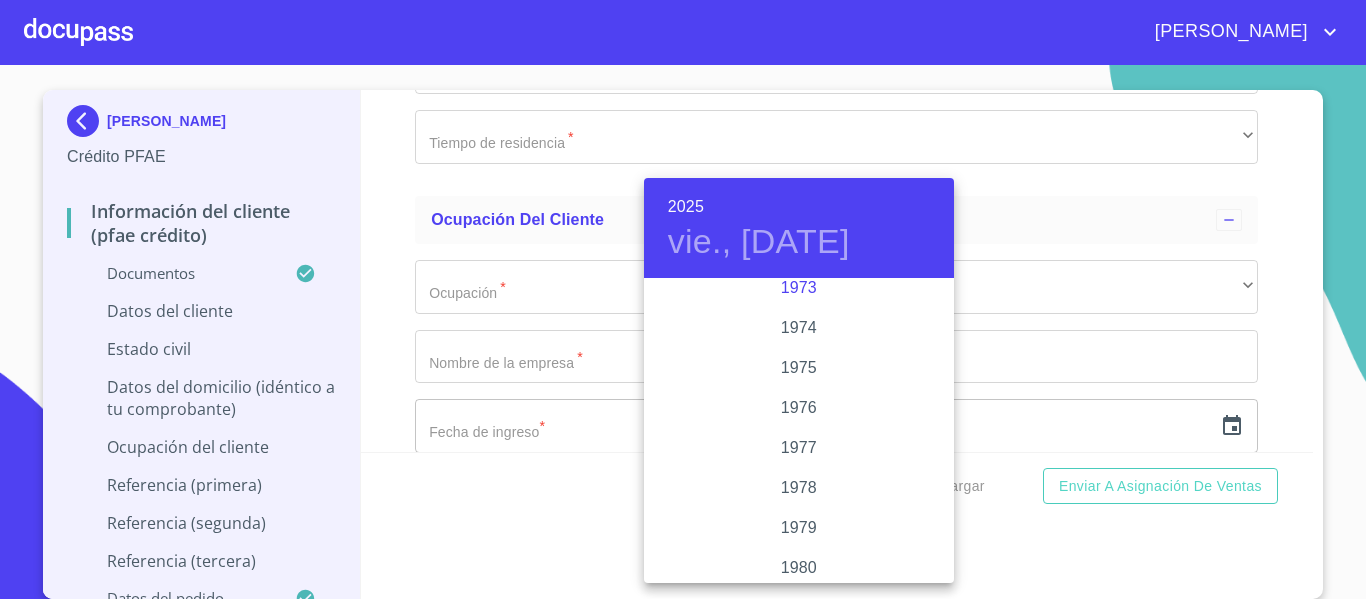 click on "1973" at bounding box center (799, 288) 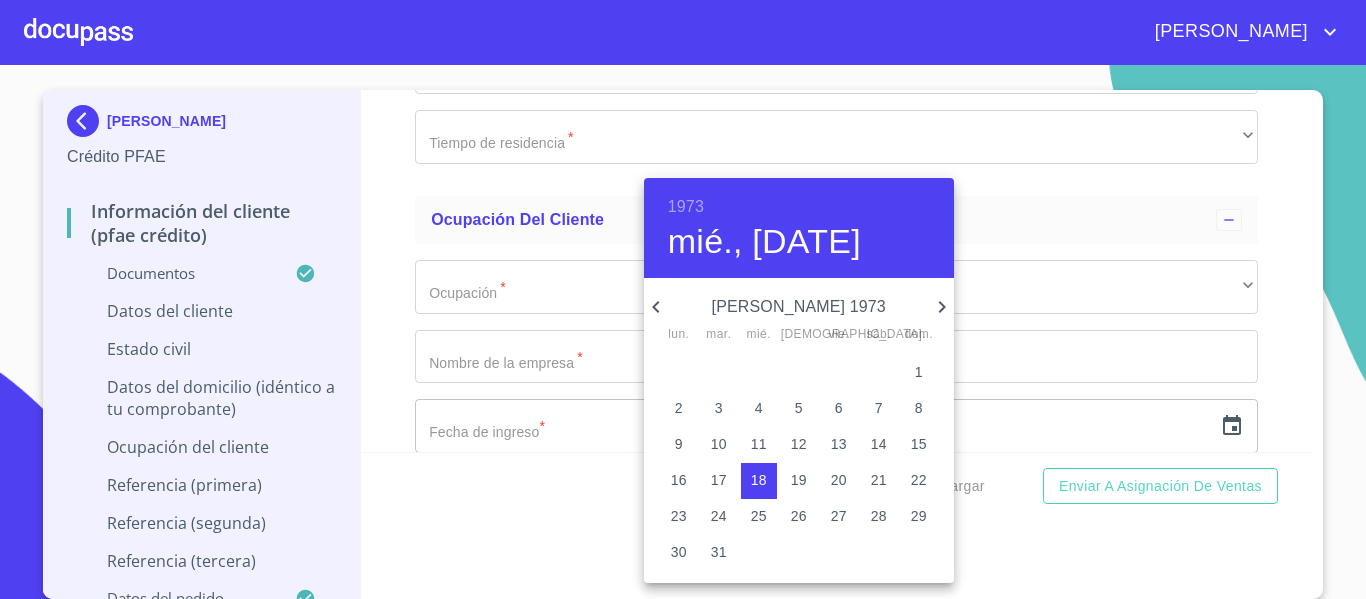 click 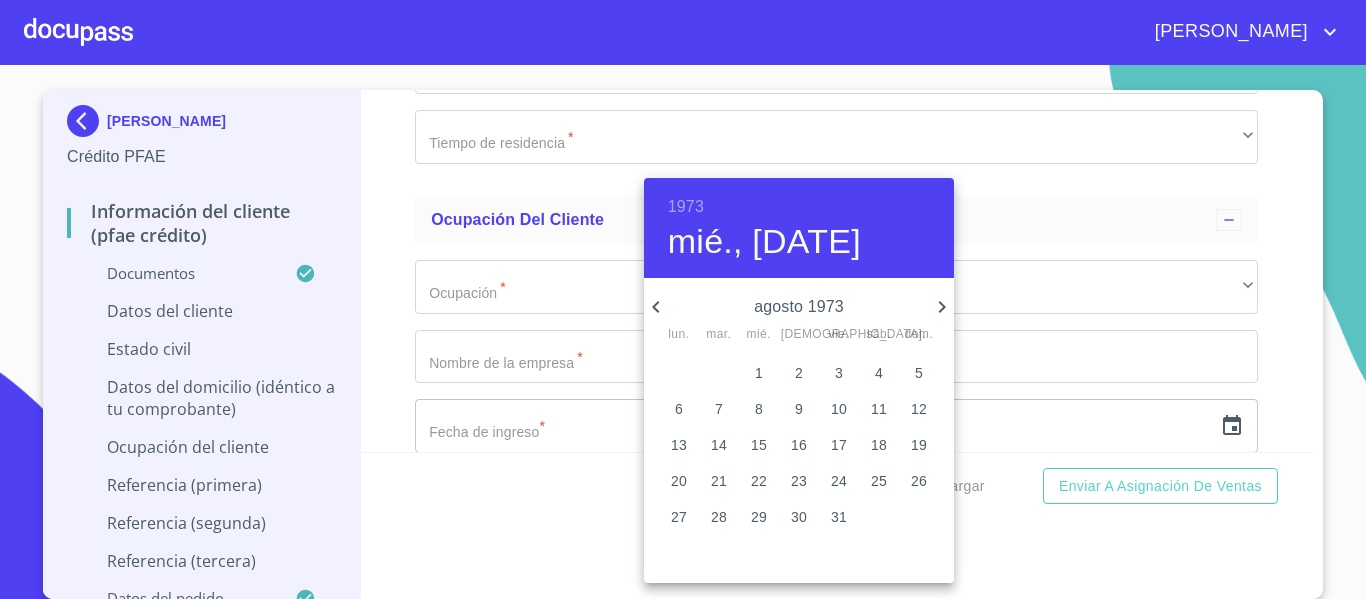 click 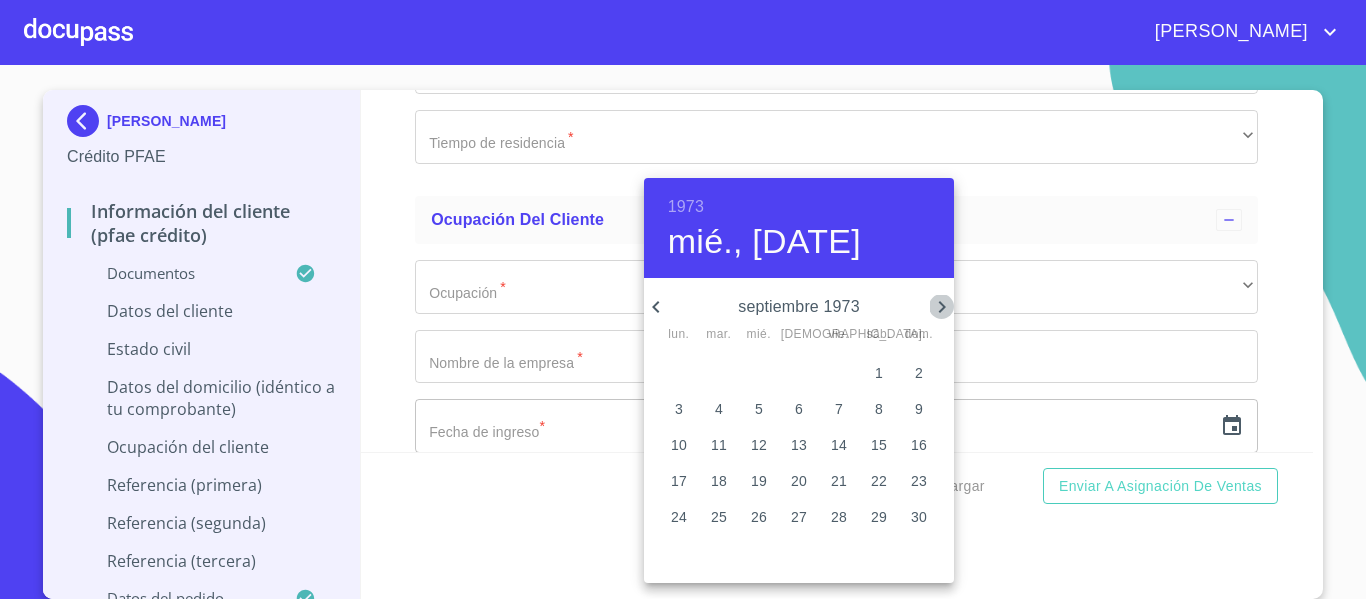 click 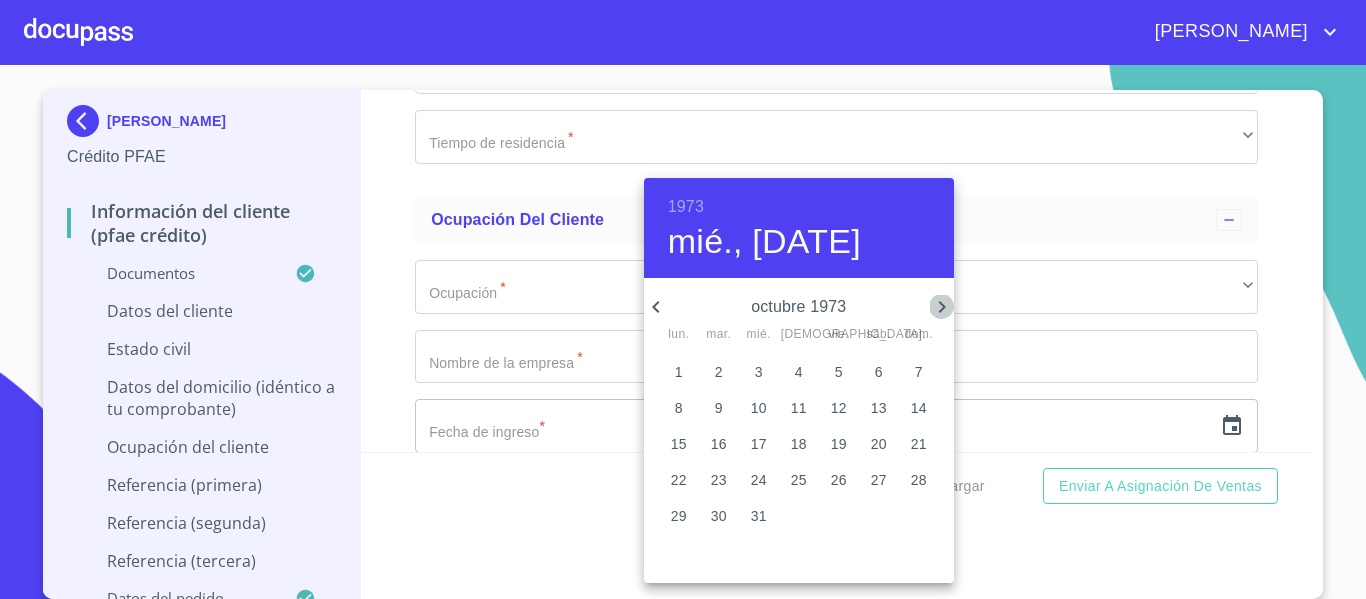 click 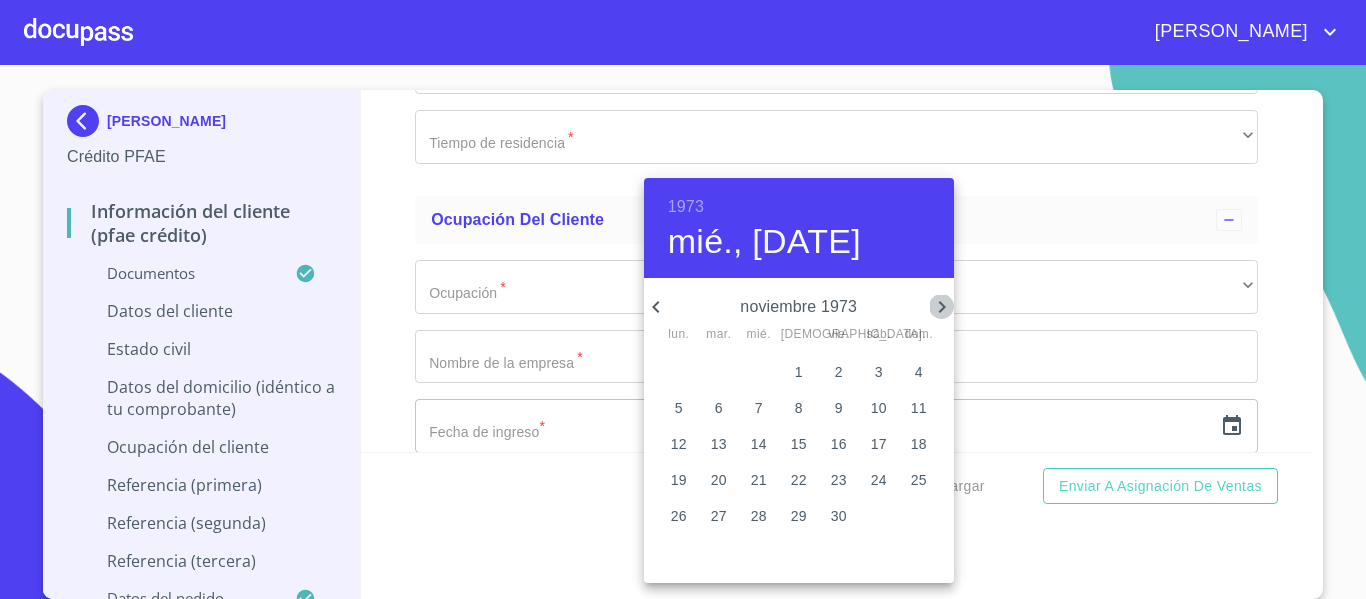 click 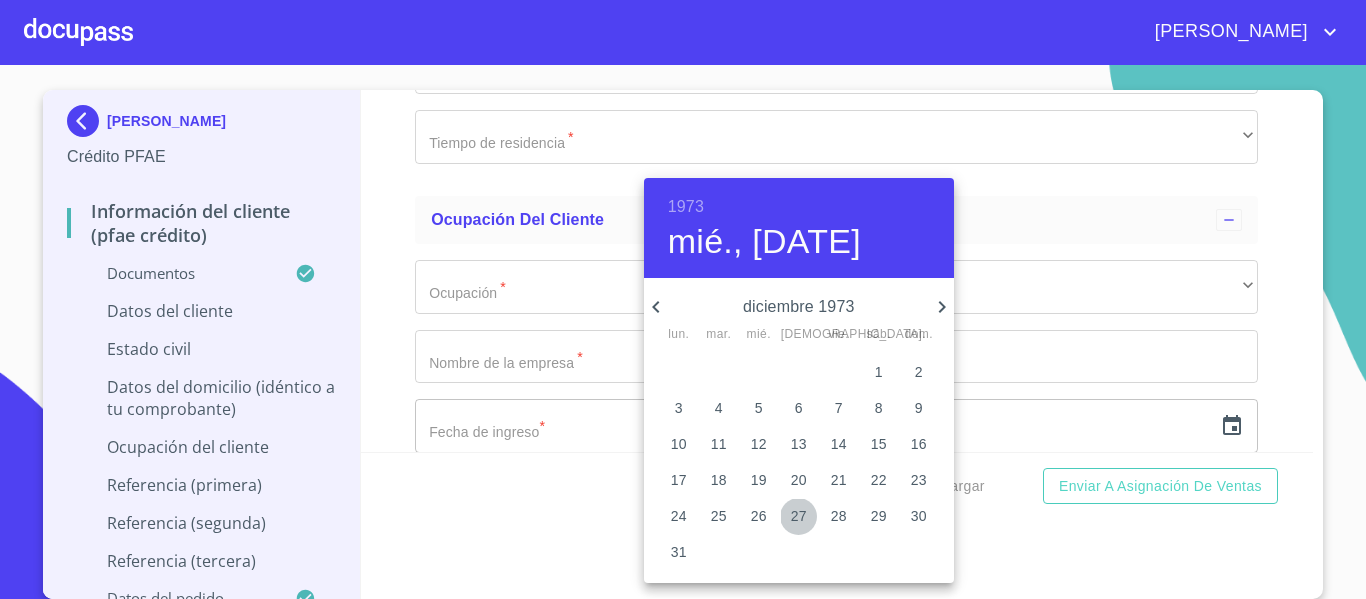 click on "27" at bounding box center [799, 516] 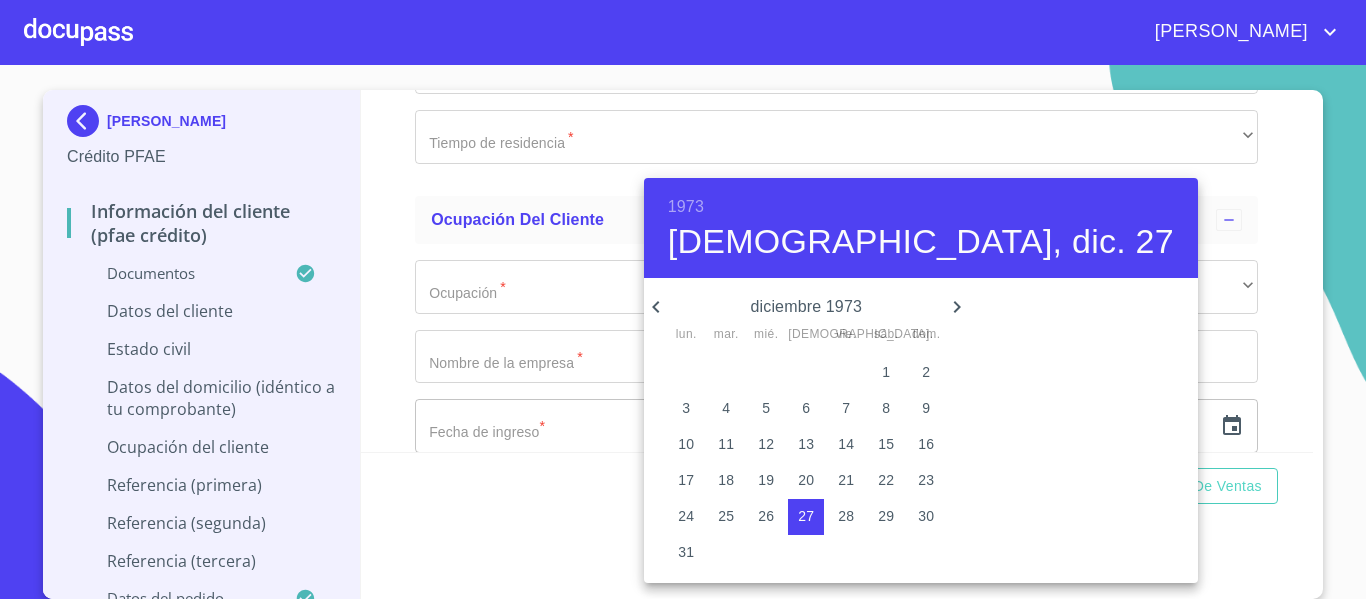 click at bounding box center [683, 299] 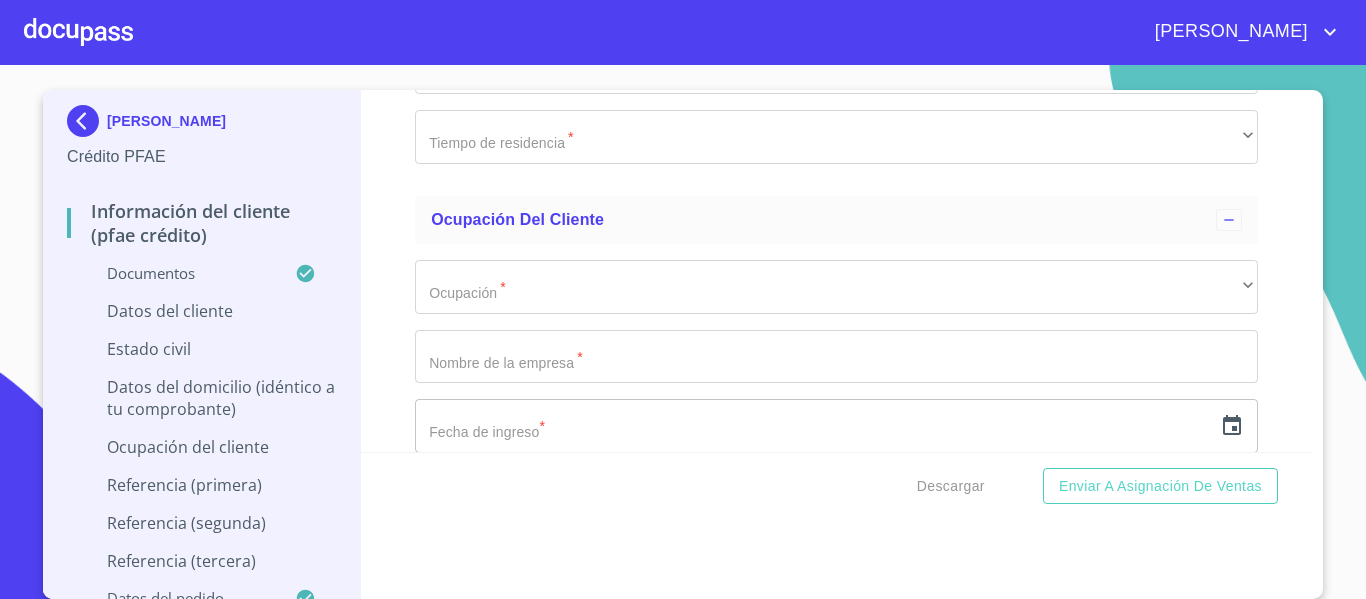 click on "Documento de identificación.   *" at bounding box center (836, -1276) 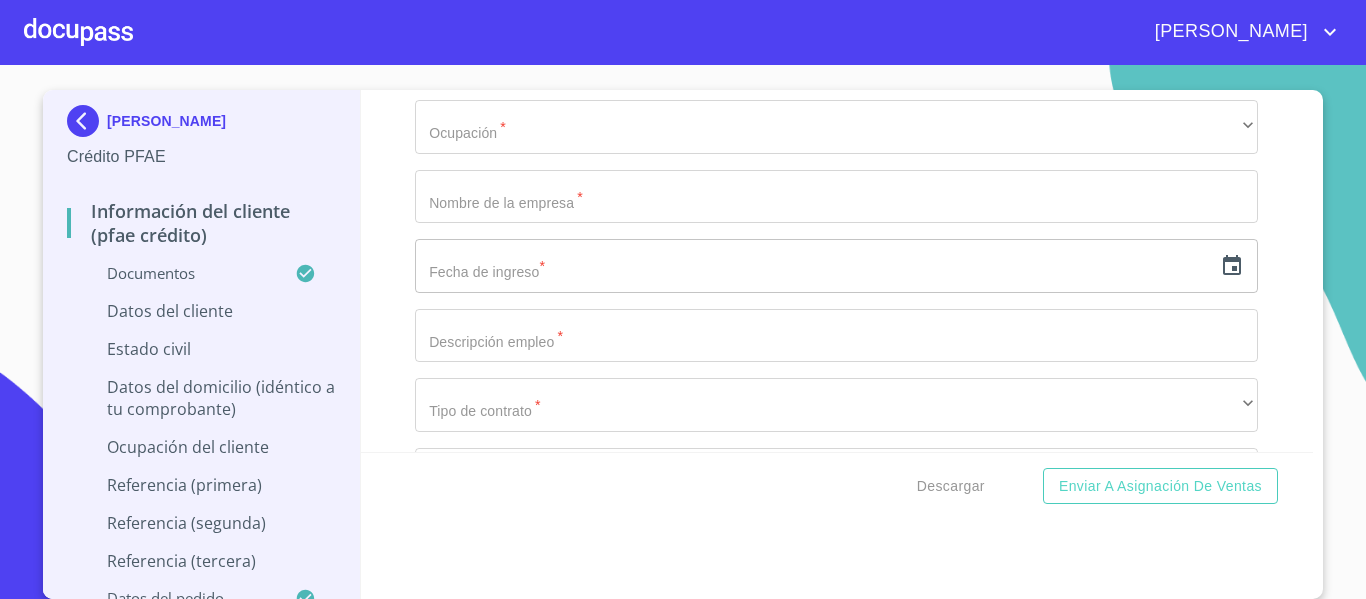 scroll, scrollTop: 7314, scrollLeft: 0, axis: vertical 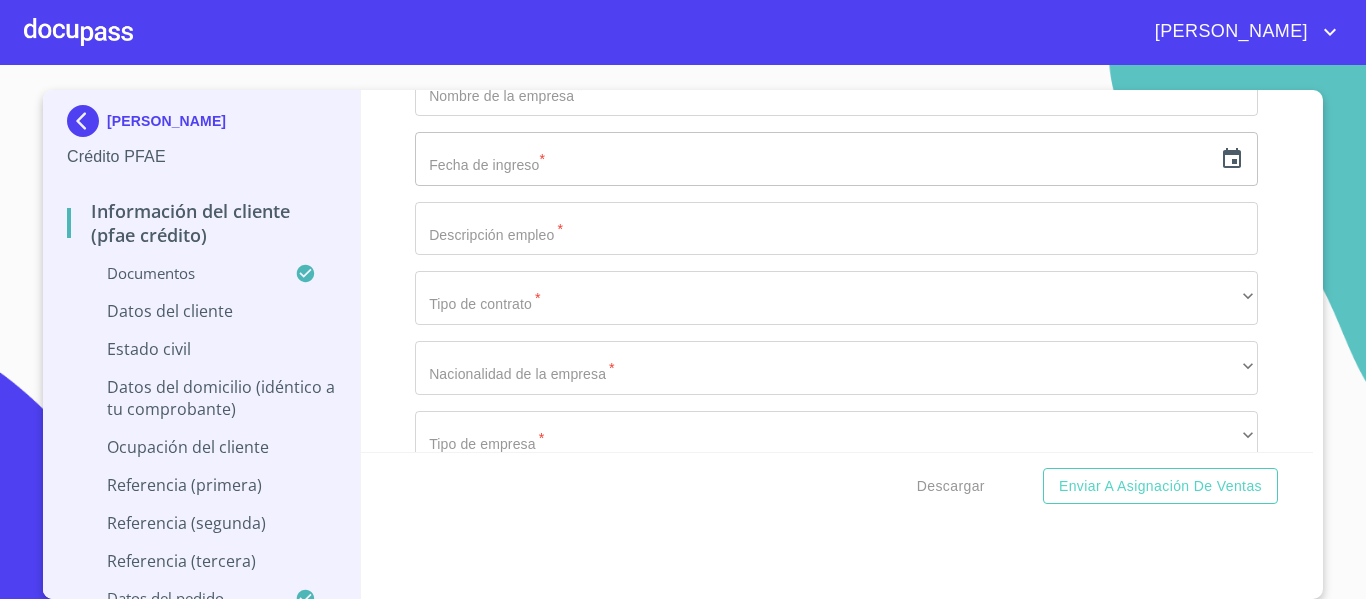 type on "2334384607" 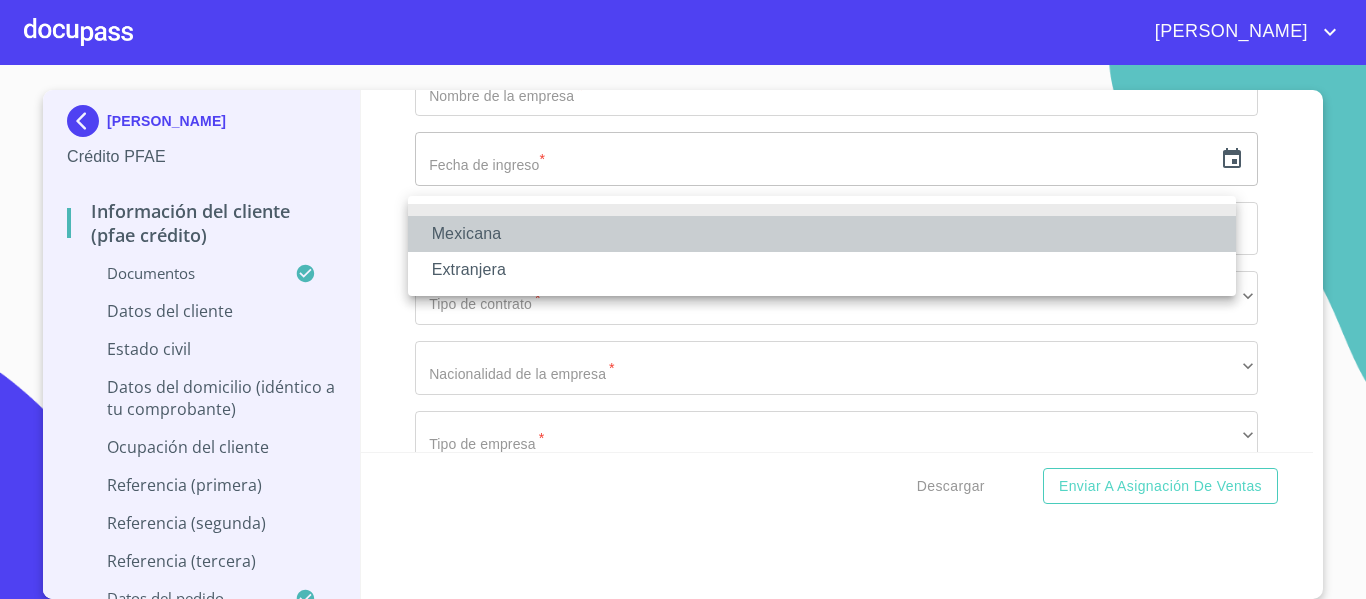 click on "Mexicana" at bounding box center [822, 234] 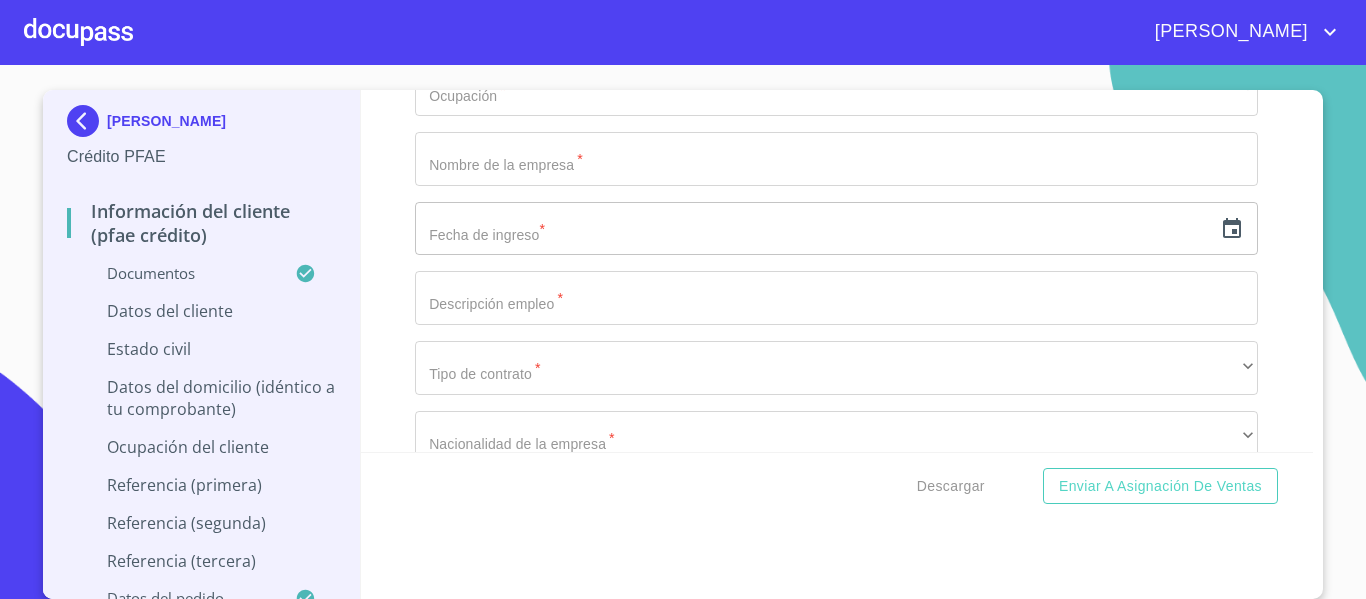 click on "Documento de identificación.   *" at bounding box center [836, -1265] 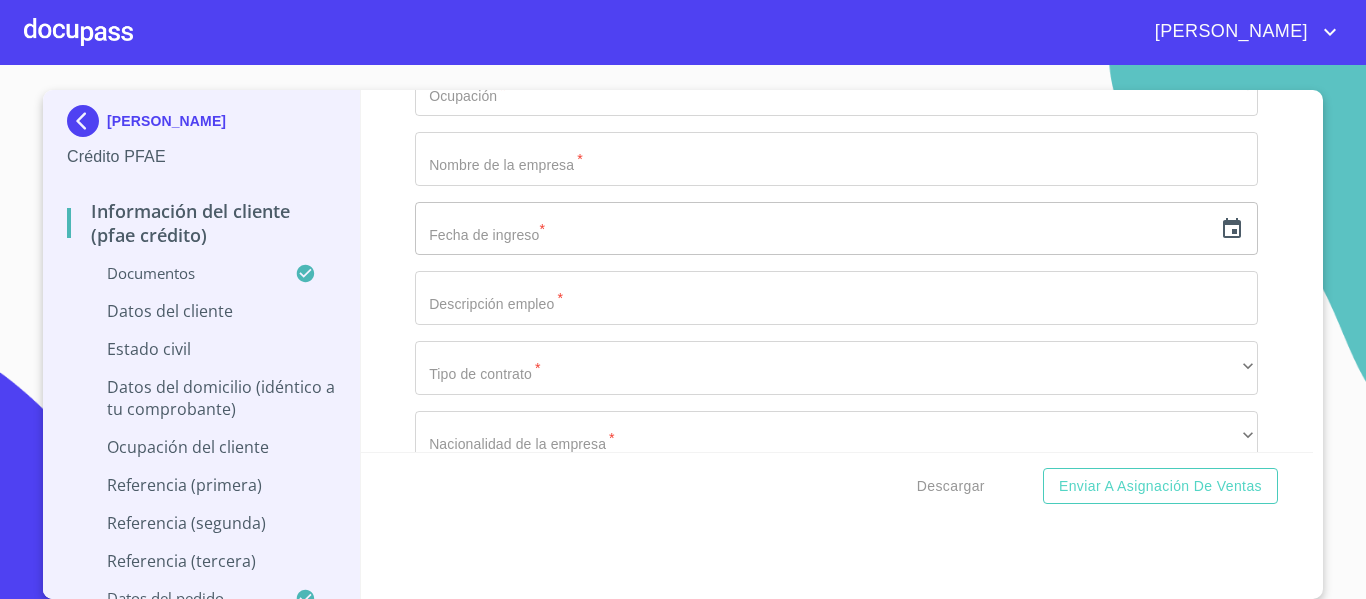 type on "[GEOGRAPHIC_DATA]" 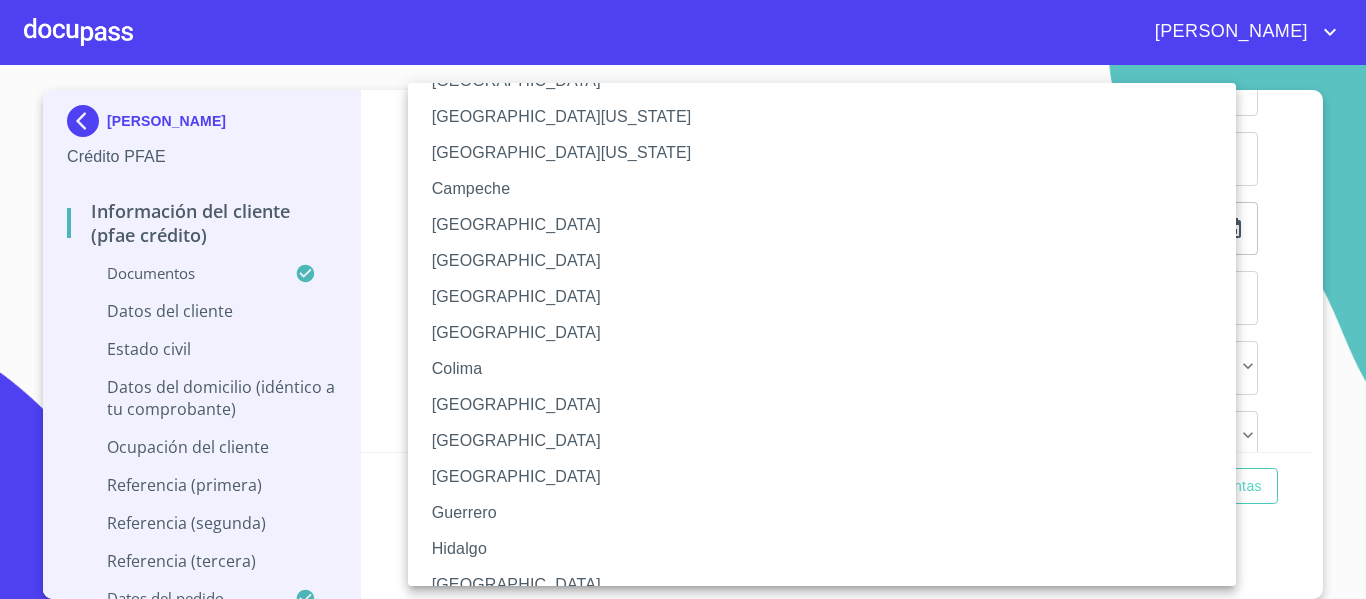 scroll, scrollTop: 120, scrollLeft: 0, axis: vertical 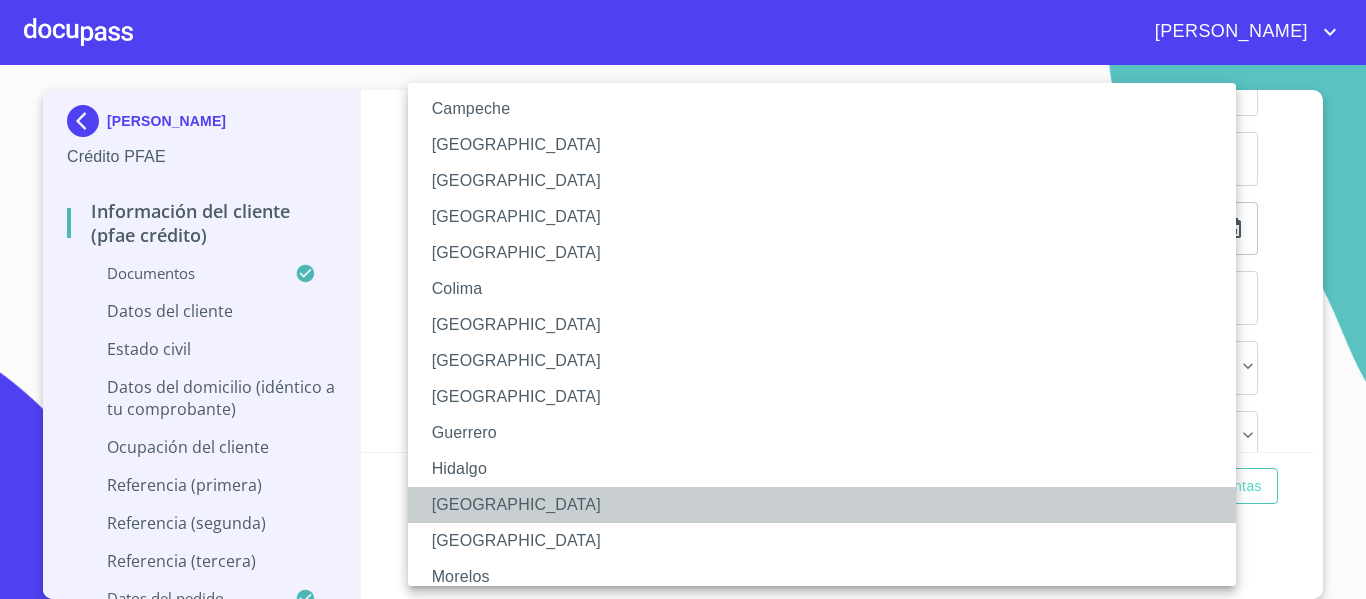 click on "[GEOGRAPHIC_DATA]" at bounding box center (829, 505) 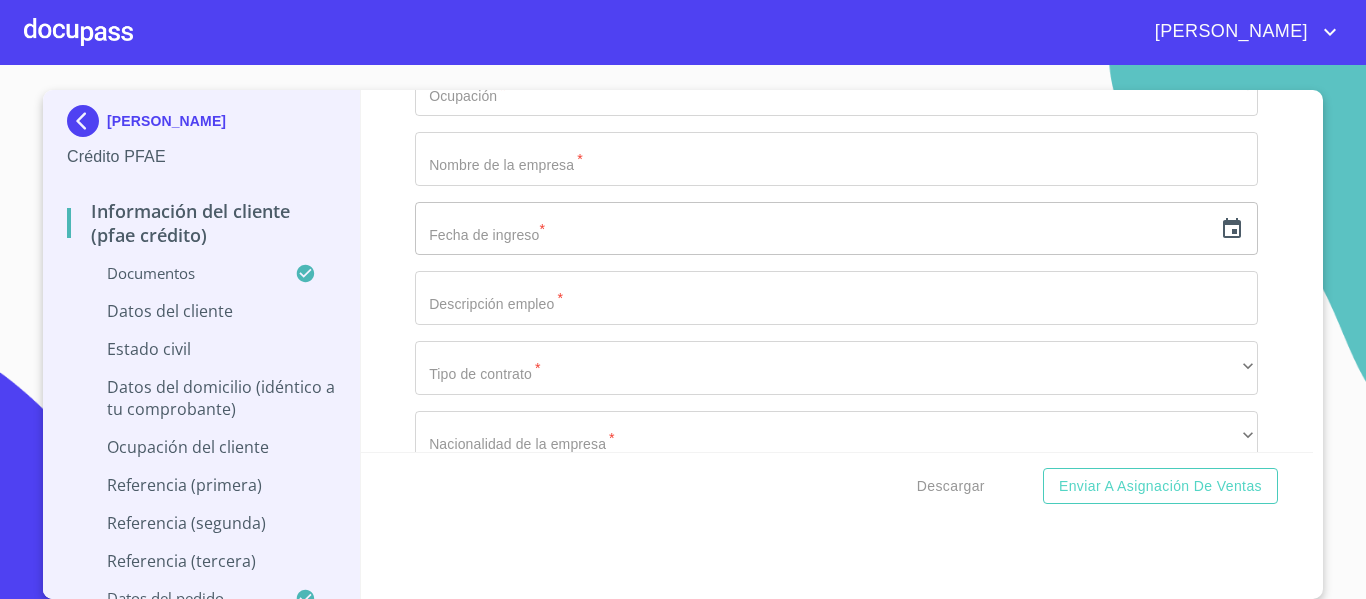 click on "​" at bounding box center [836, -1126] 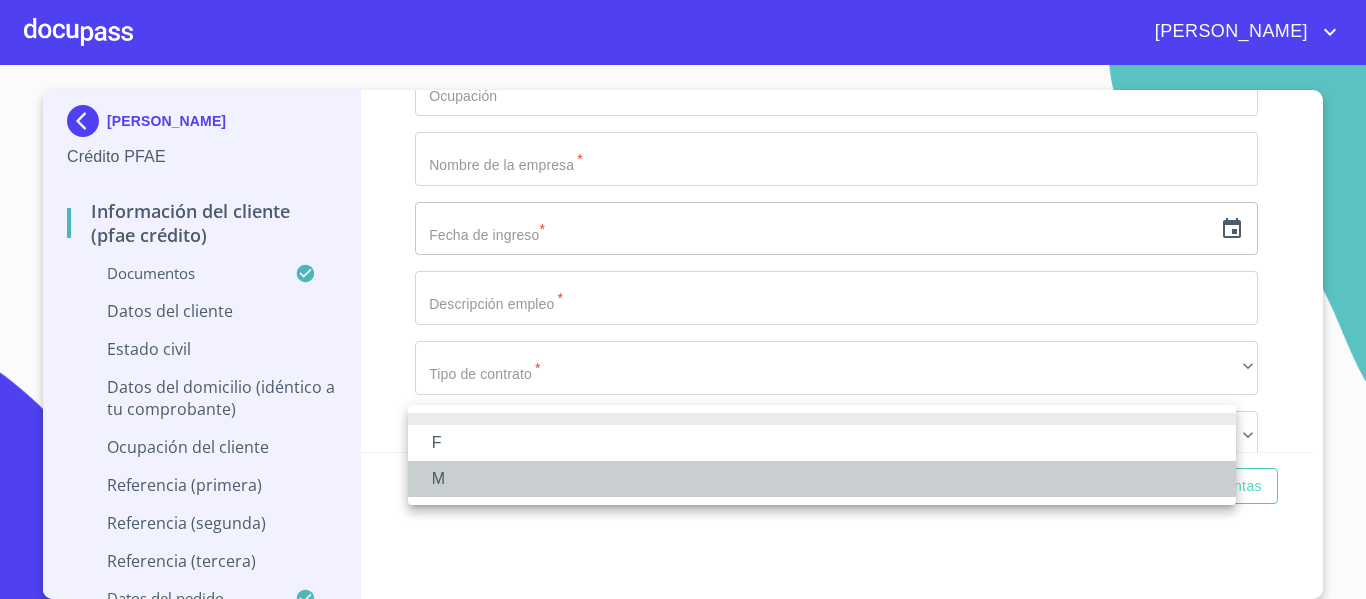 click on "M" at bounding box center [822, 479] 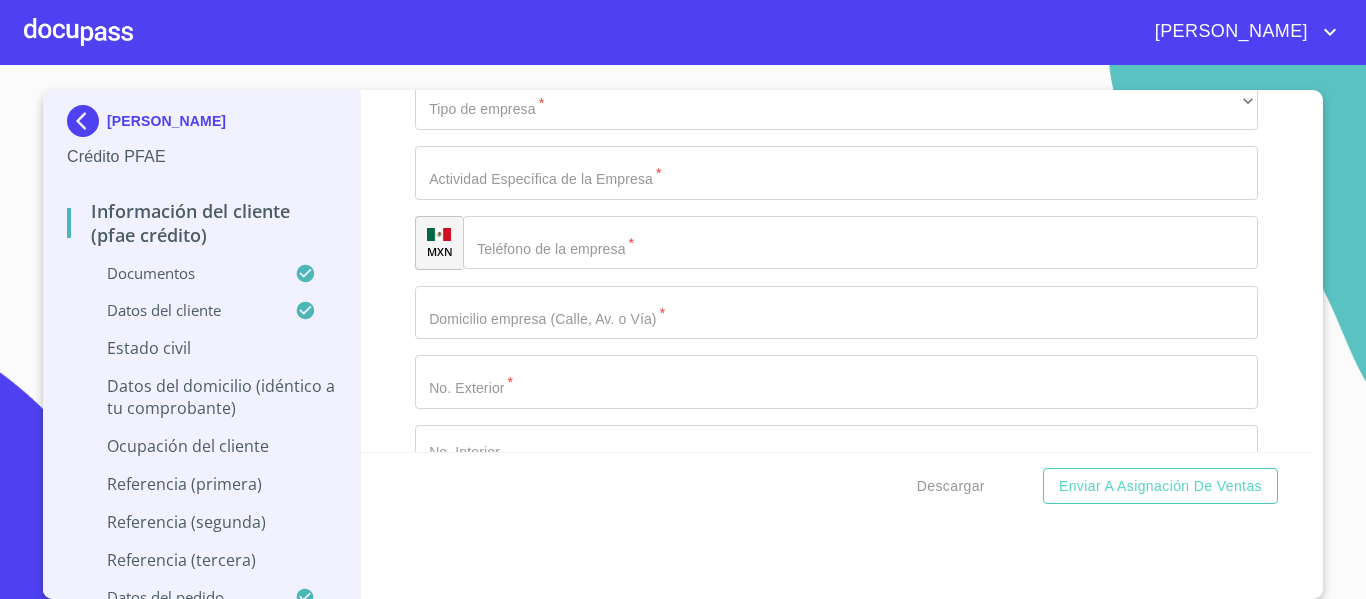 scroll, scrollTop: 7731, scrollLeft: 0, axis: vertical 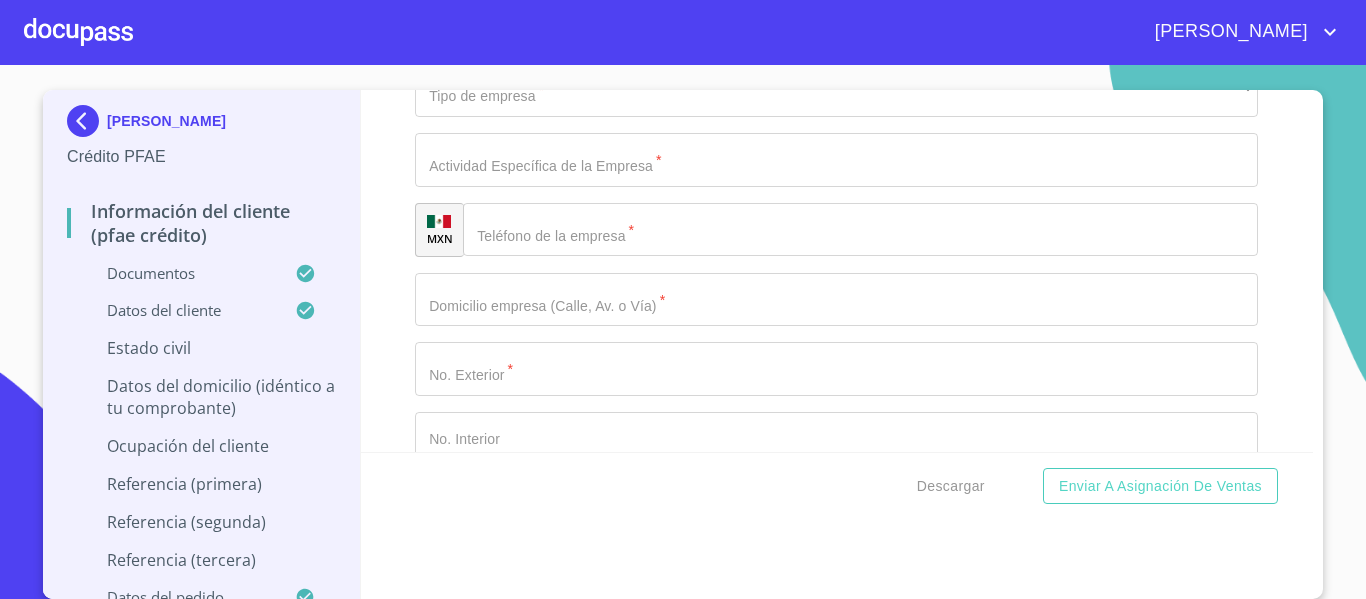 click on "​" at bounding box center [836, -1323] 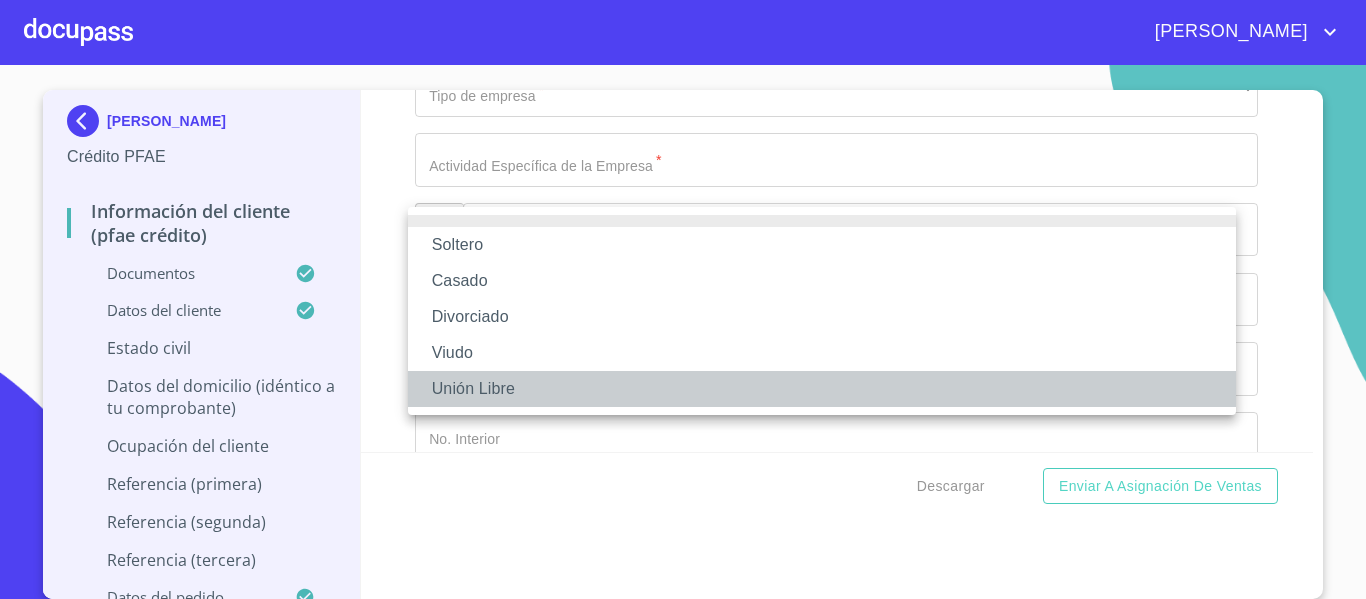 click on "Unión Libre" at bounding box center [822, 389] 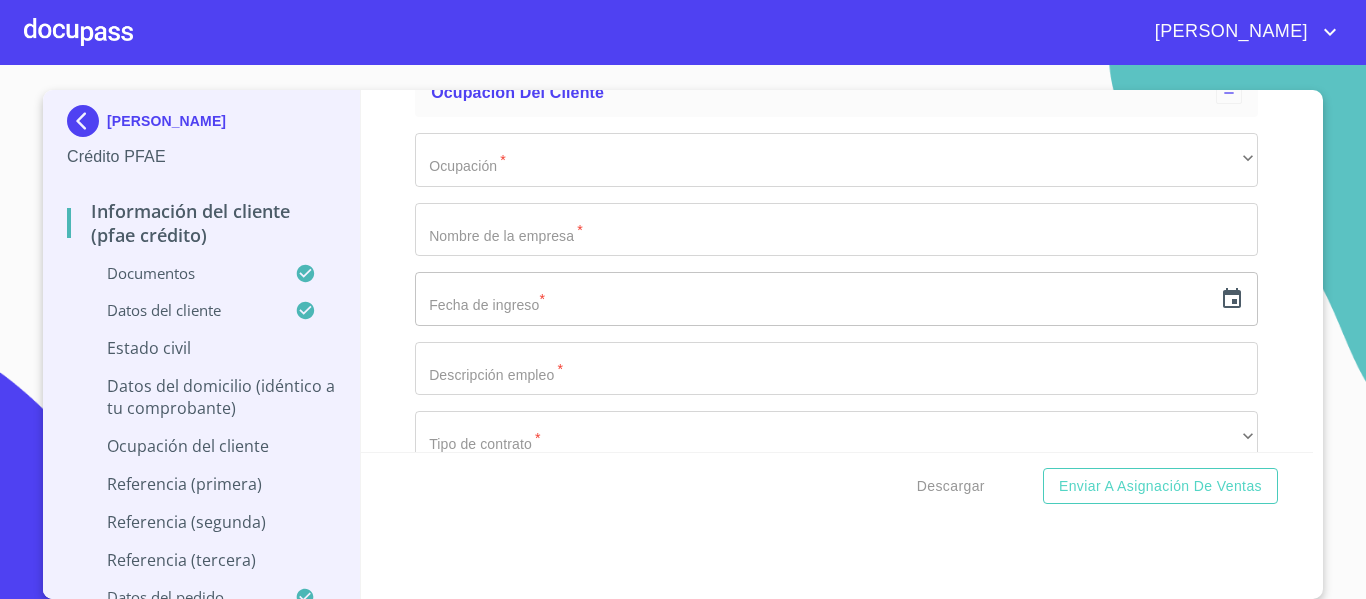 click on "​" at bounding box center [836, -1253] 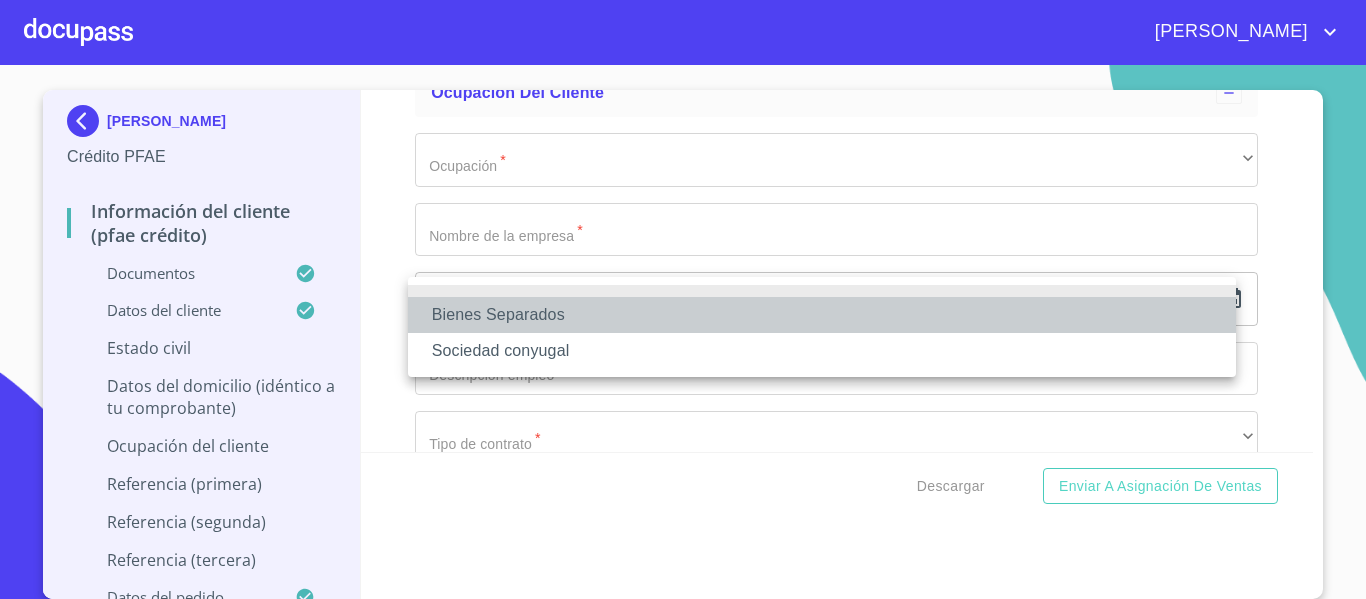 click on "Bienes Separados" at bounding box center (822, 315) 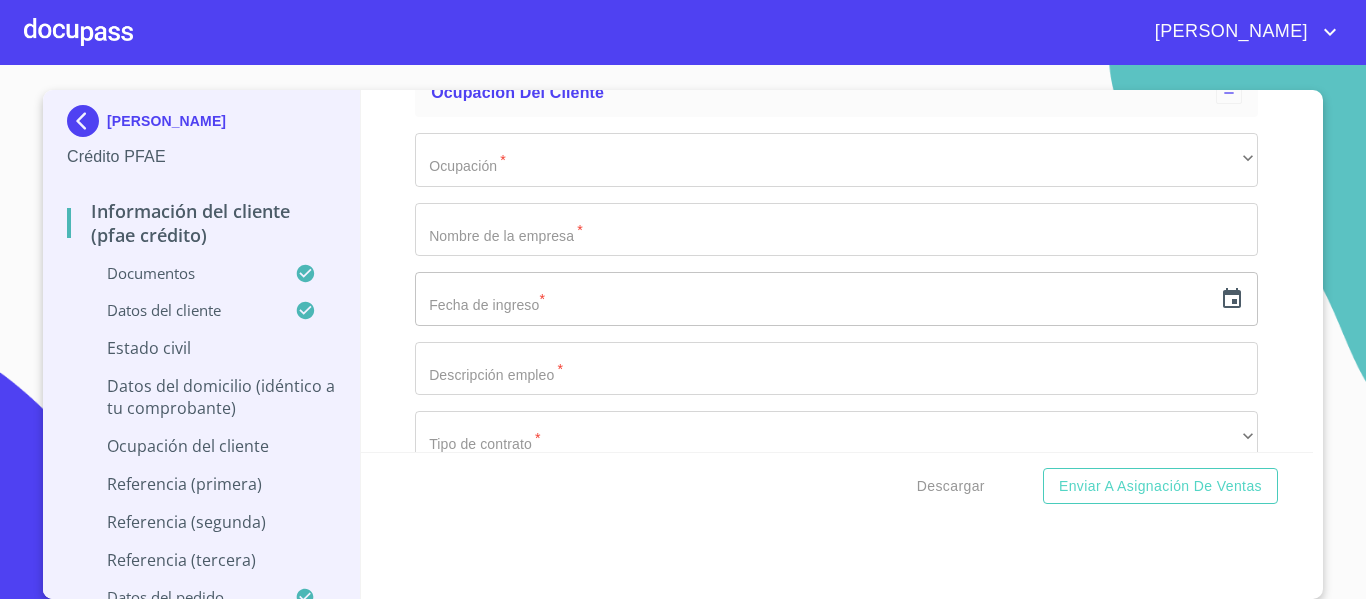 click on "Documento de identificación.   *" at bounding box center (813, -2308) 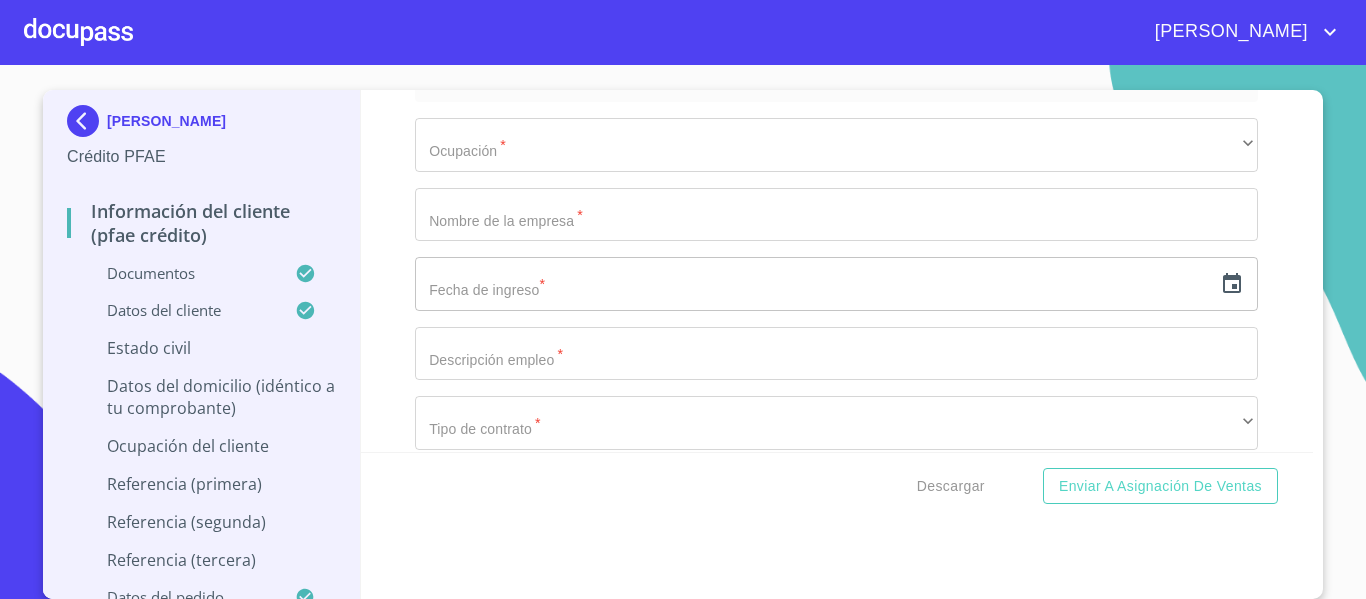 type on "[PERSON_NAME]" 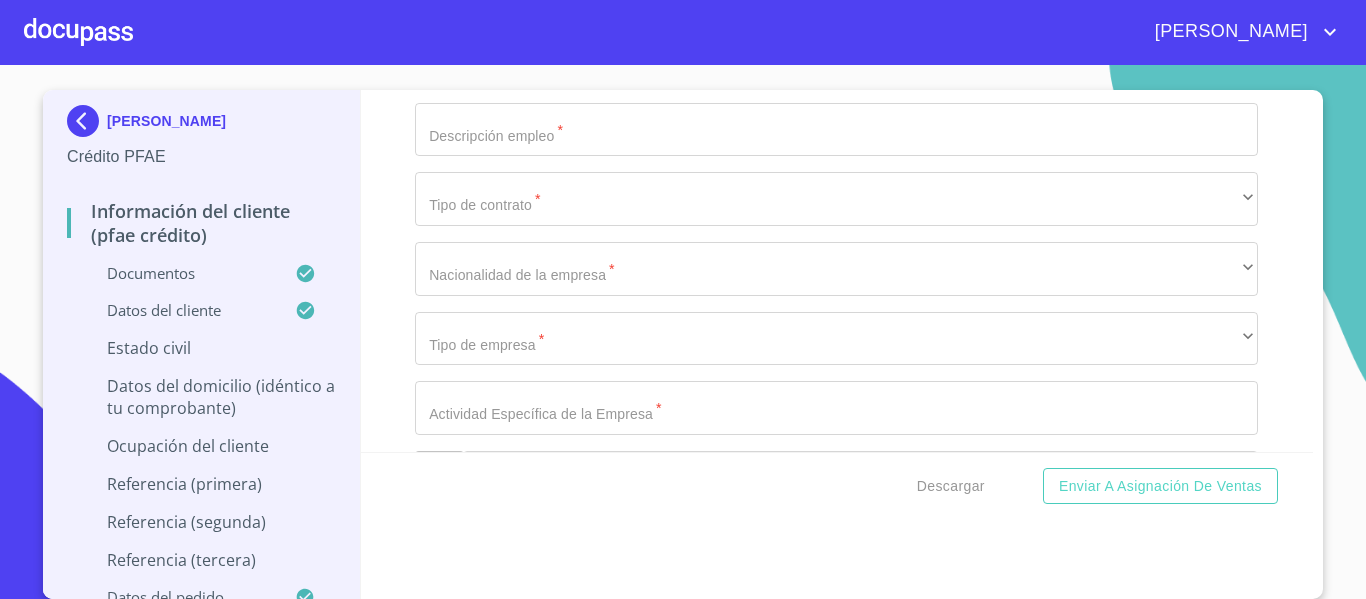 type on "[PERSON_NAME]" 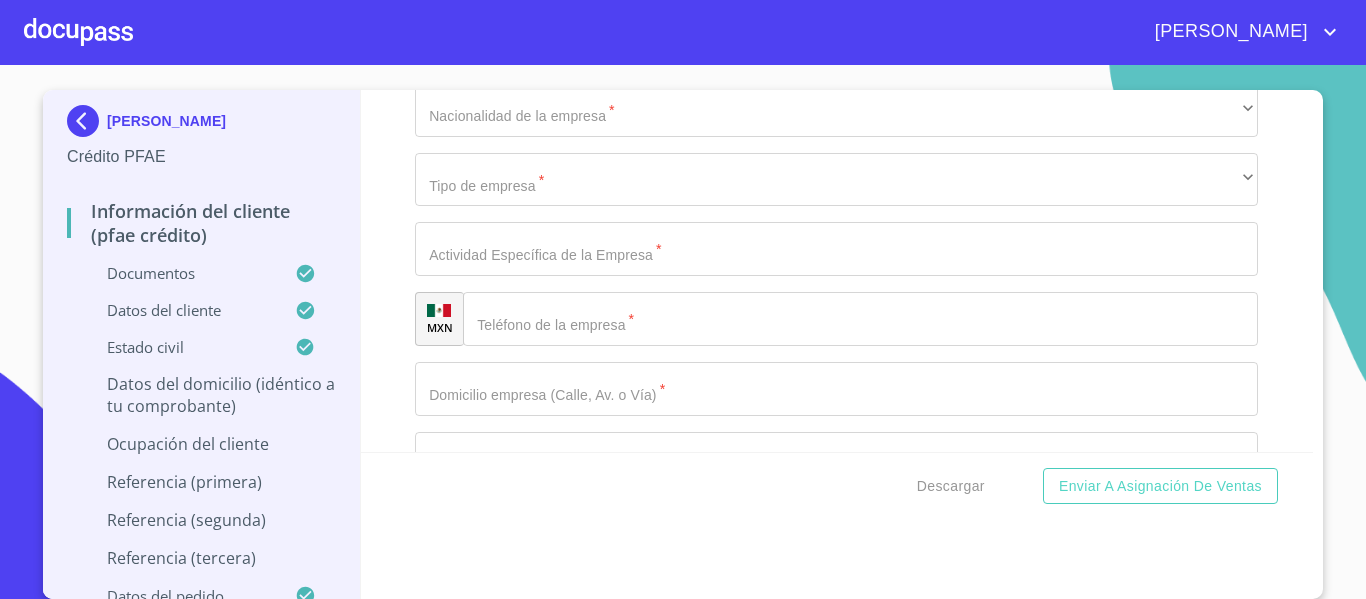 scroll, scrollTop: 8130, scrollLeft: 0, axis: vertical 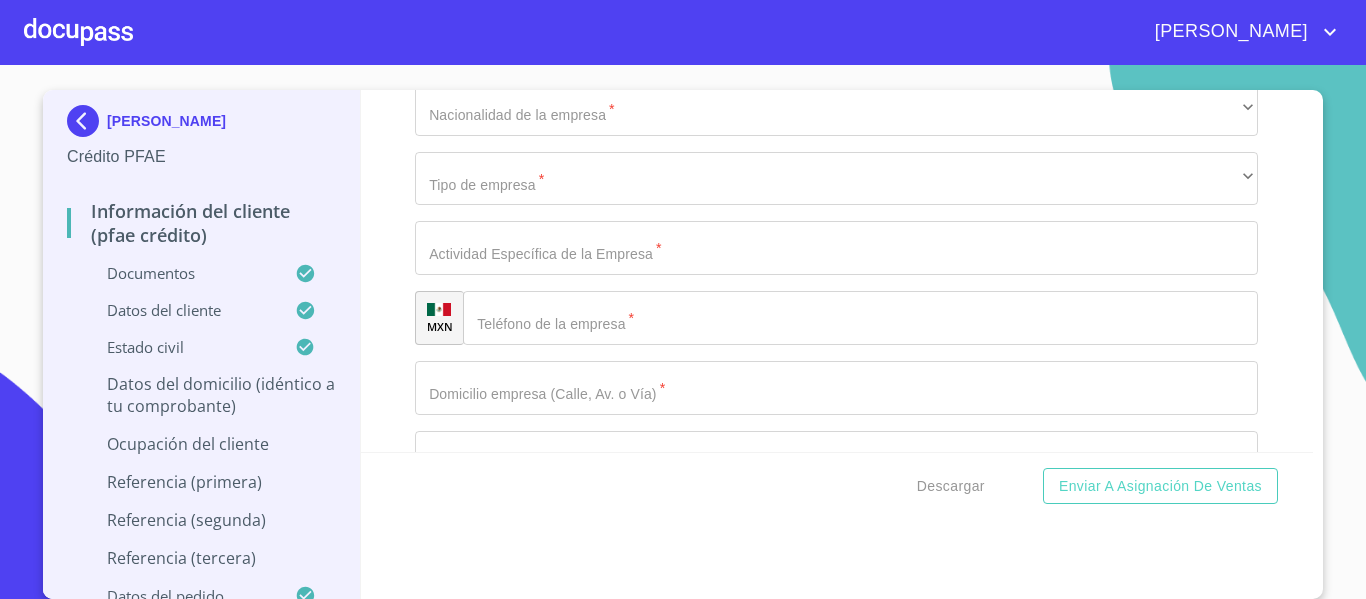 click on "Documento de identificación.   *" at bounding box center [836, -1235] 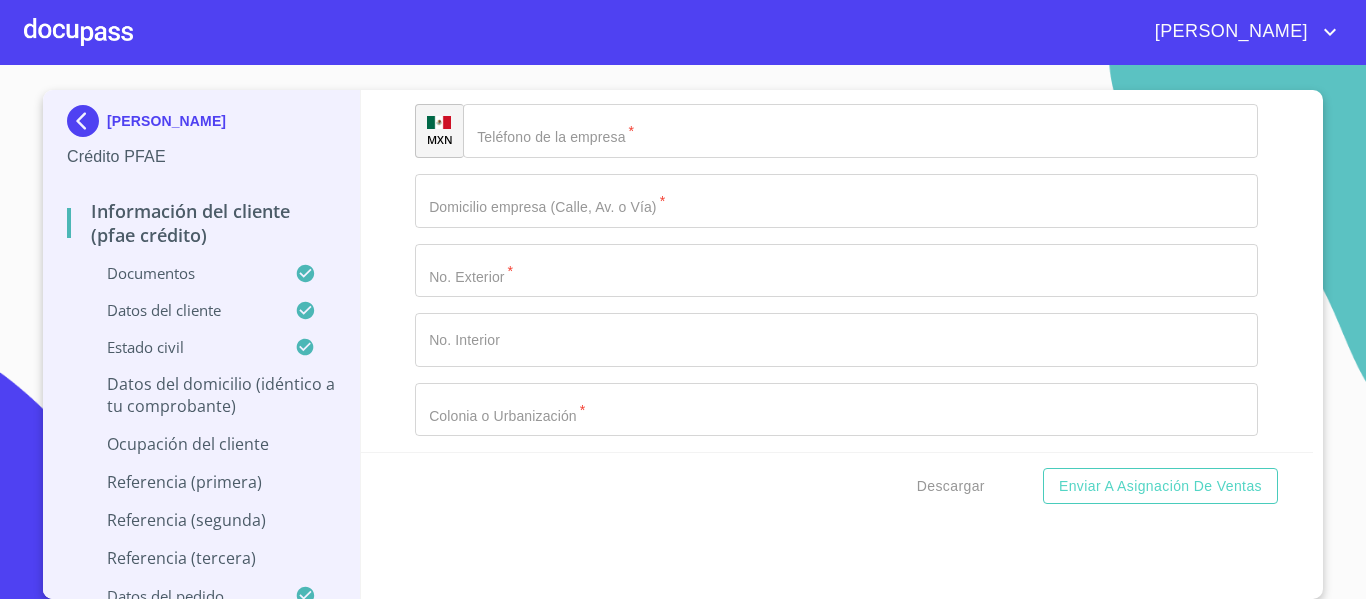 scroll, scrollTop: 8370, scrollLeft: 0, axis: vertical 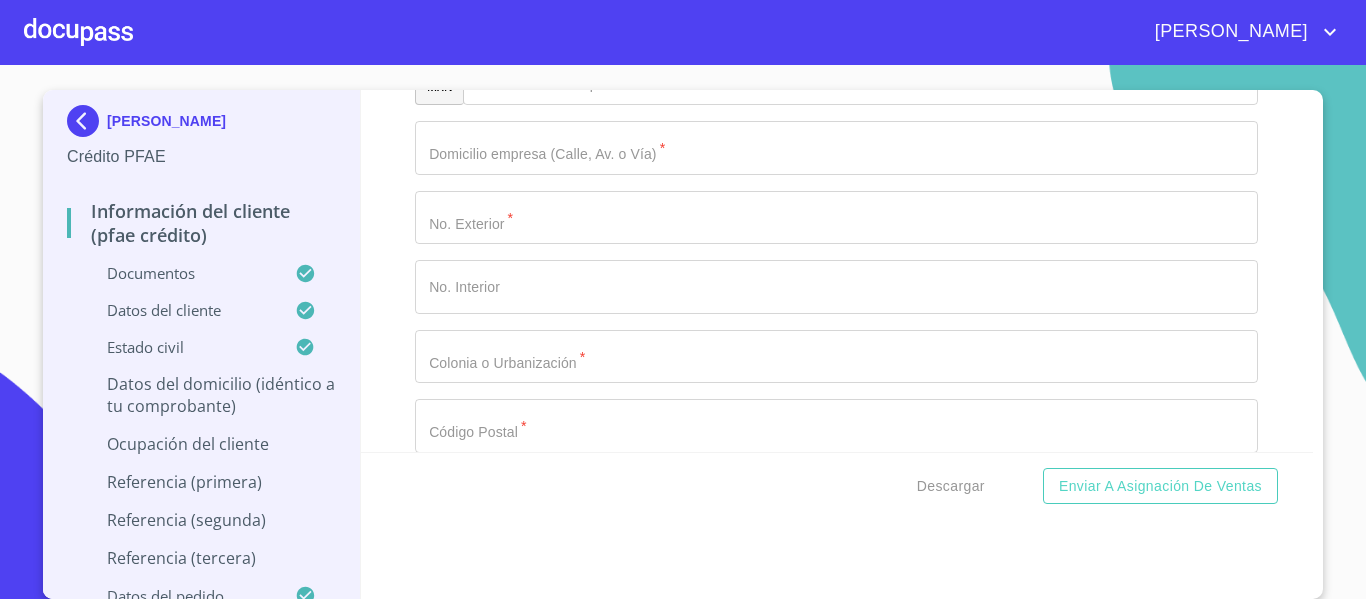 type on "0" 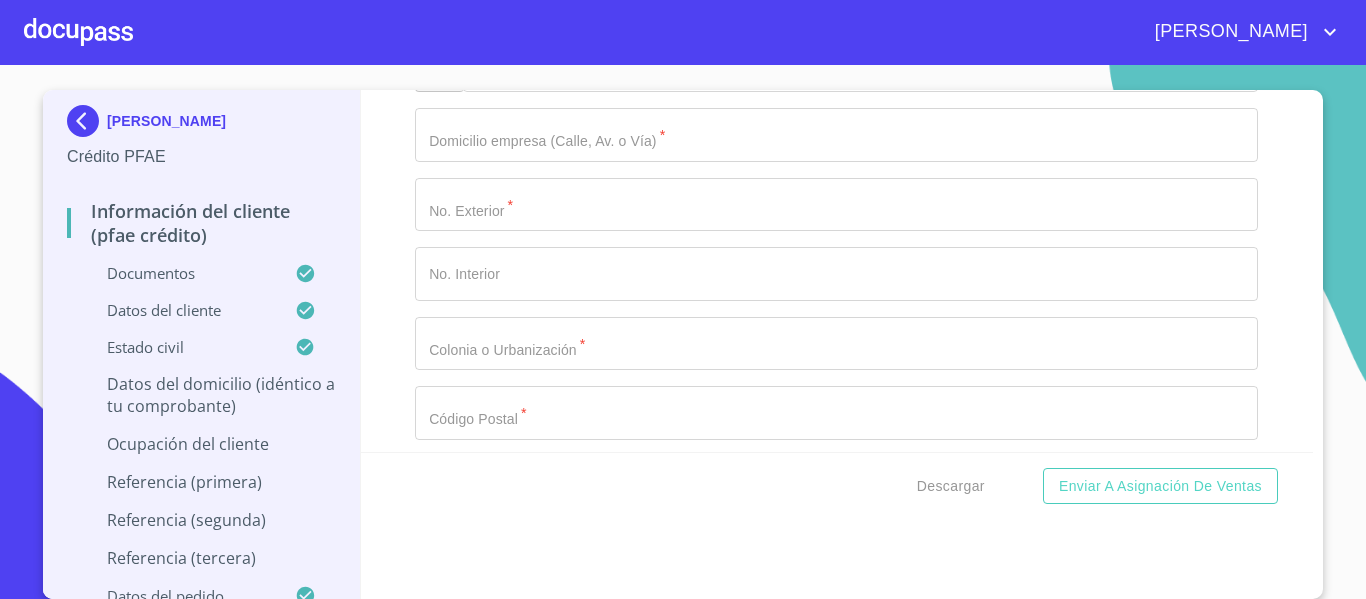 type on "45" 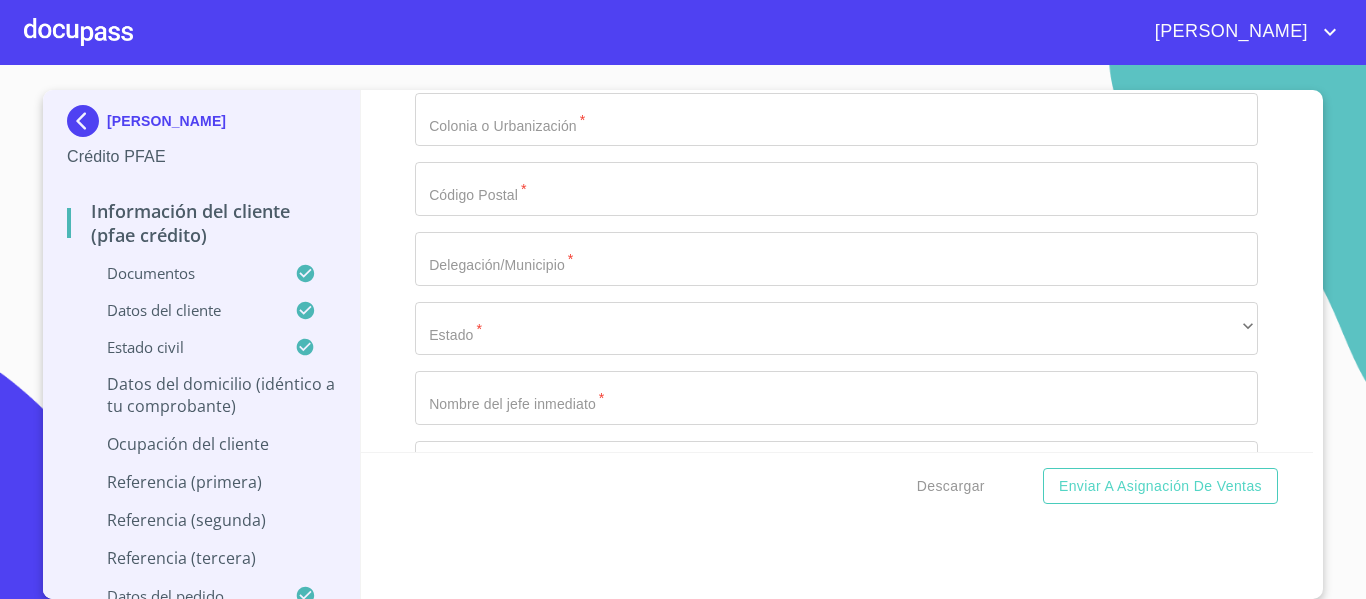 click on "​" at bounding box center (836, -1283) 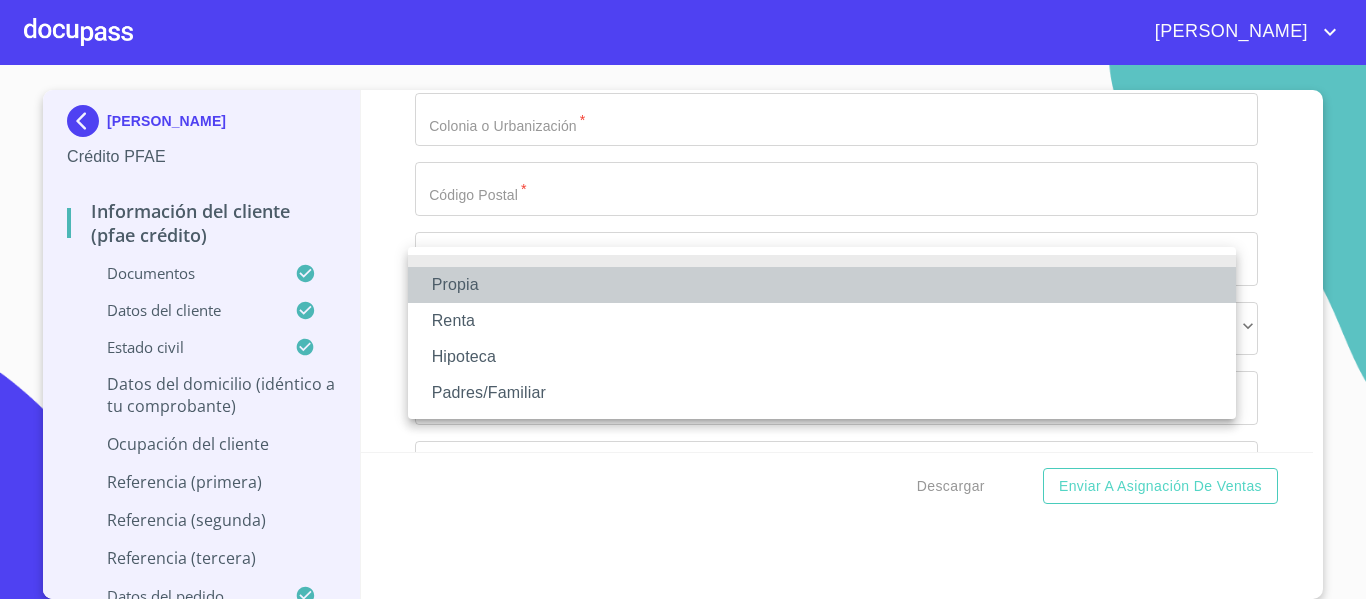 click on "Propia" at bounding box center [822, 285] 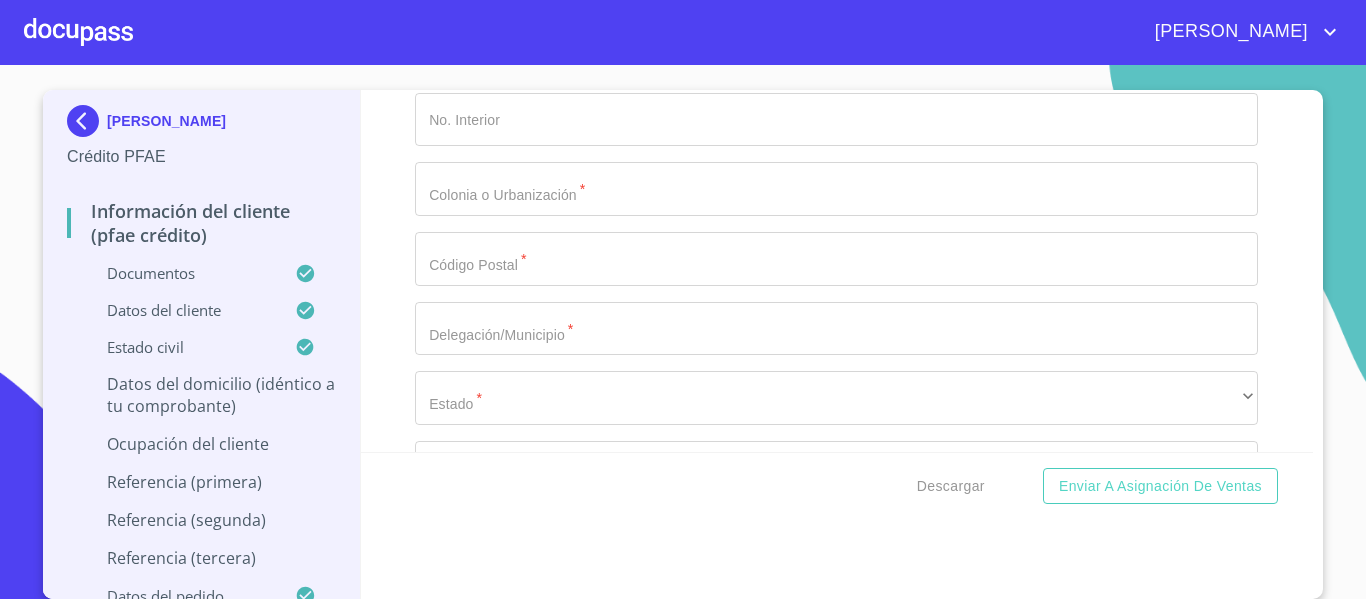 click on "Documento de identificación.   *" at bounding box center [836, -1214] 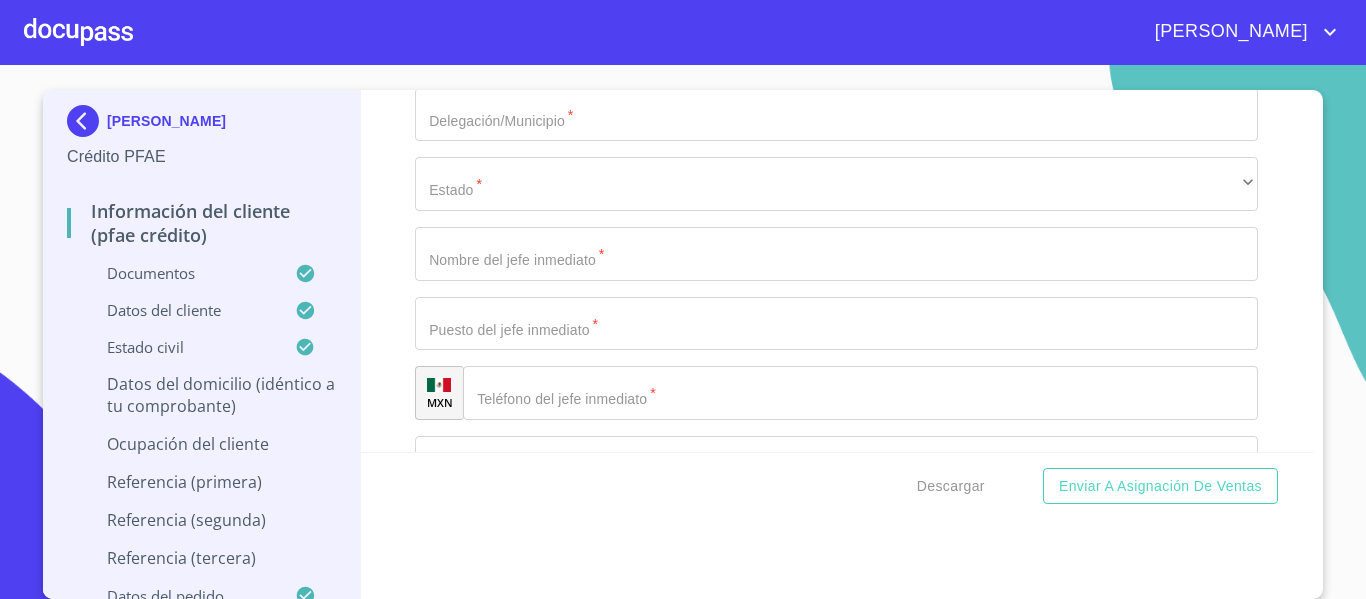scroll, scrollTop: 8861, scrollLeft: 0, axis: vertical 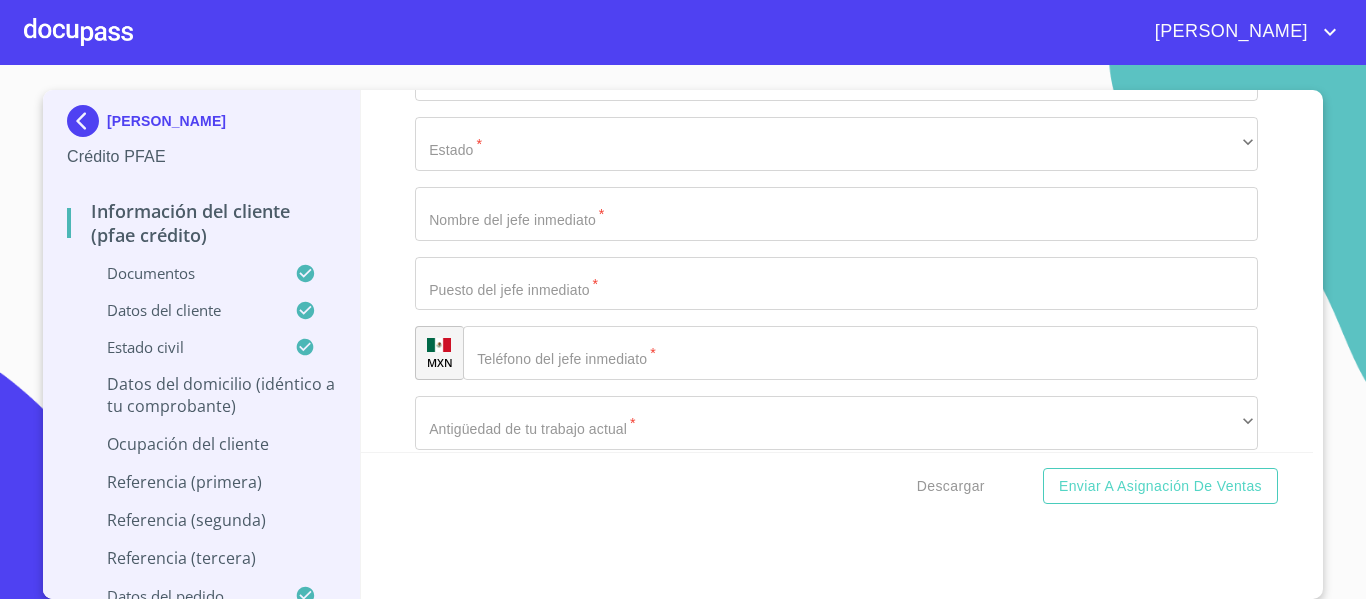 type on "[GEOGRAPHIC_DATA]" 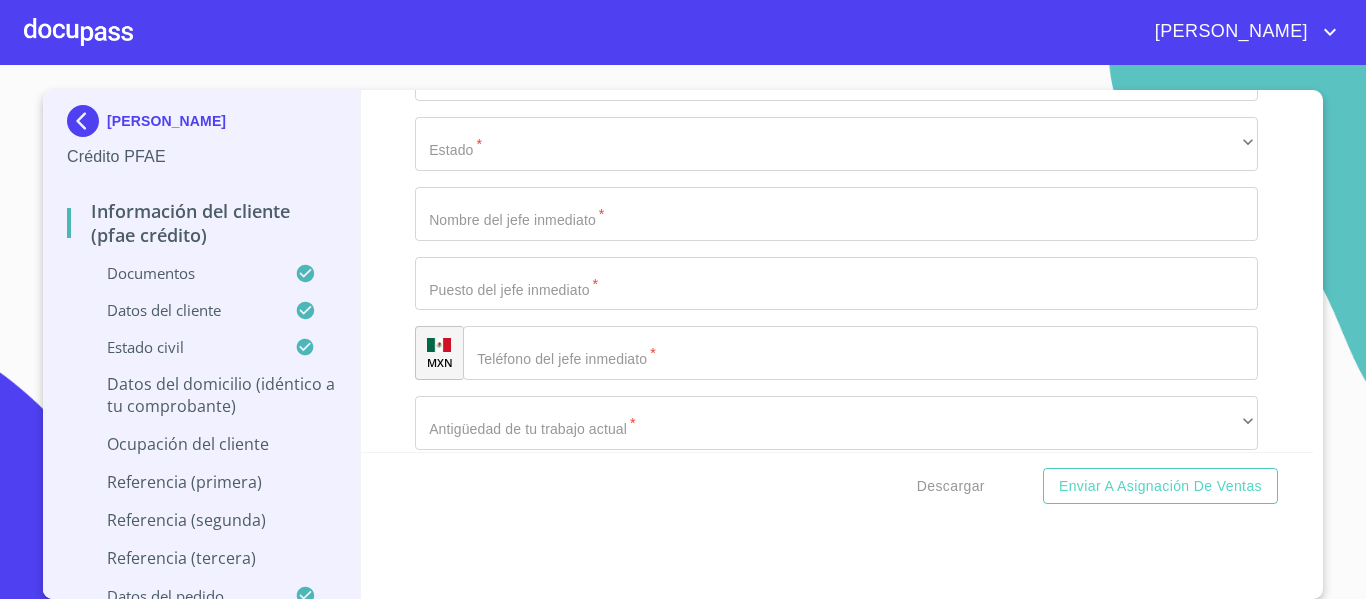 click on "Documento de identificación.   *" at bounding box center [836, -1329] 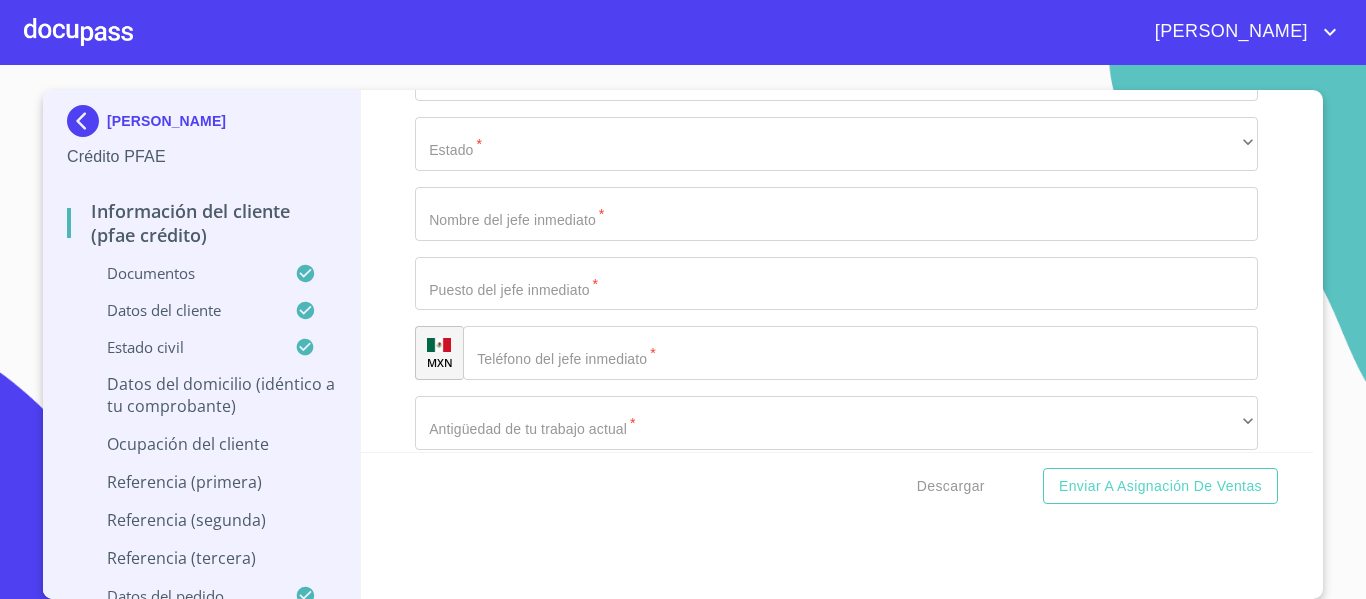 type on "[GEOGRAPHIC_DATA]" 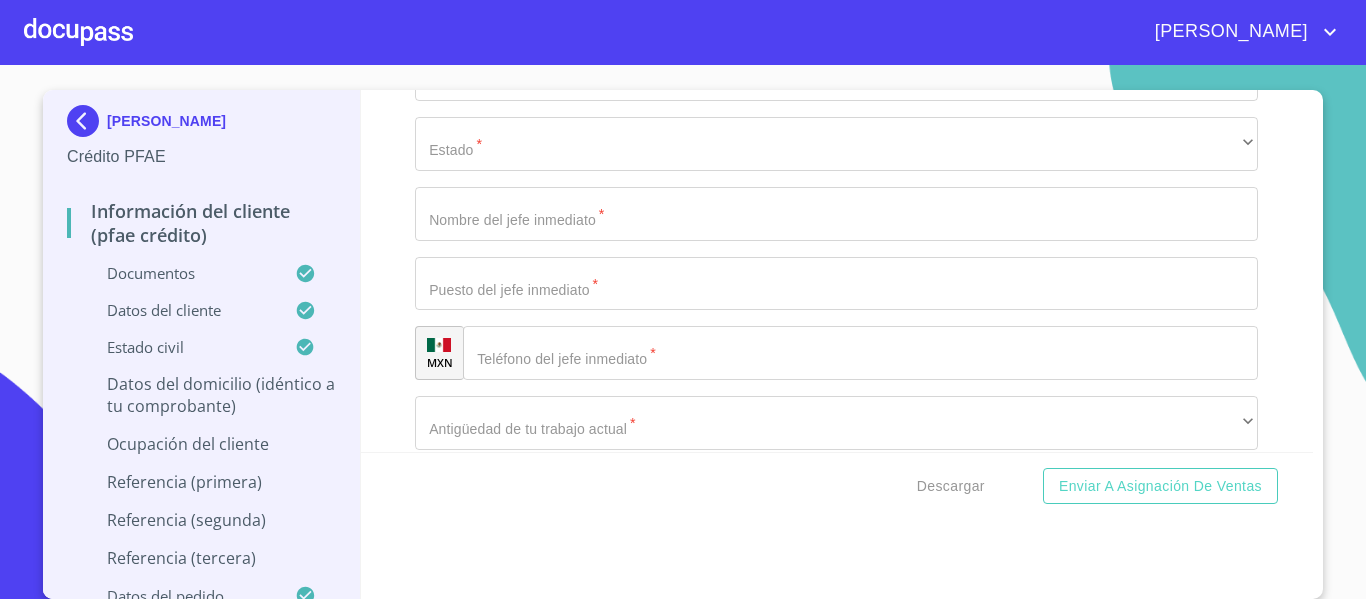 click on "Documento de identificación.   *" at bounding box center [836, -1259] 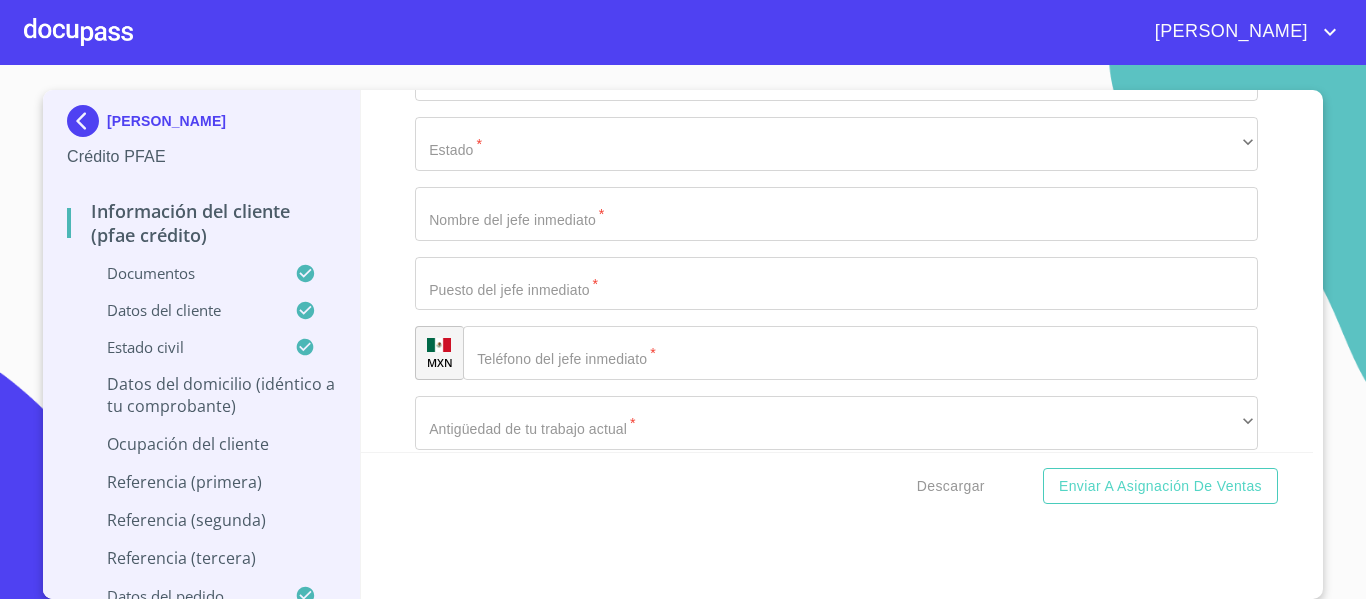 type on "TLAQUEPAQUE" 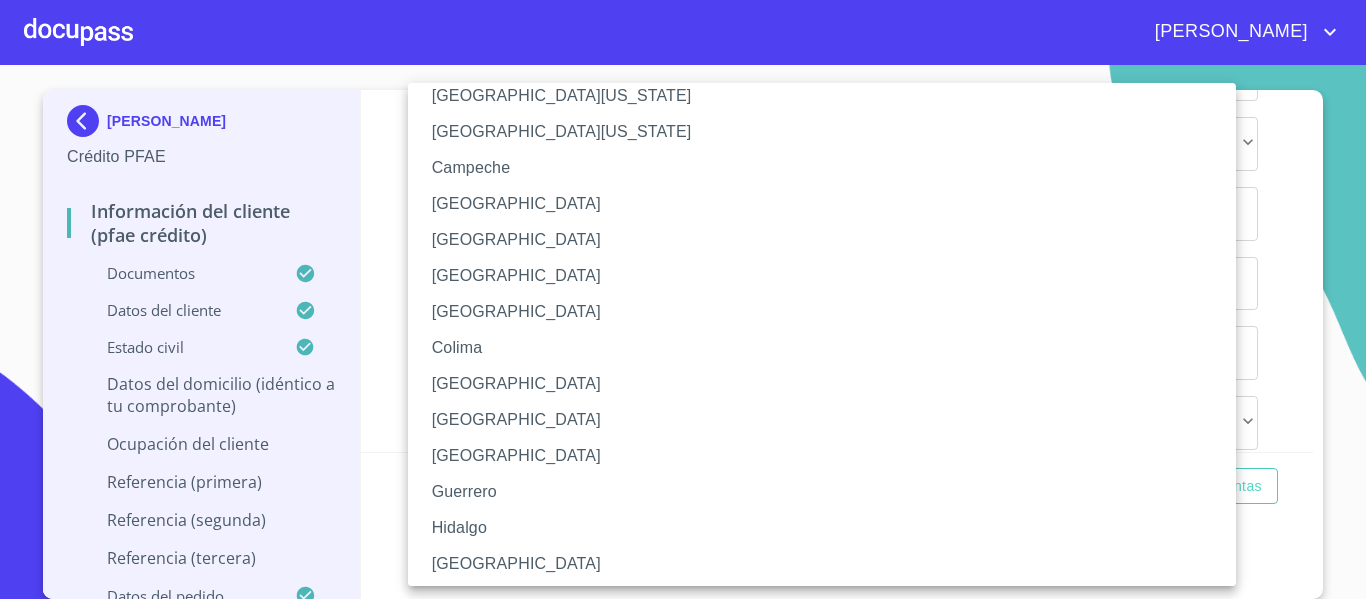 scroll, scrollTop: 80, scrollLeft: 0, axis: vertical 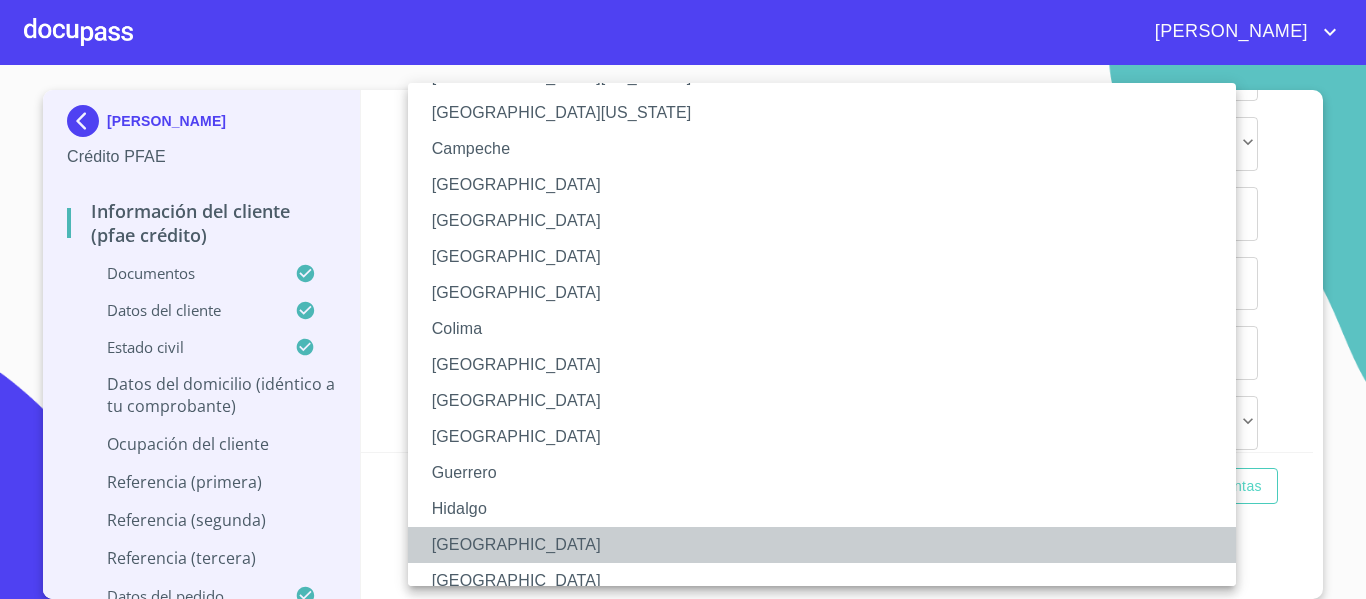 click on "[GEOGRAPHIC_DATA]" at bounding box center (829, 545) 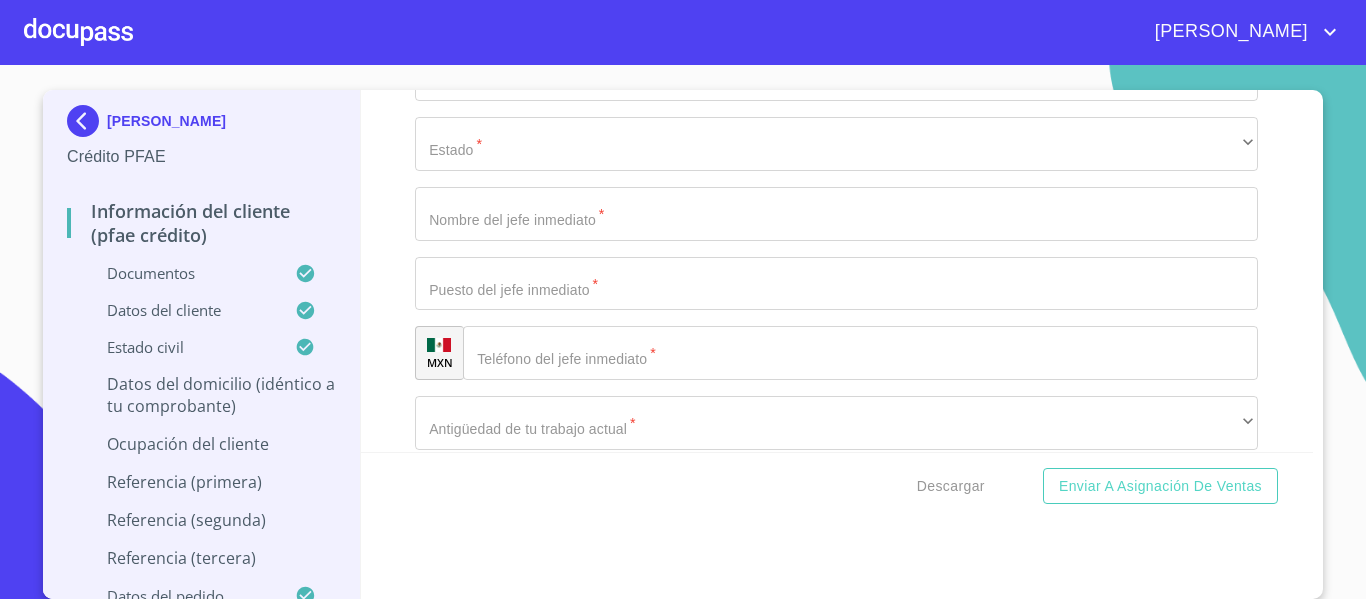 click on "Documento de identificación.   *" at bounding box center (836, -1120) 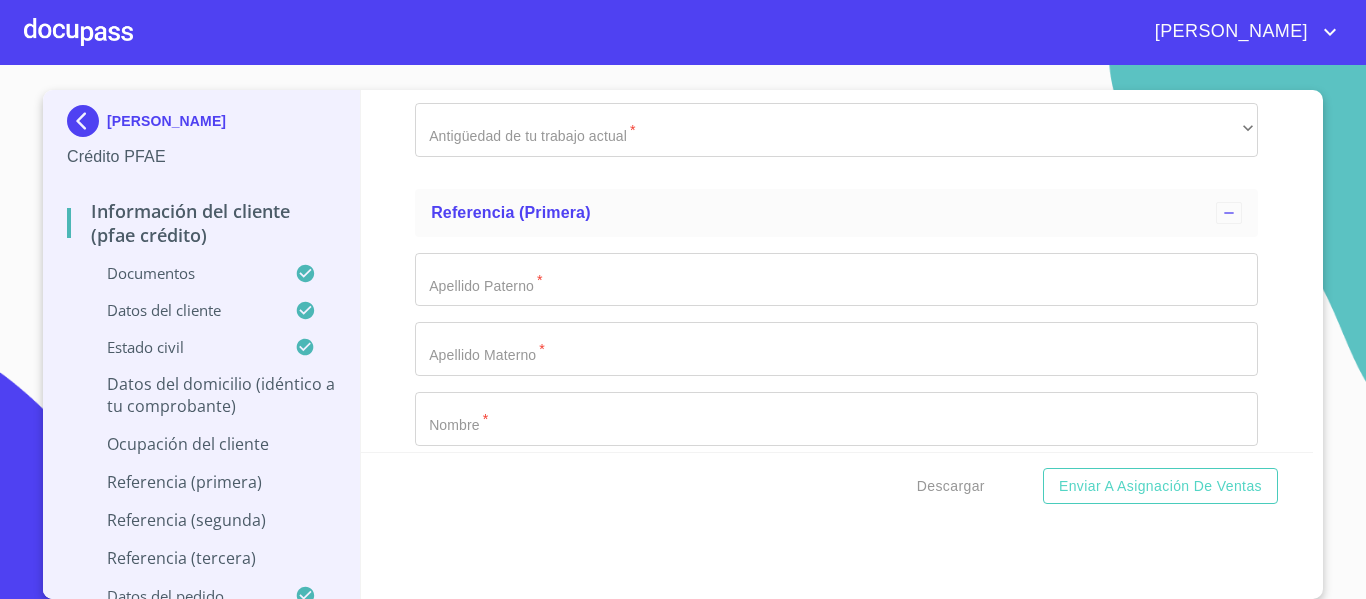 scroll, scrollTop: 9181, scrollLeft: 0, axis: vertical 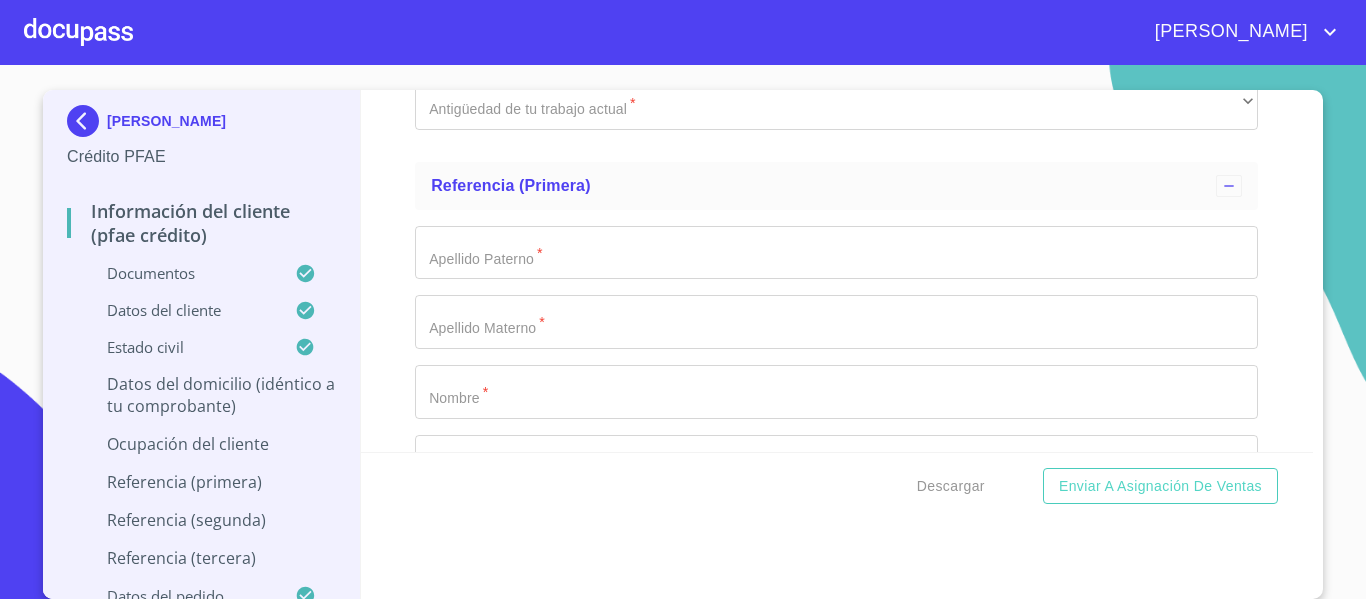 type on "45528" 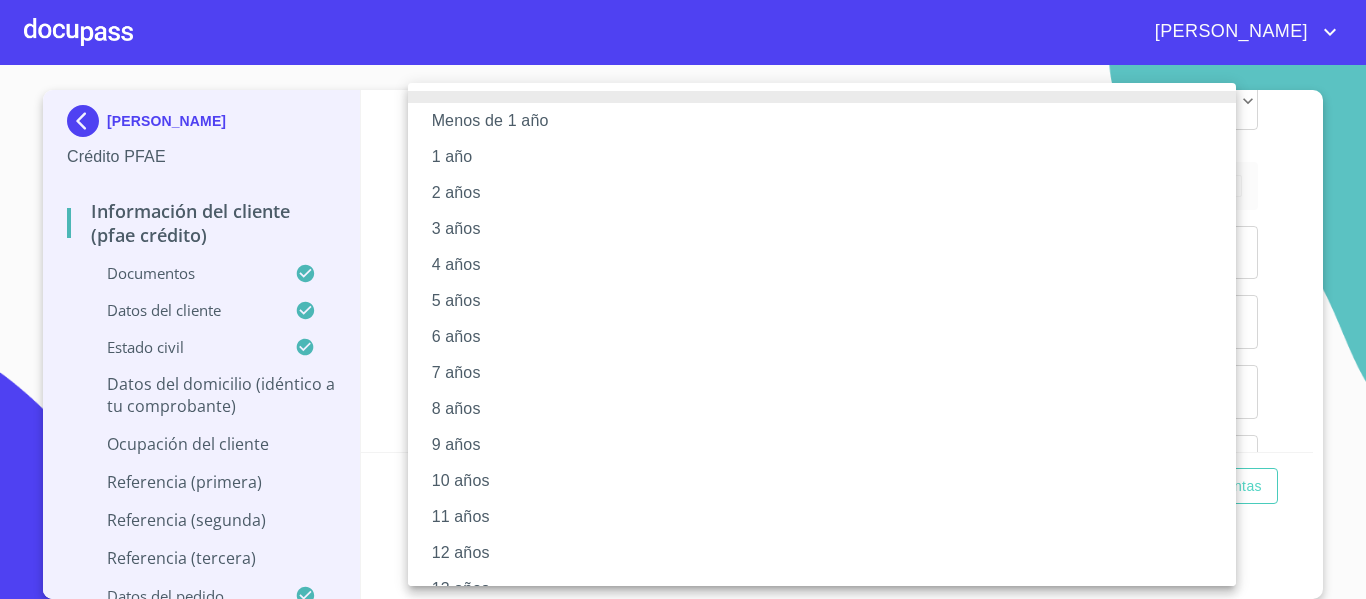 type 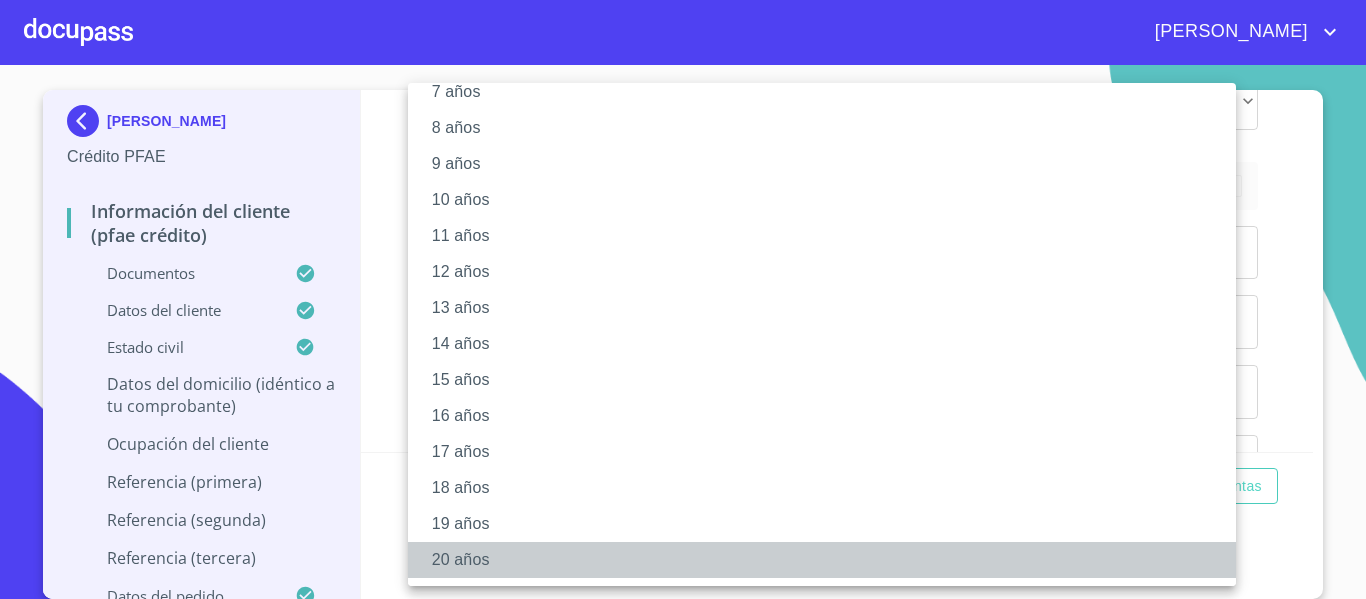 click on "20 años" at bounding box center [829, 560] 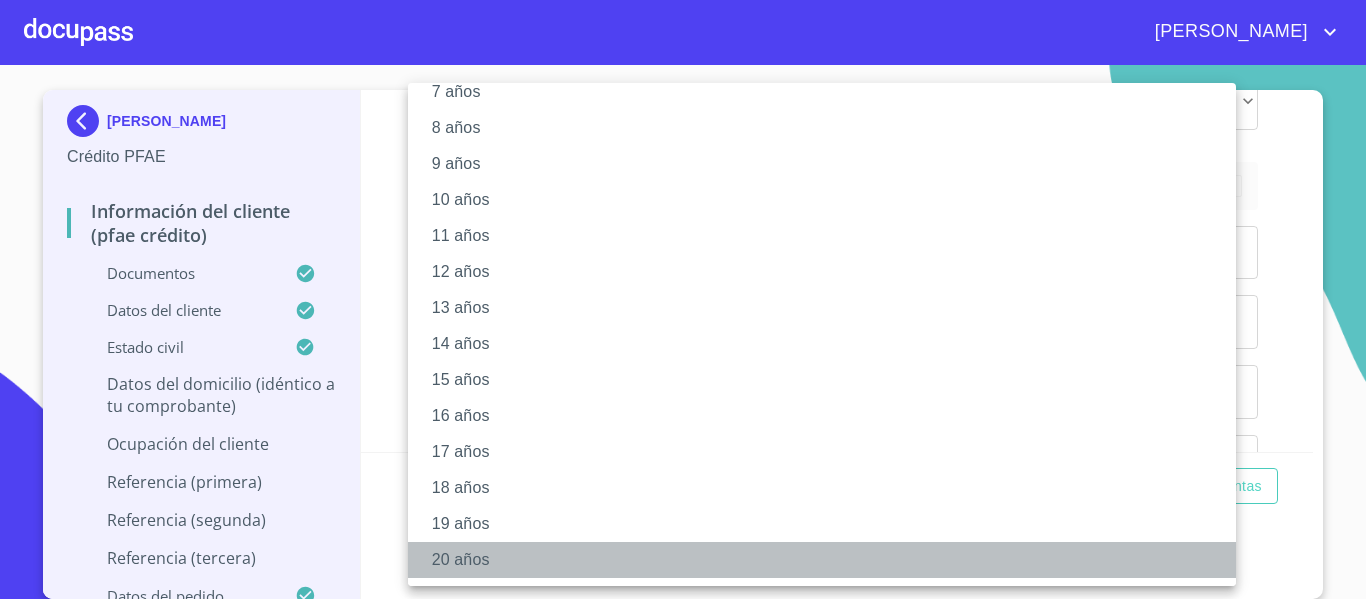 scroll, scrollTop: 280, scrollLeft: 0, axis: vertical 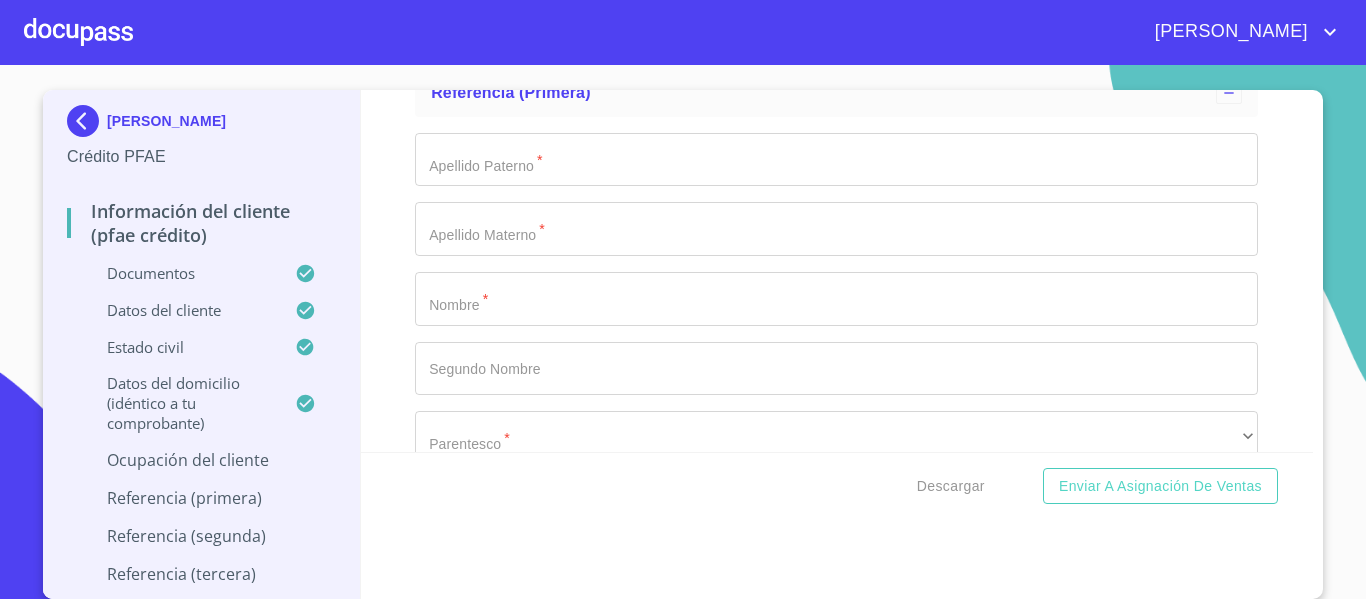 click on "​" at bounding box center (836, -1313) 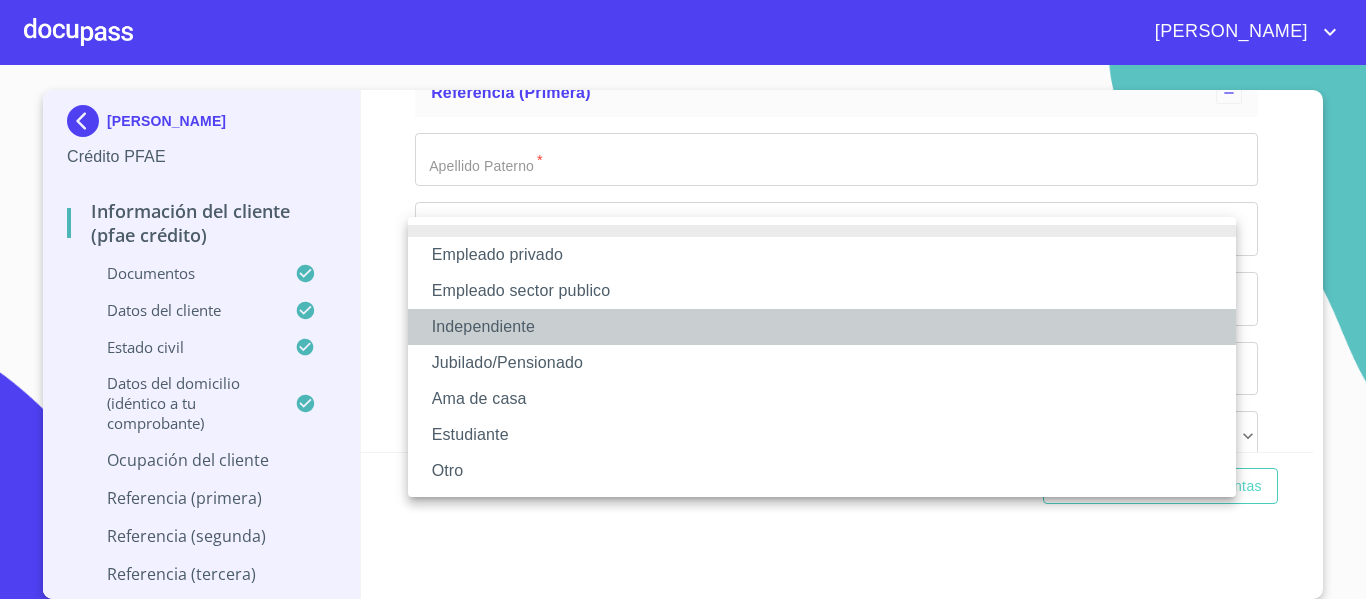click on "Independiente" at bounding box center (822, 327) 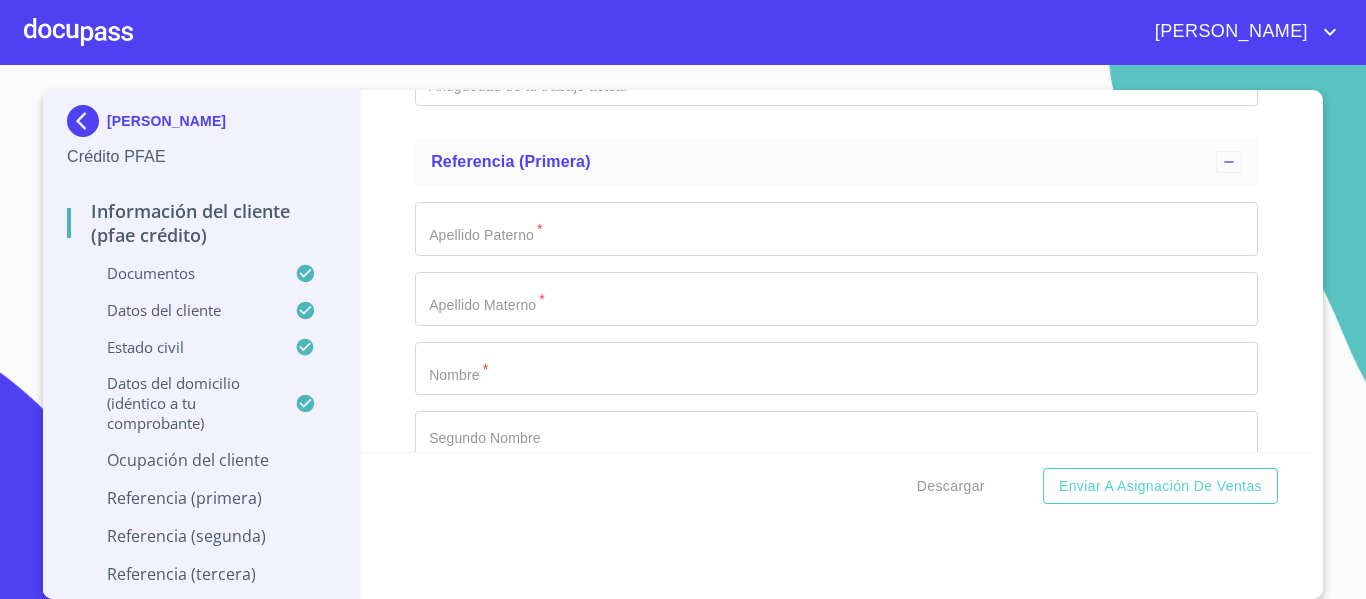 click on "Documento de identificación.   *" at bounding box center (836, -1244) 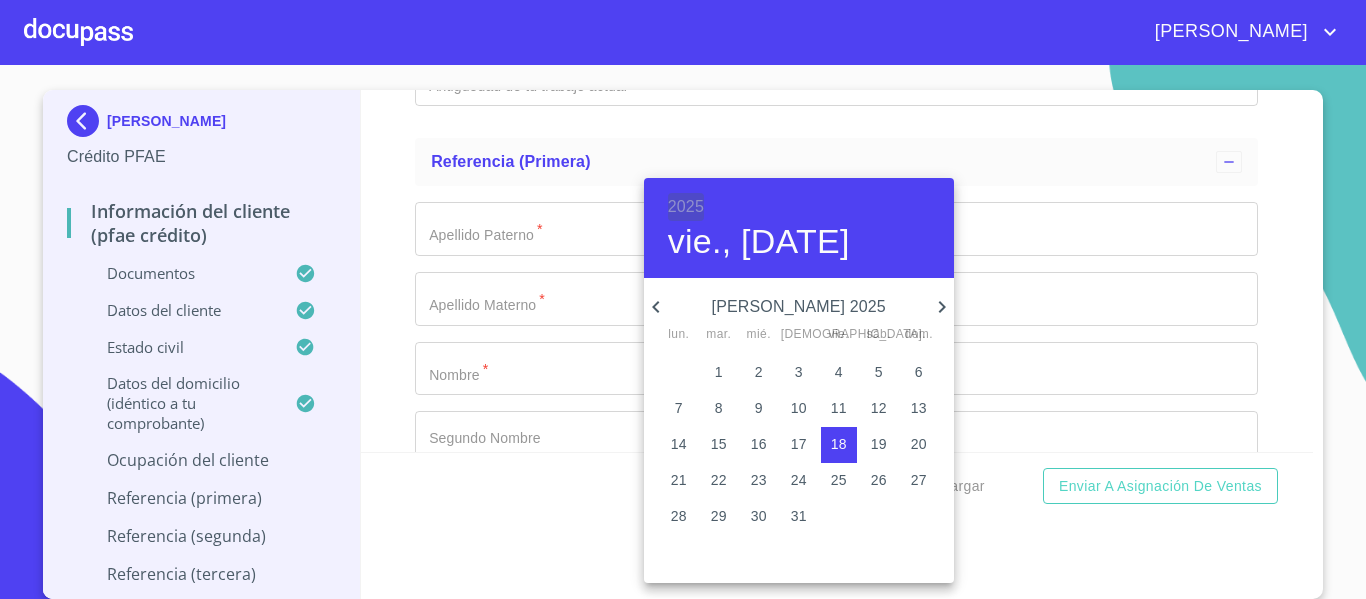 click on "2025" at bounding box center (686, 207) 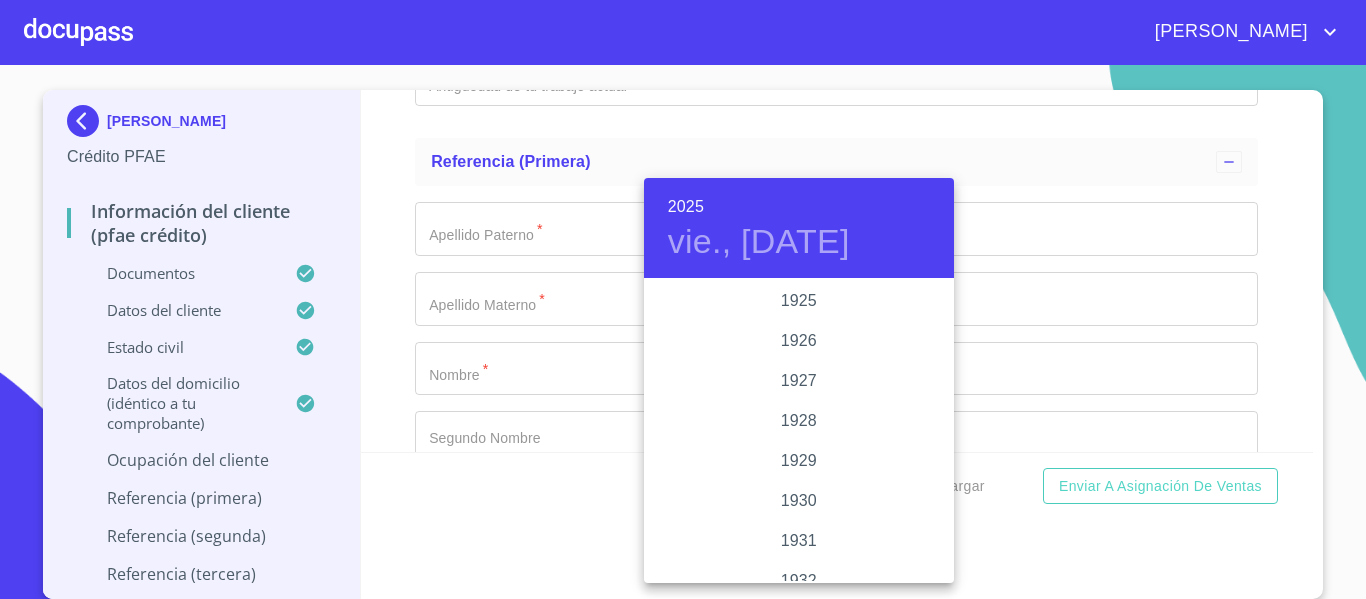 scroll, scrollTop: 3880, scrollLeft: 0, axis: vertical 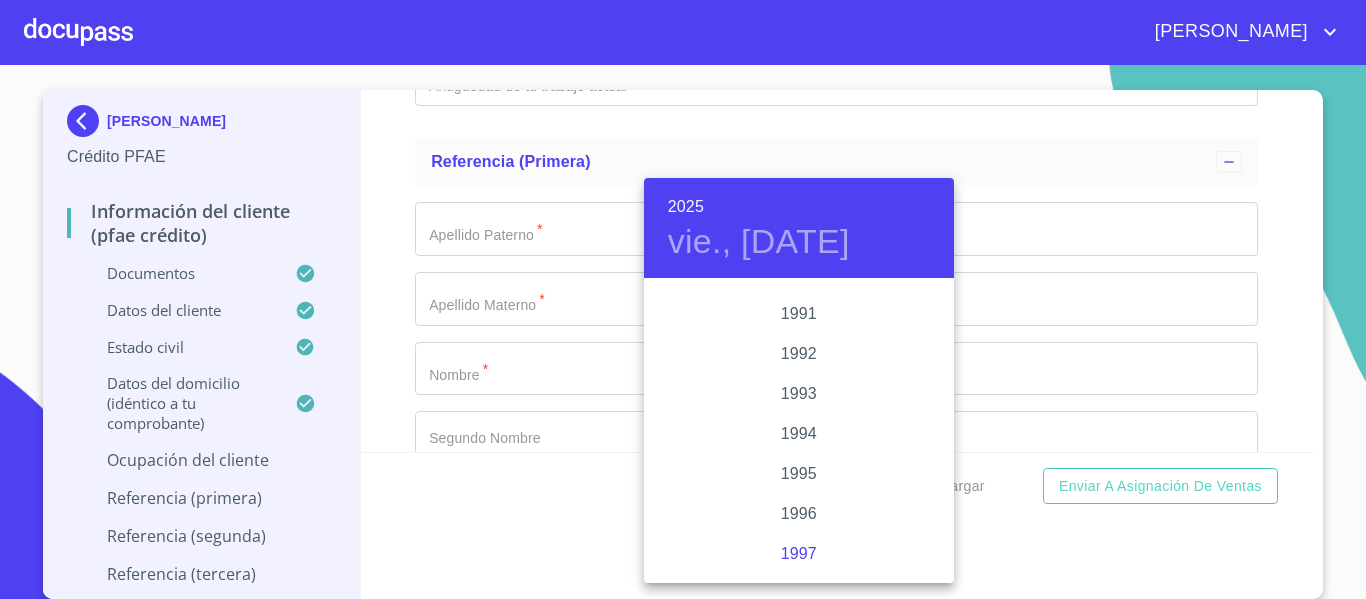 click on "1997" at bounding box center (799, 554) 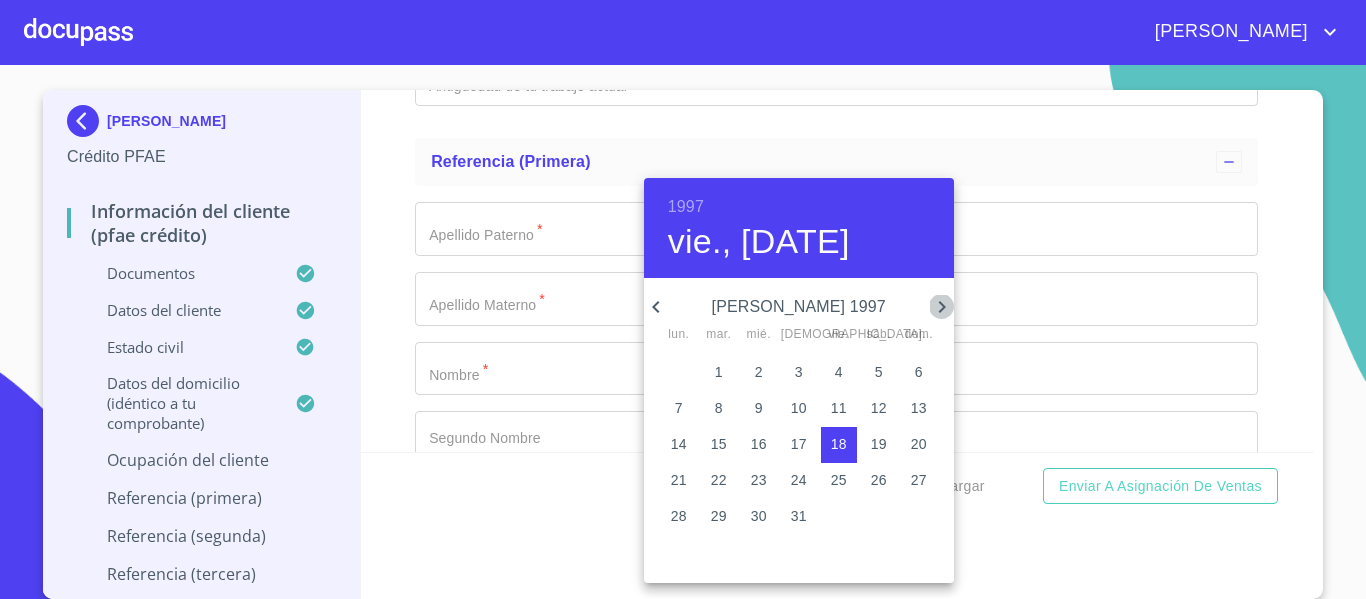 click 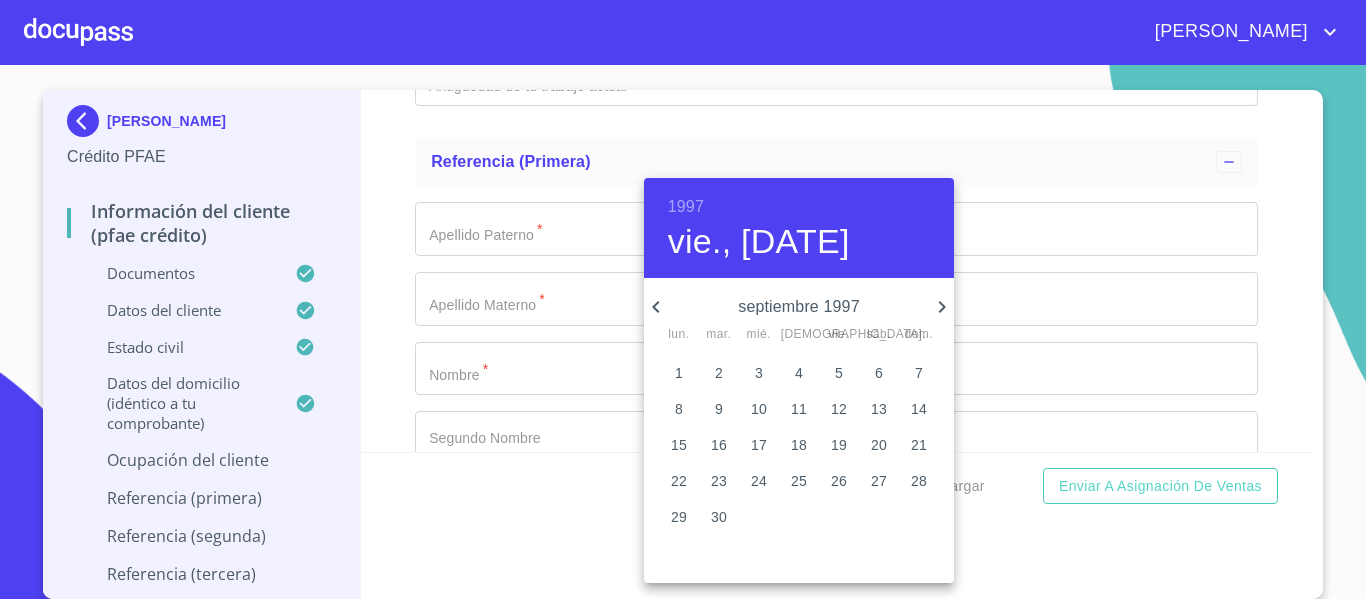 click 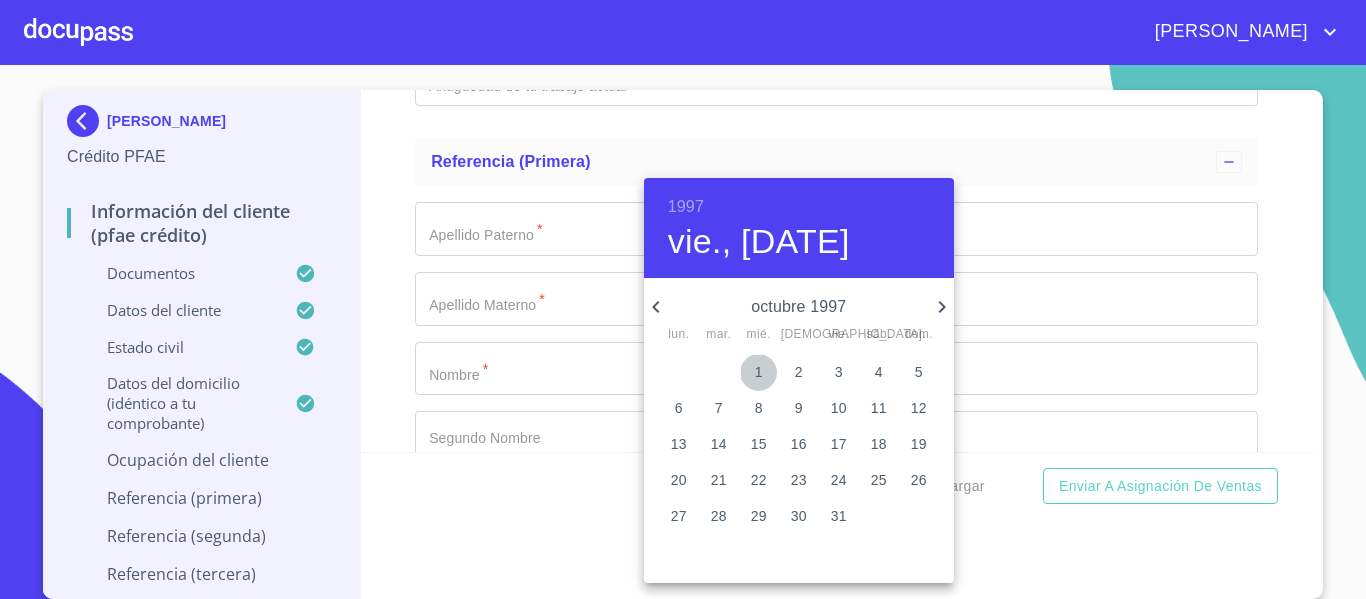 click on "1" at bounding box center [759, 372] 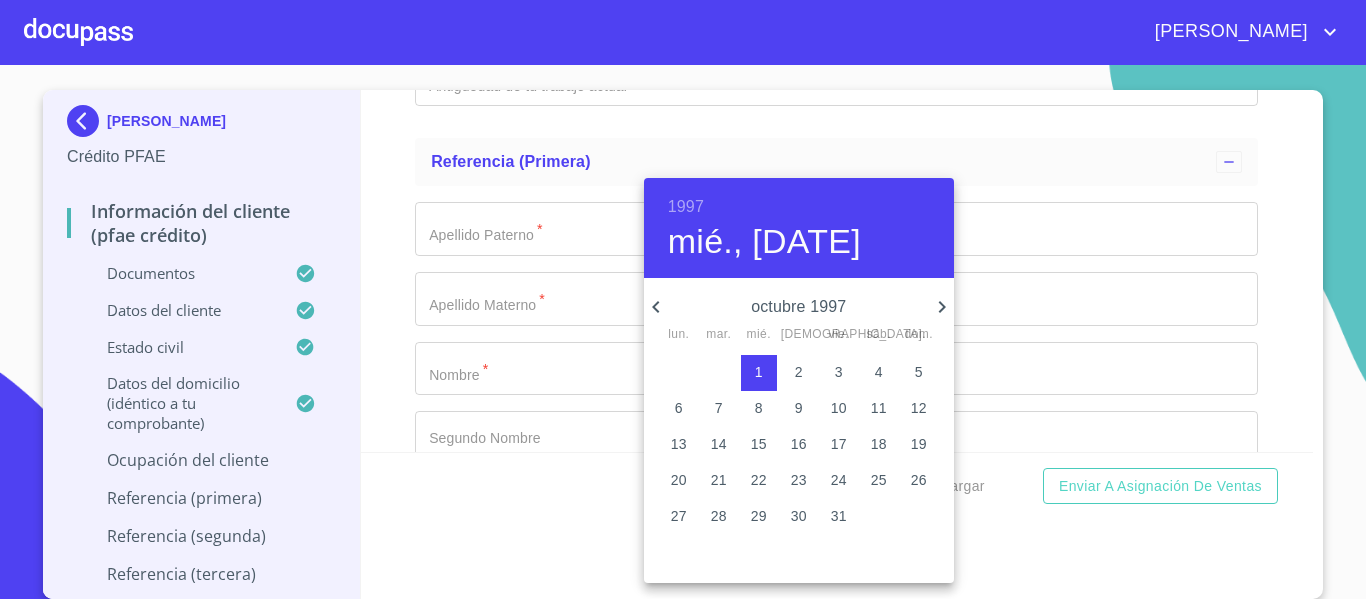 click at bounding box center [683, 299] 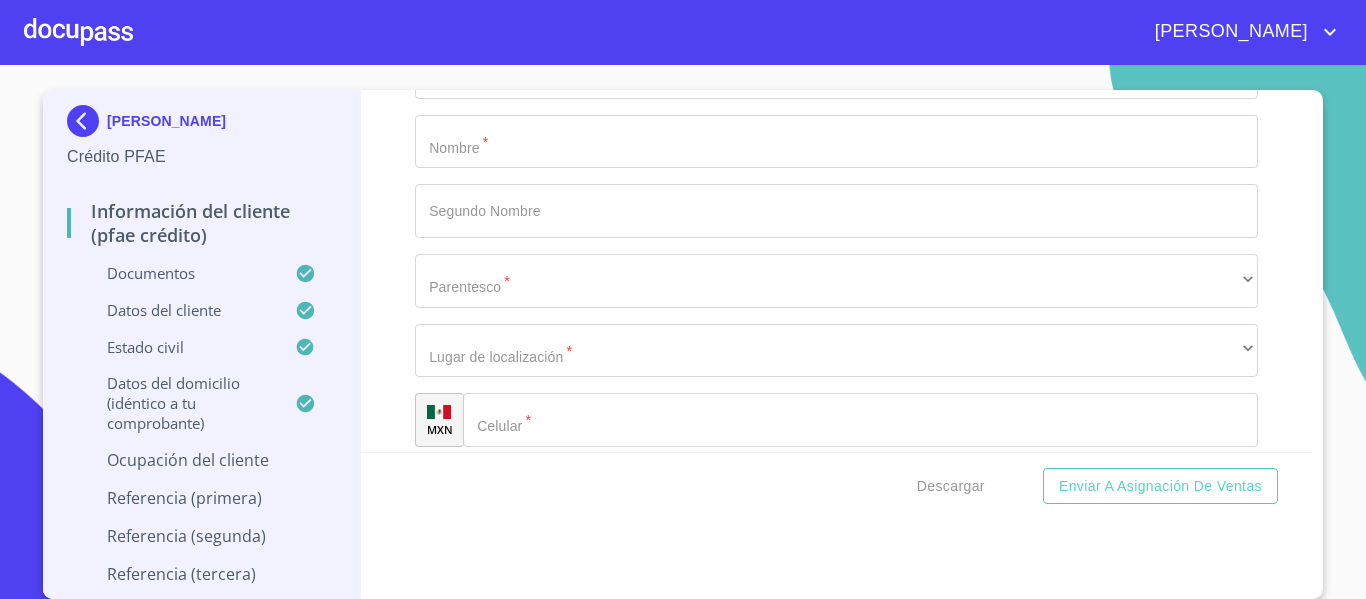 scroll, scrollTop: 9528, scrollLeft: 0, axis: vertical 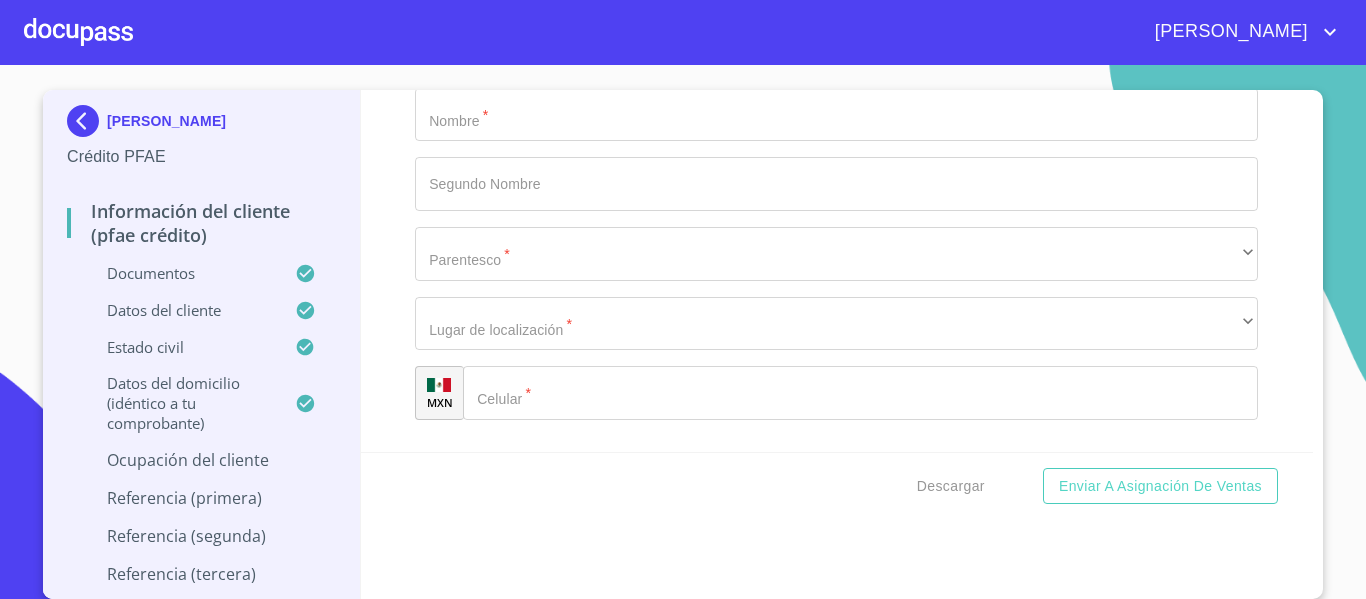 click on "Documento de identificación.   *" at bounding box center (836, -1359) 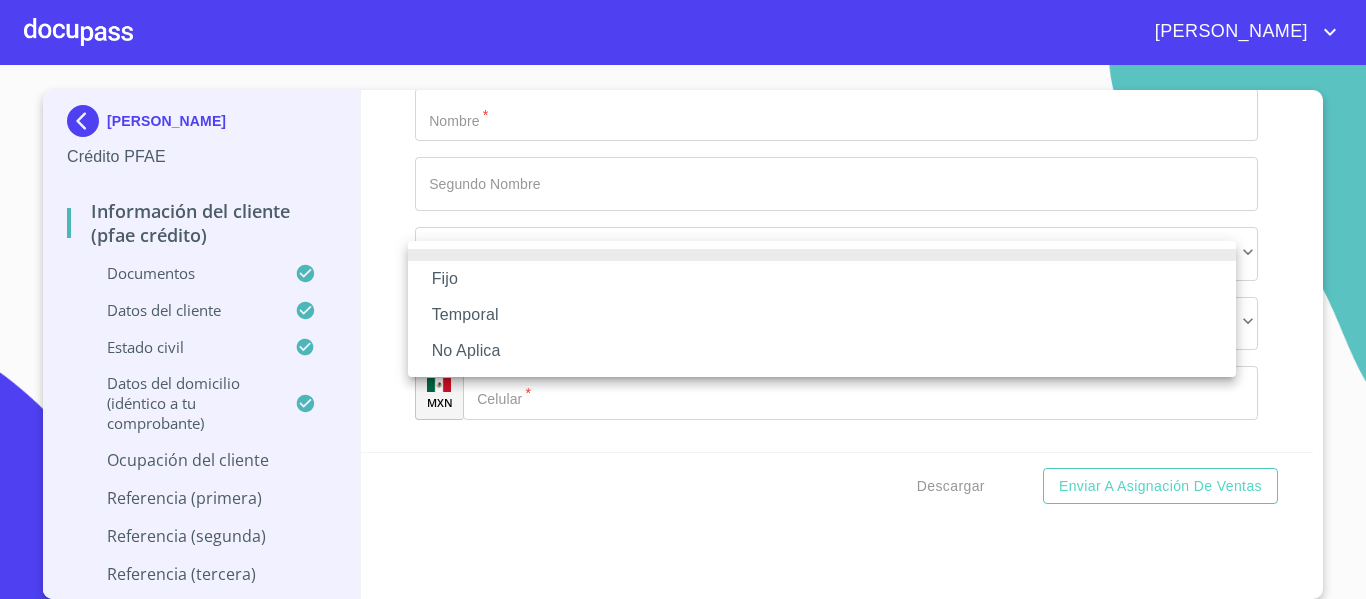 click on "No Aplica" at bounding box center (822, 351) 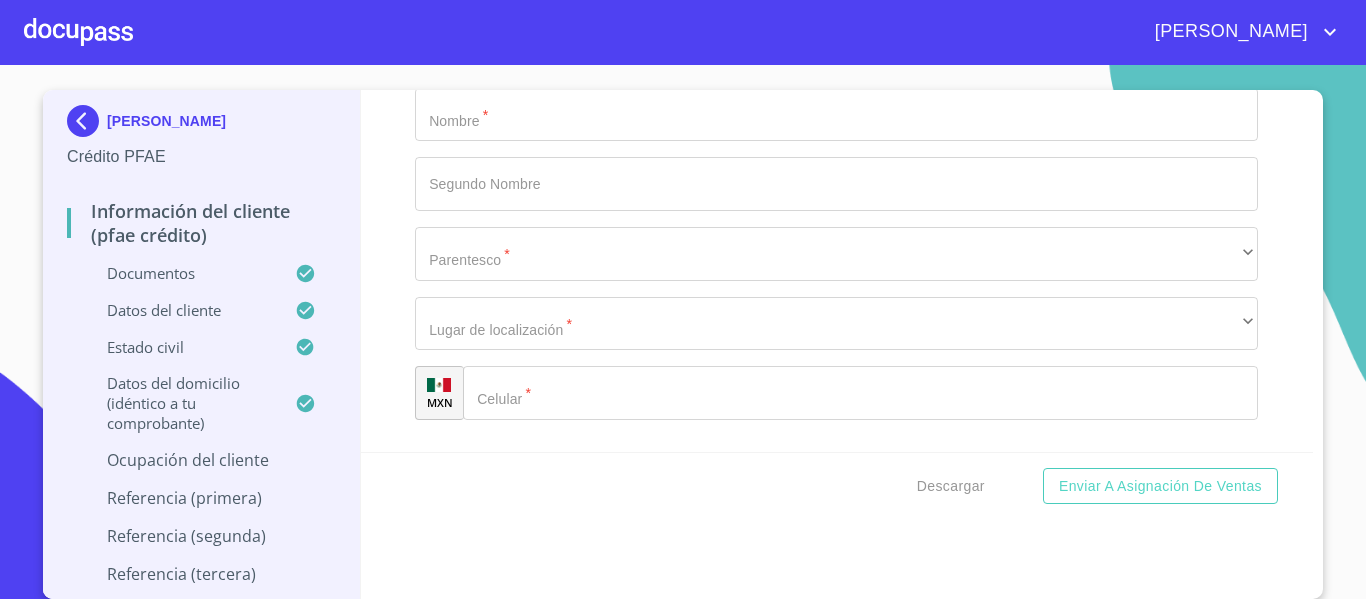 click on "Documento de identificación.   *" at bounding box center [836, -1219] 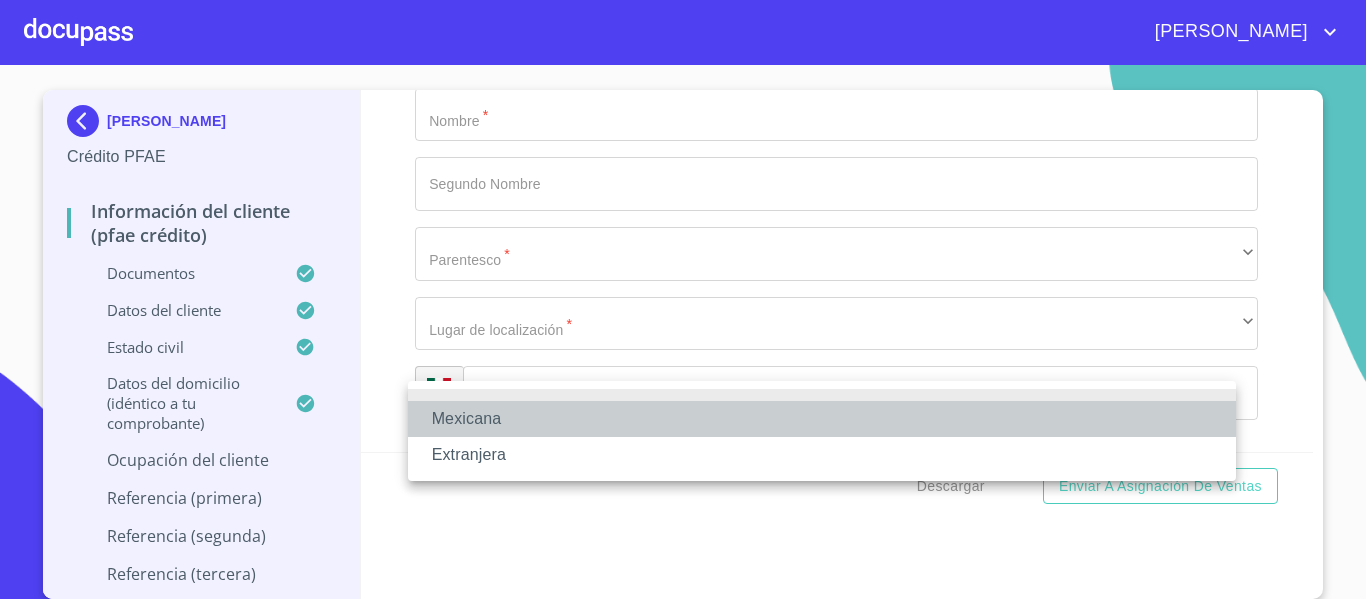 click on "Mexicana" at bounding box center (822, 419) 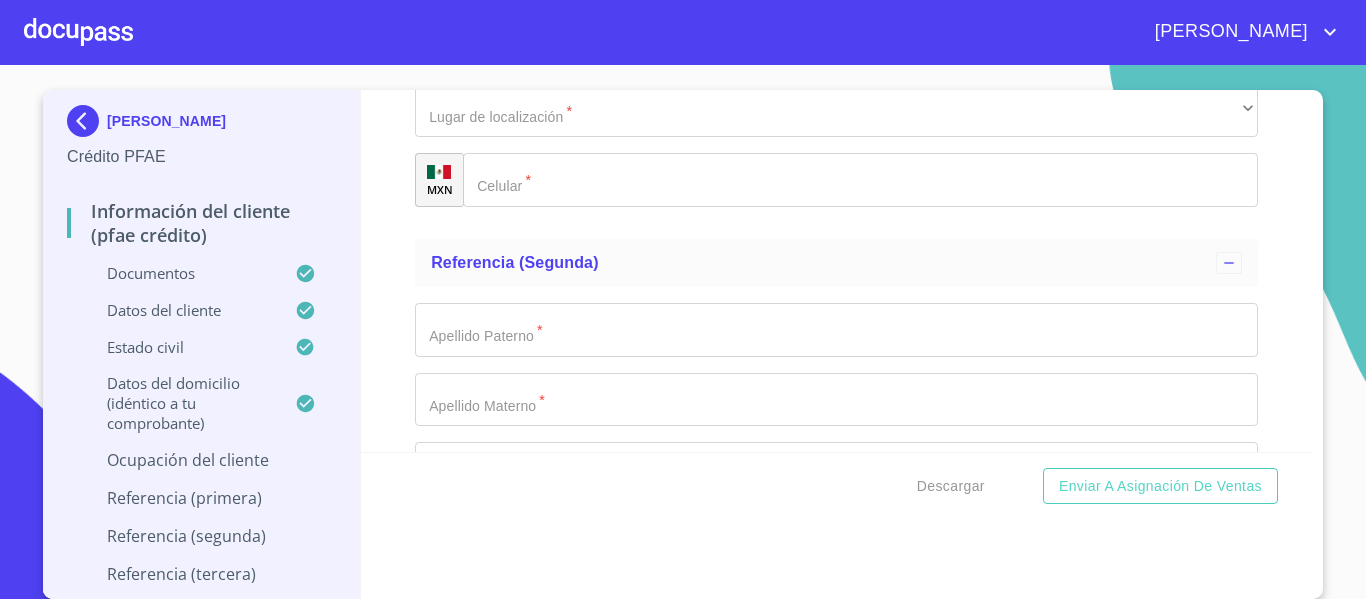 scroll, scrollTop: 9821, scrollLeft: 0, axis: vertical 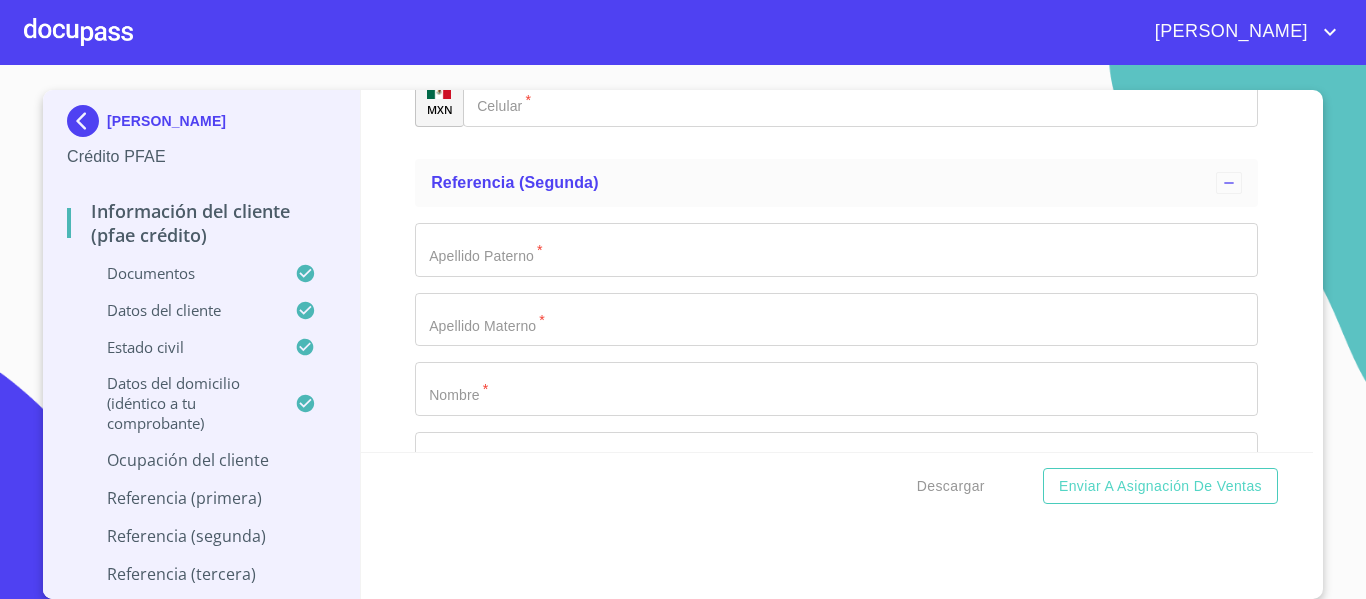 click on "​" at bounding box center [836, -1373] 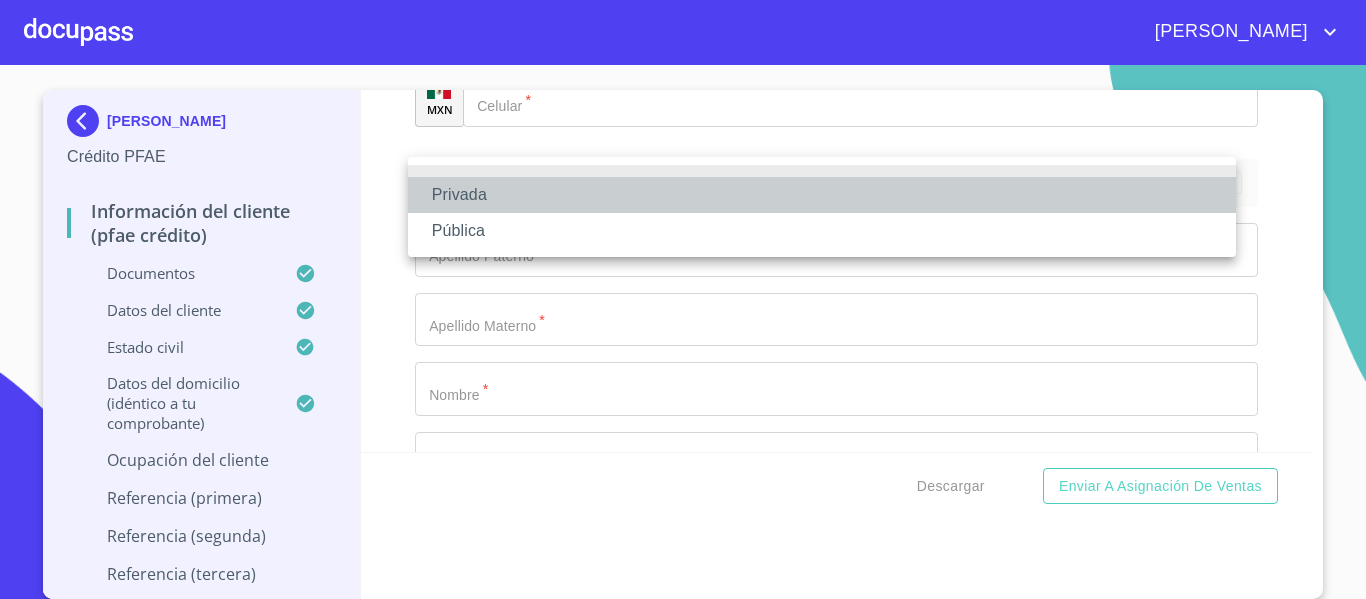 click on "Privada" at bounding box center (822, 195) 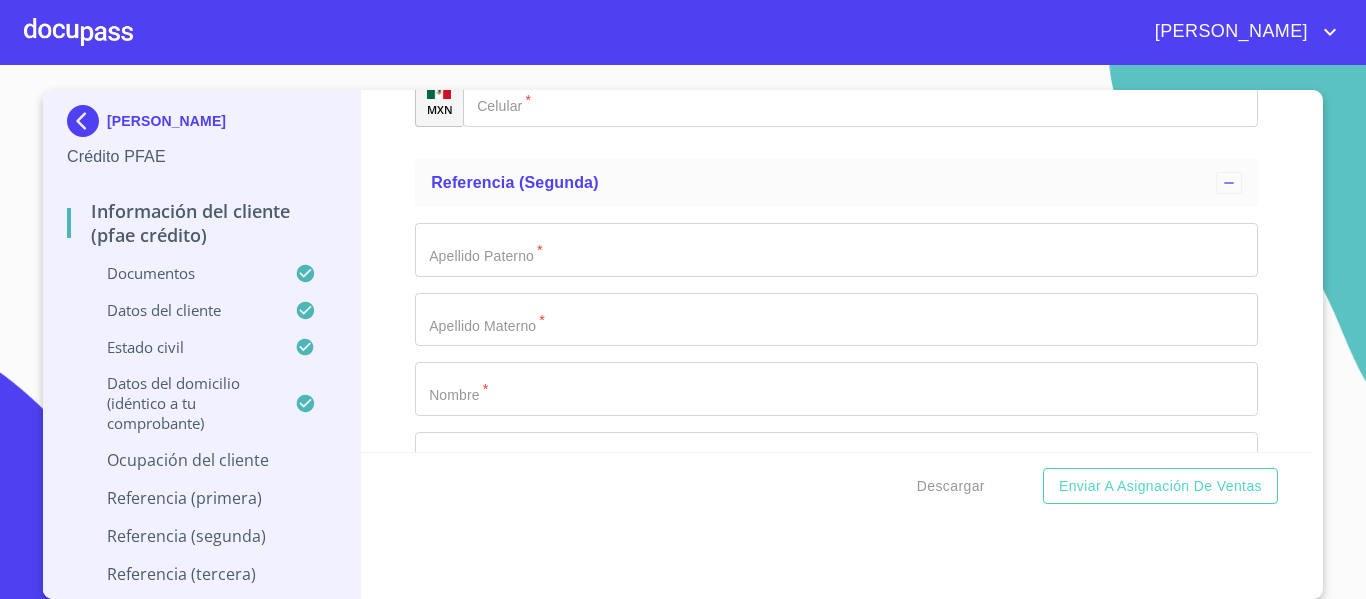 click on "Documento de identificación.   *" at bounding box center (836, -1303) 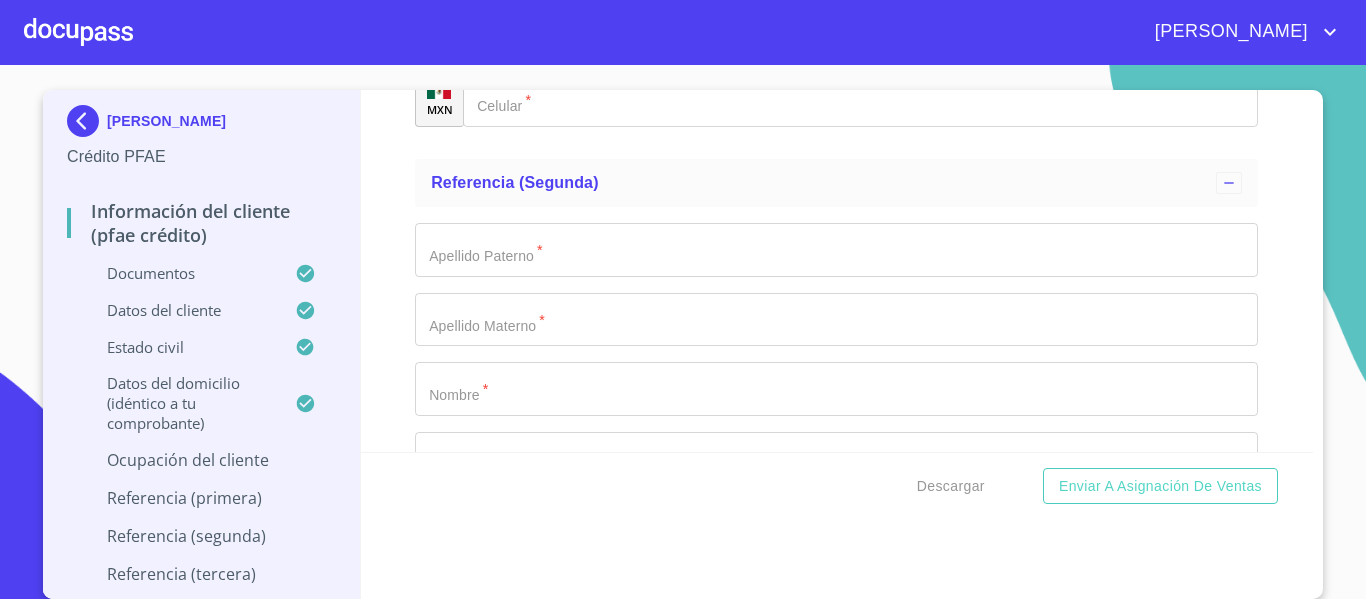 type on "COMERCIO AL MAYOREO DE JOYERIA" 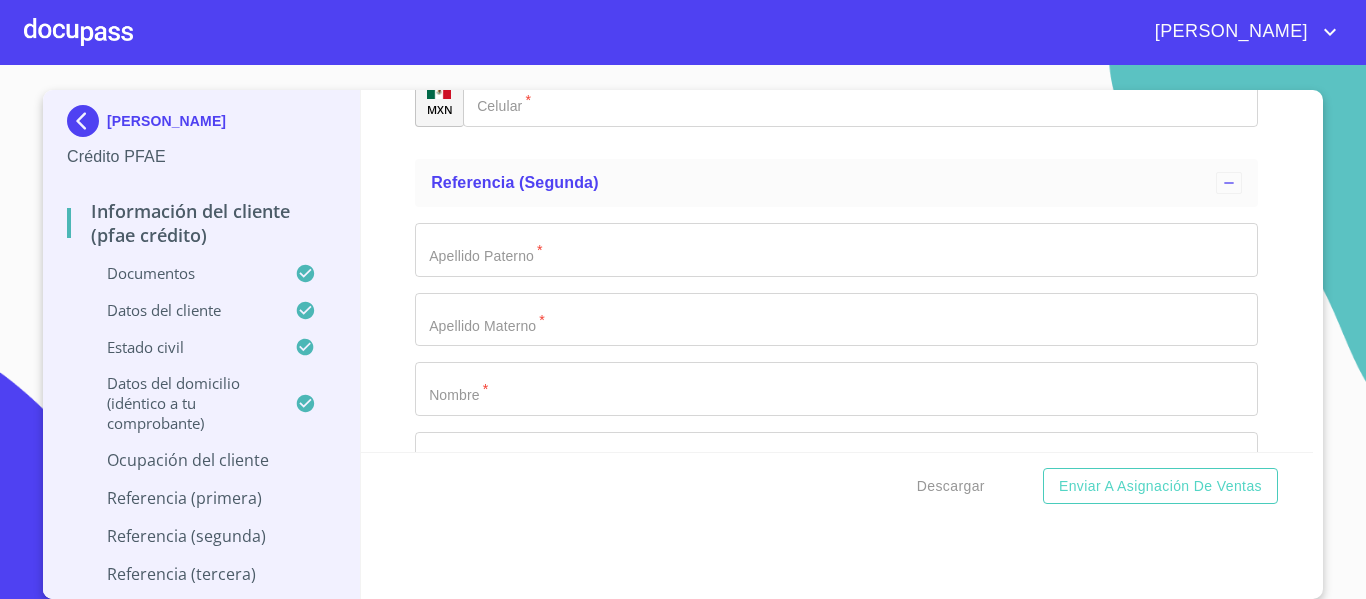 click on "Documento de identificación.   *" at bounding box center (886, -1234) 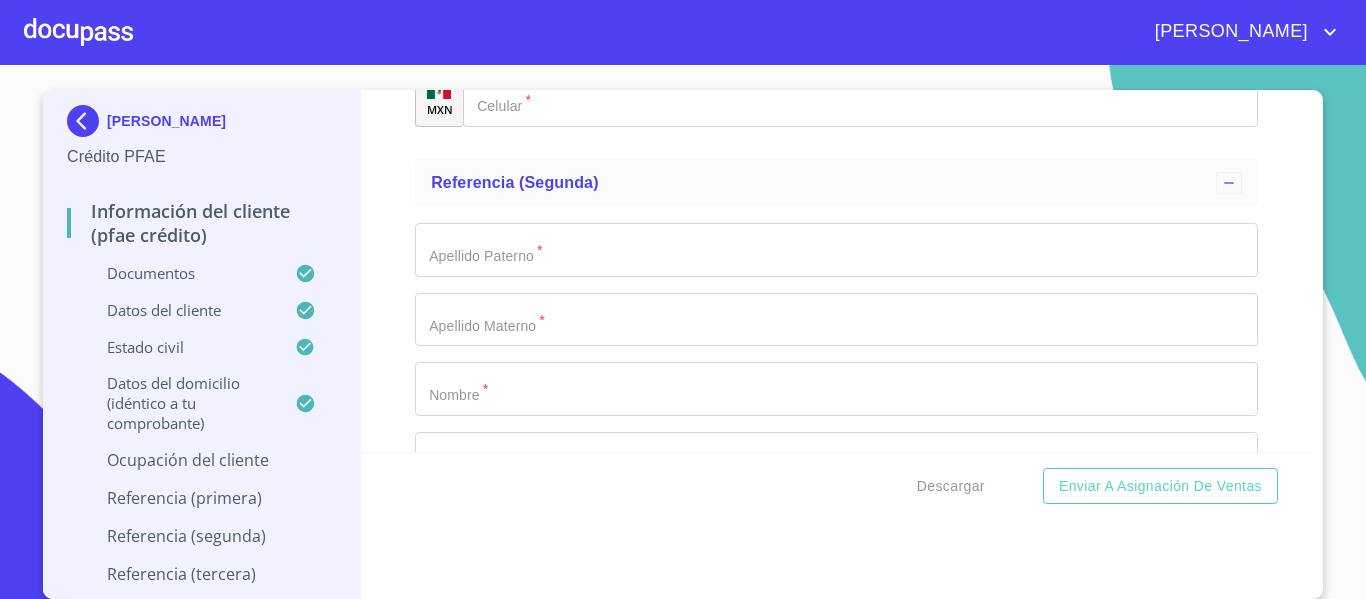 type on "[PHONE_NUMBER]" 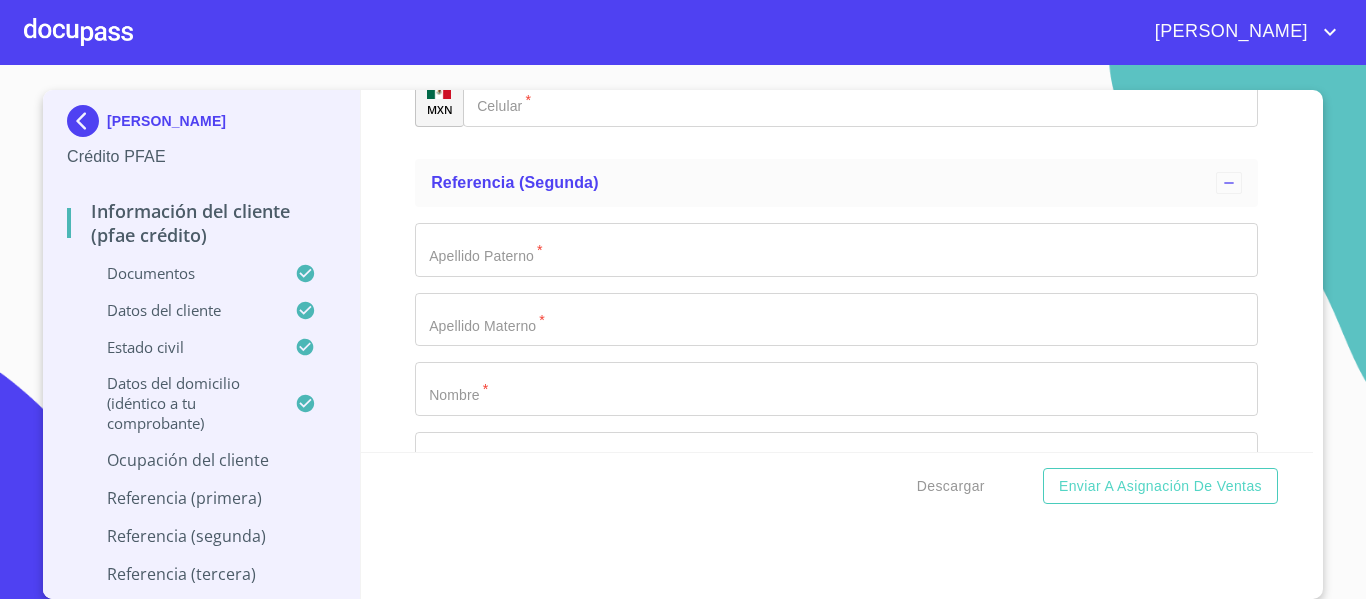 click on "Documento de identificación.   *" at bounding box center (836, -1164) 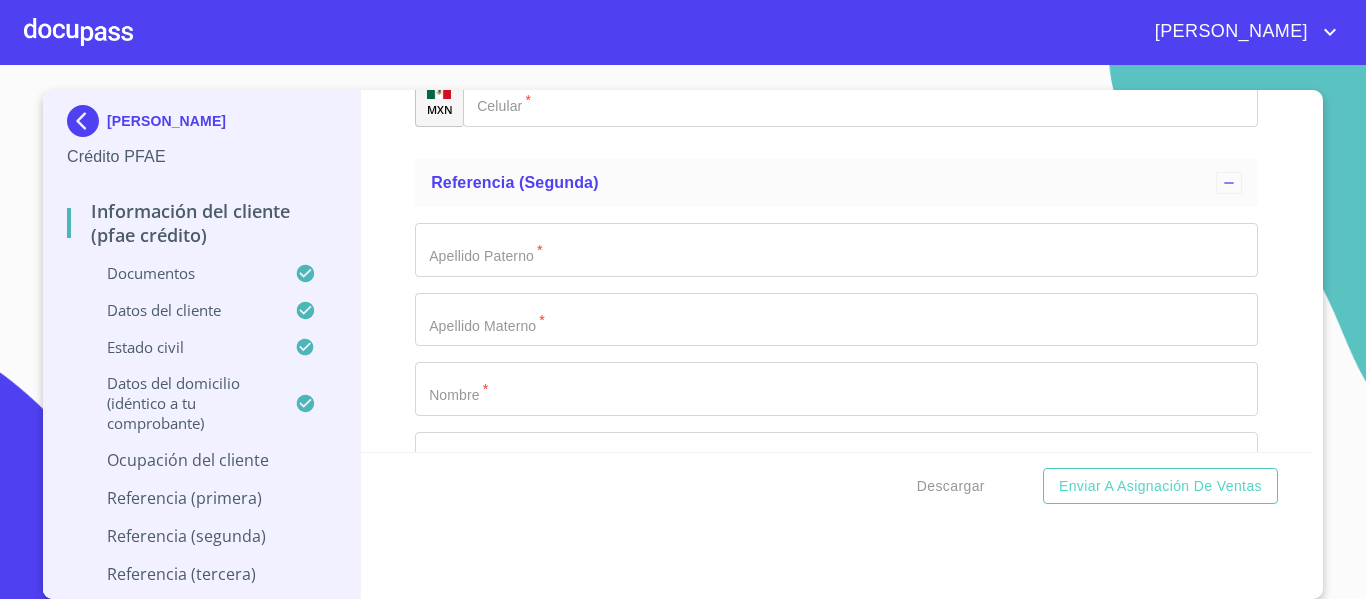 click on "FCO CARDENASD [PERSON_NAME]" at bounding box center (813, -1164) 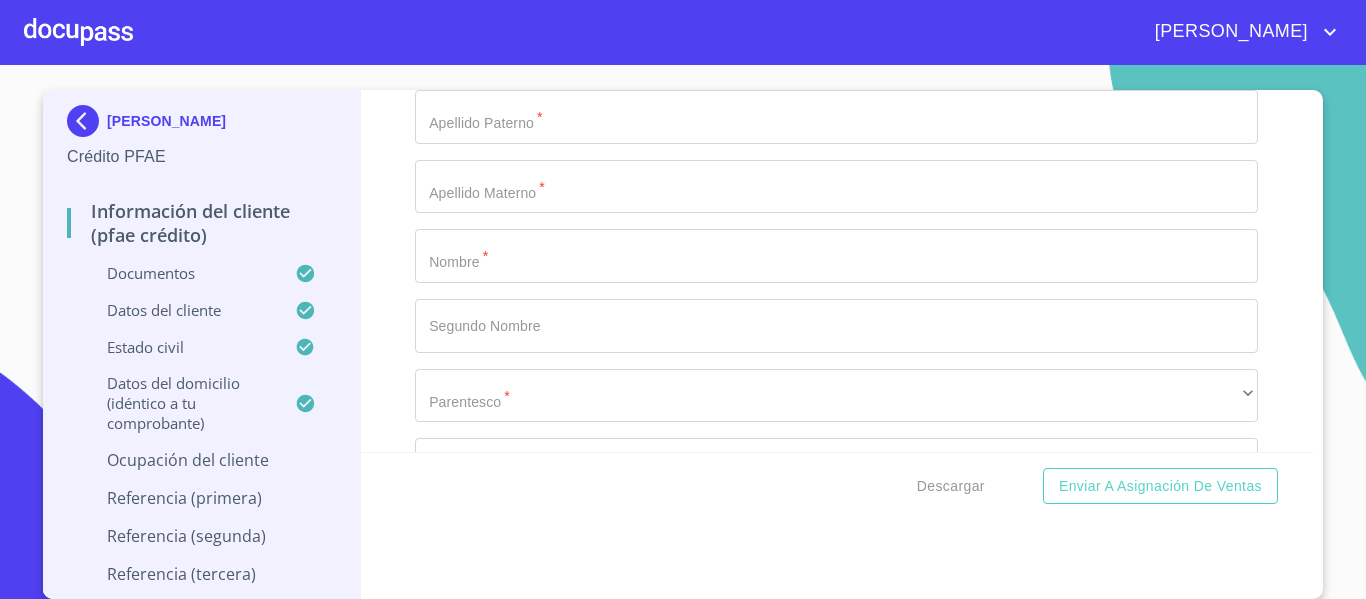 scroll, scrollTop: 10008, scrollLeft: 0, axis: vertical 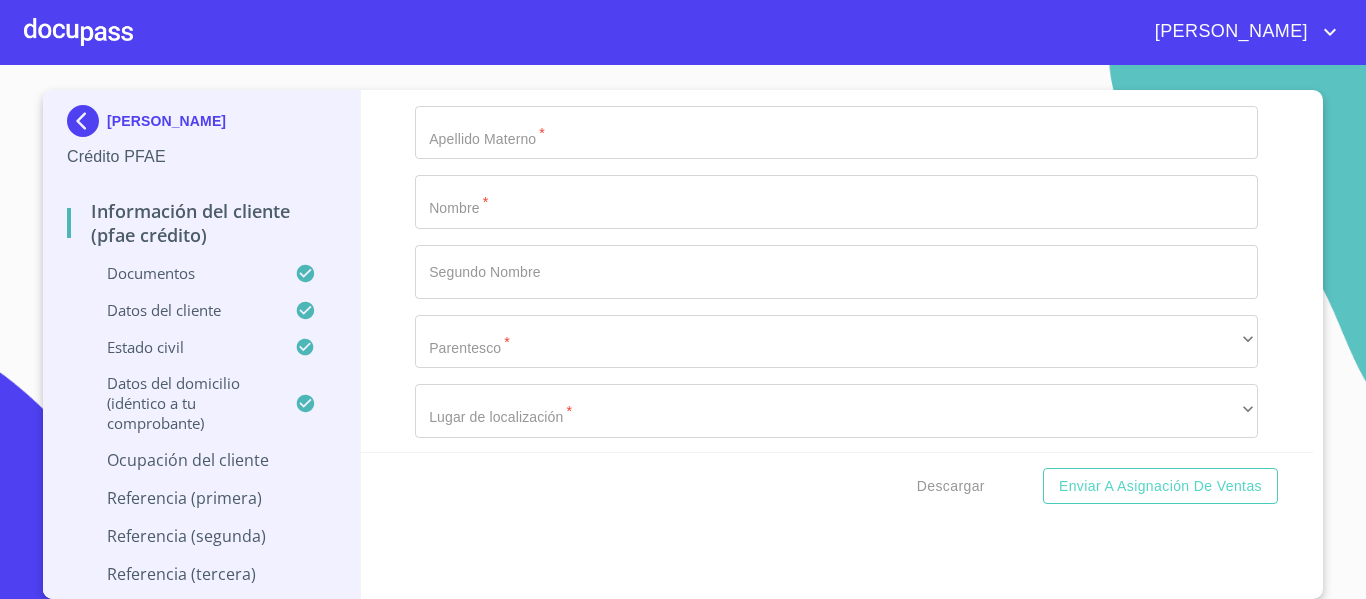 click on "Documento de identificación.   *" at bounding box center (836, -1281) 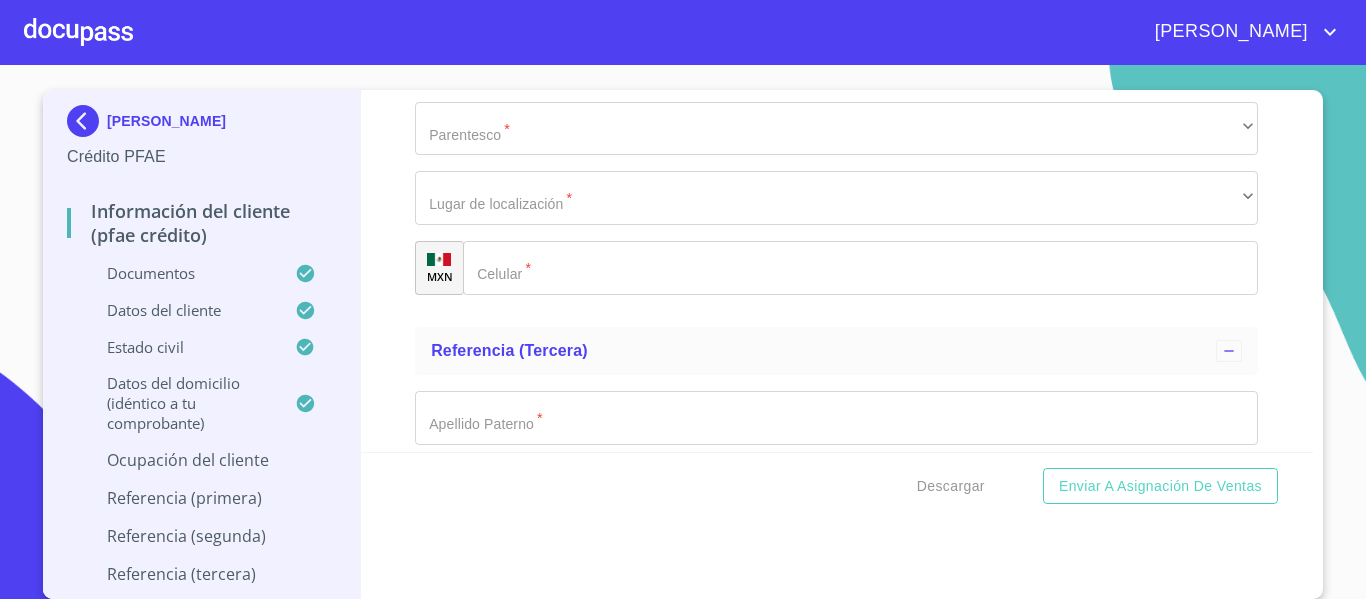 scroll, scrollTop: 10368, scrollLeft: 0, axis: vertical 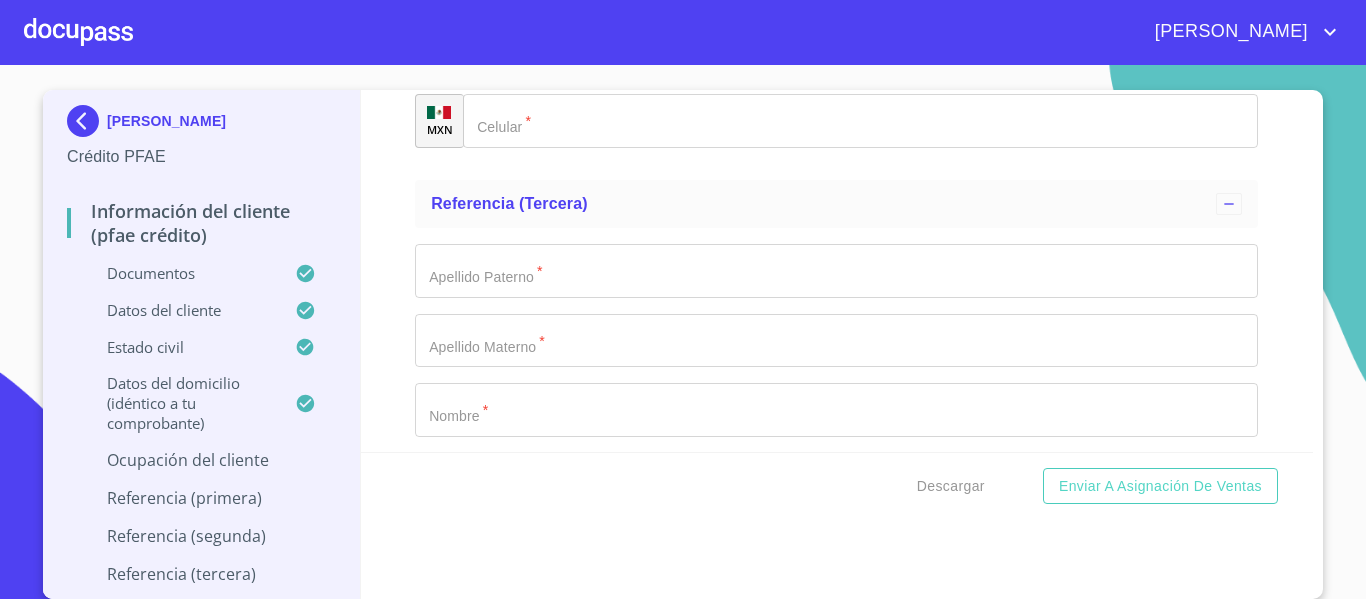 type on "CANTARRANAS" 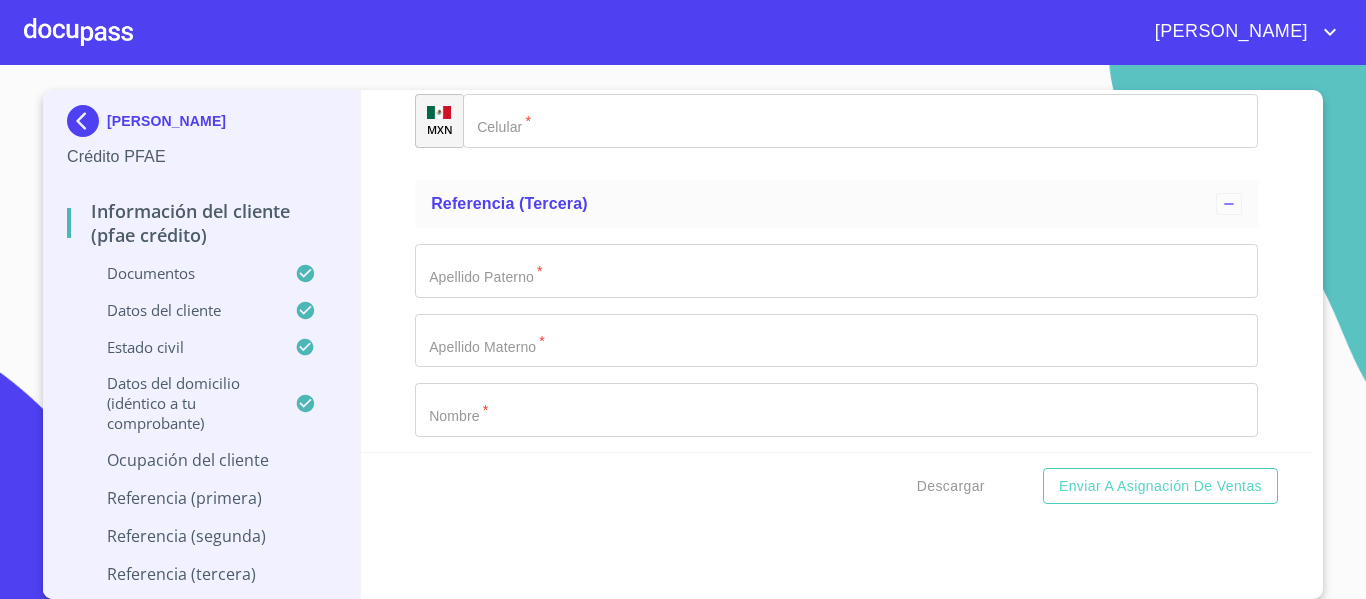 click on "Documento de identificación.   *" at bounding box center (836, -1432) 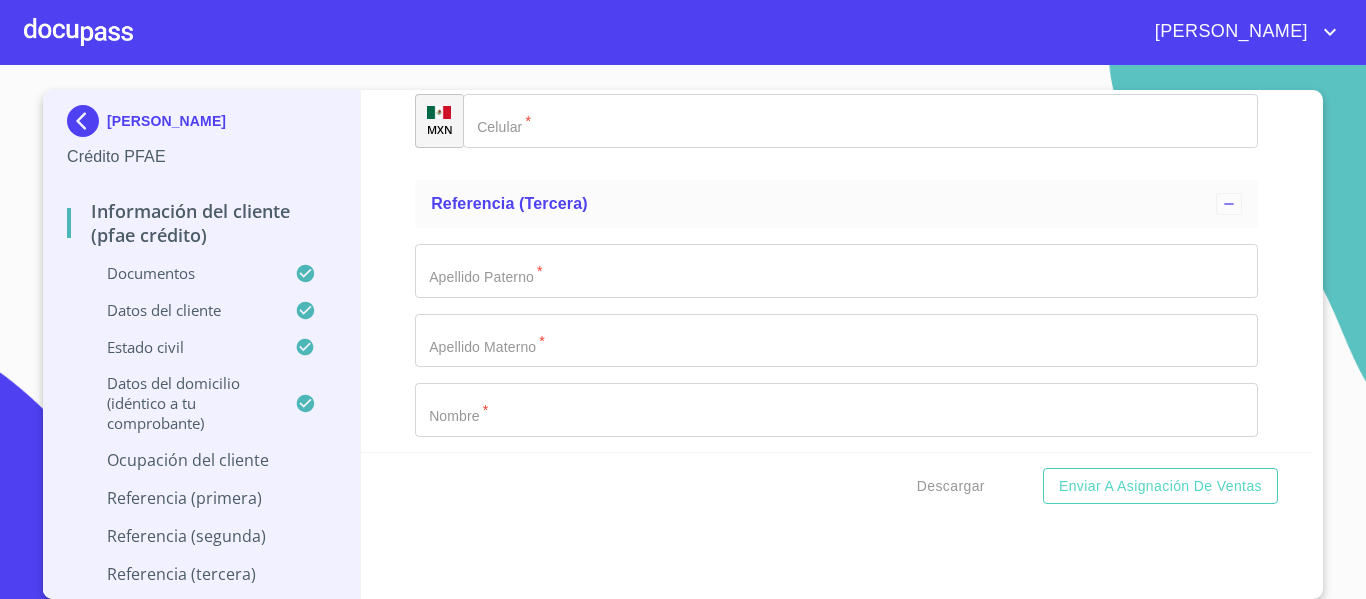type on "44829" 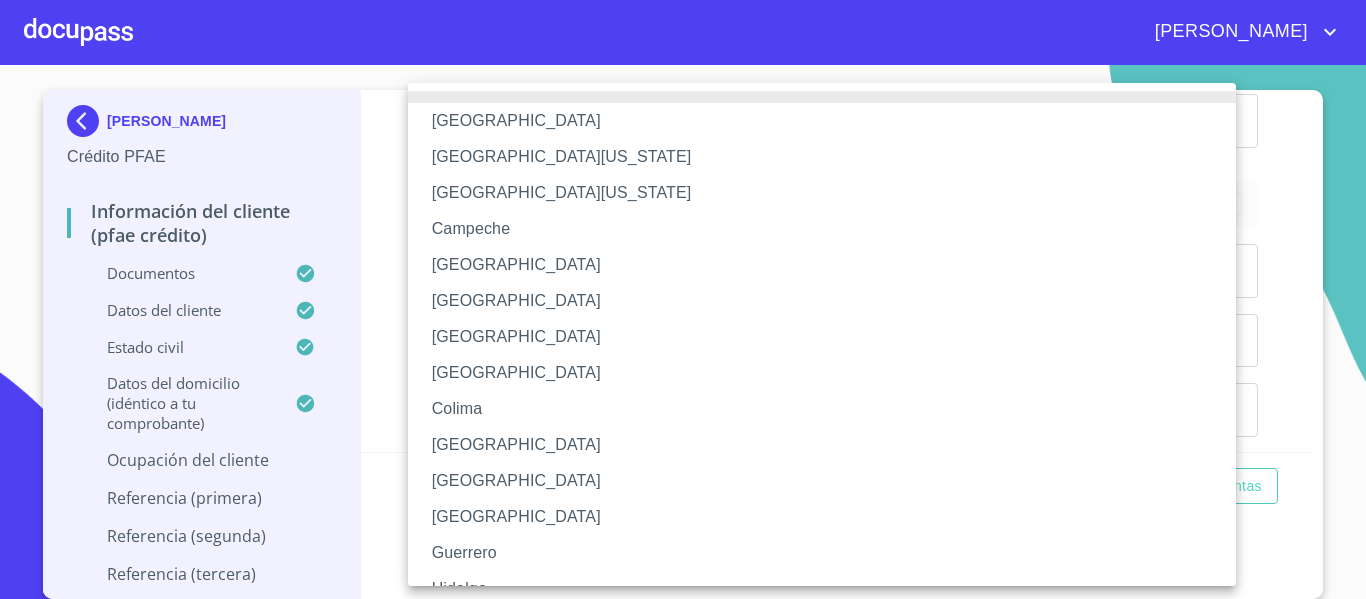 type 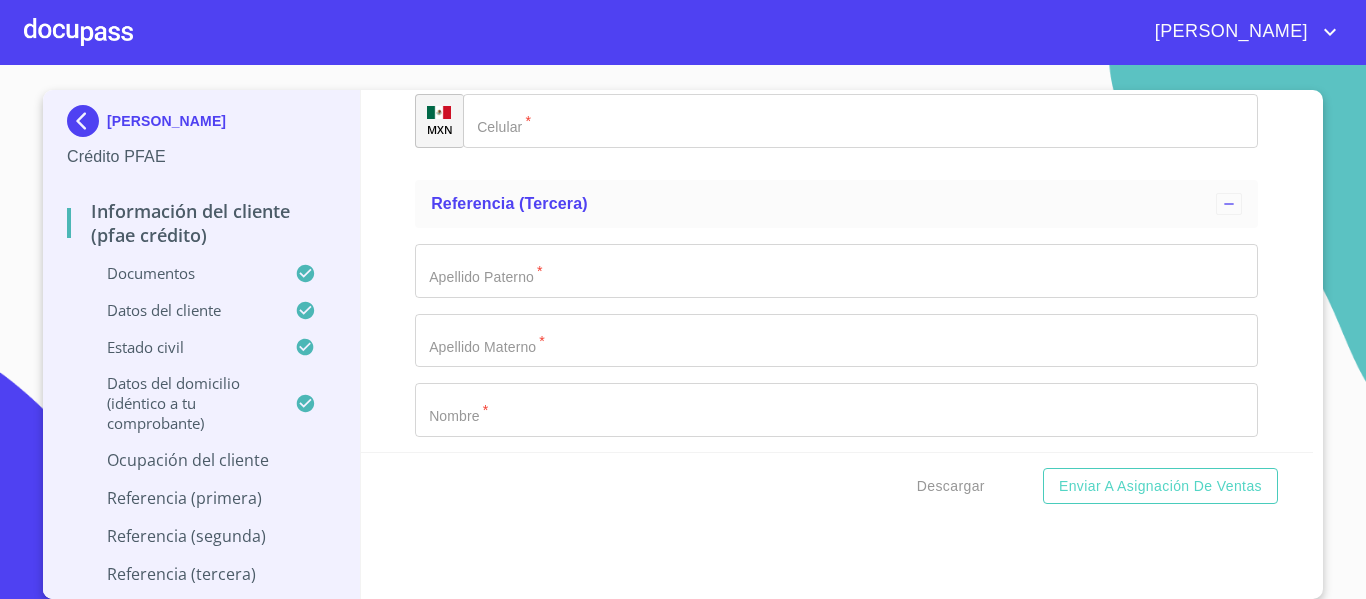 click on "Documento de identificación.   *" at bounding box center [836, -1223] 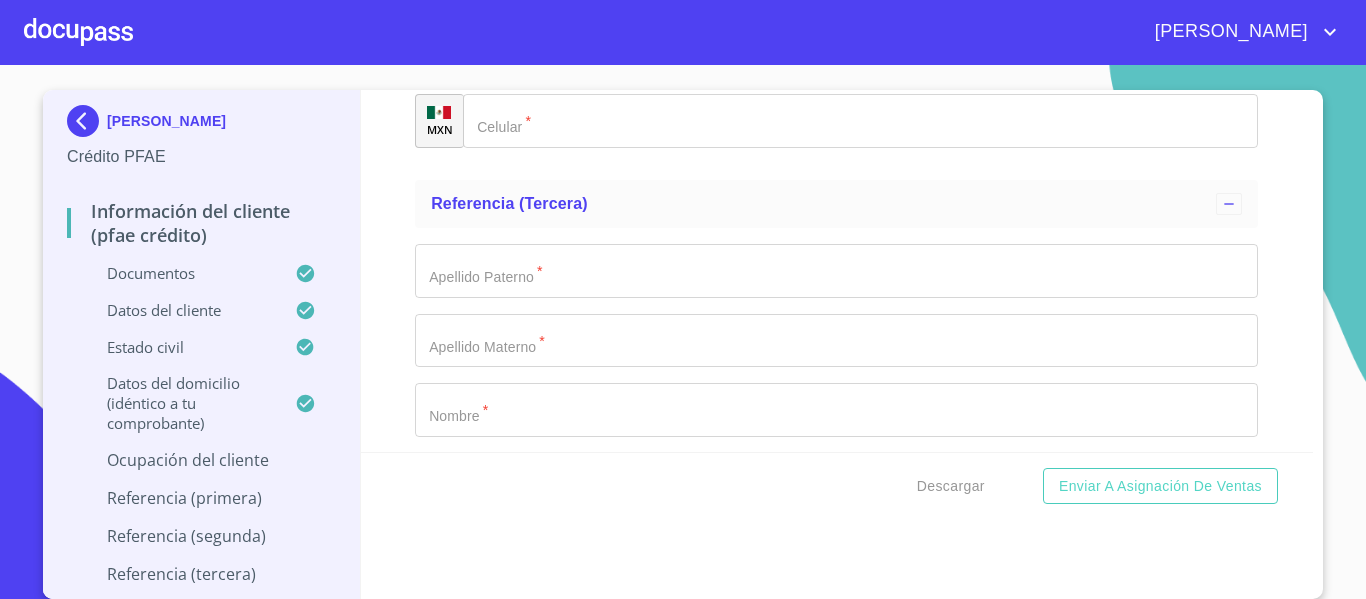 type on "EL MISMO" 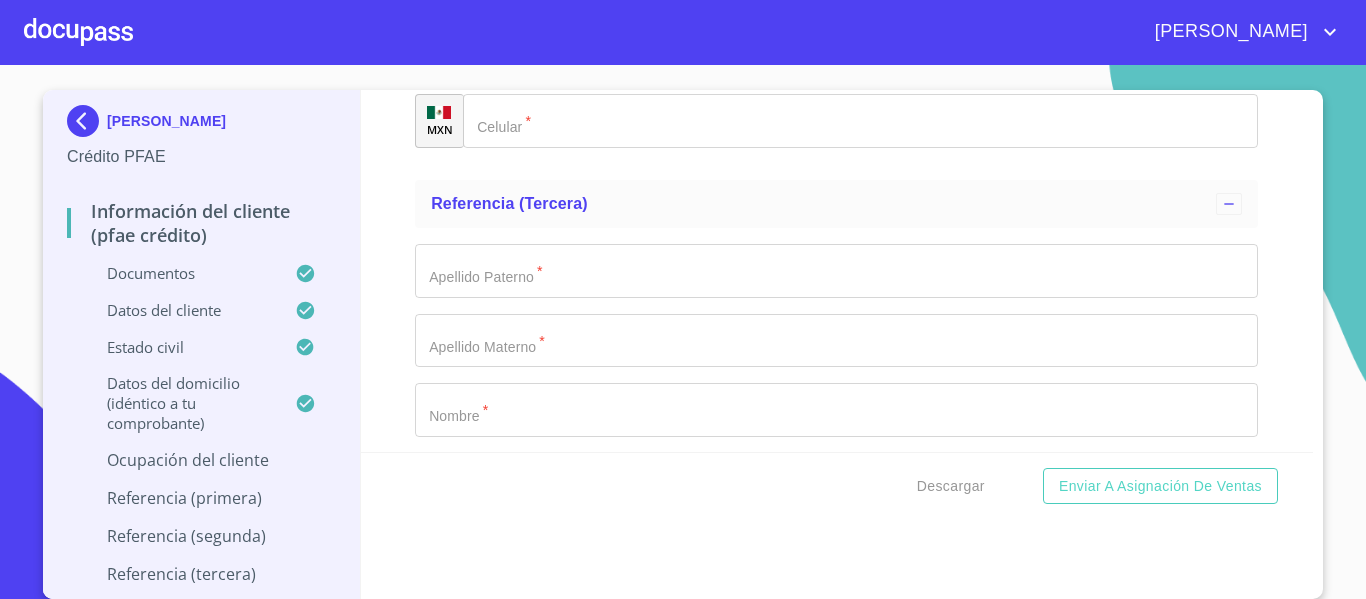 click on "Documento de identificación.   *" at bounding box center [836, -1154] 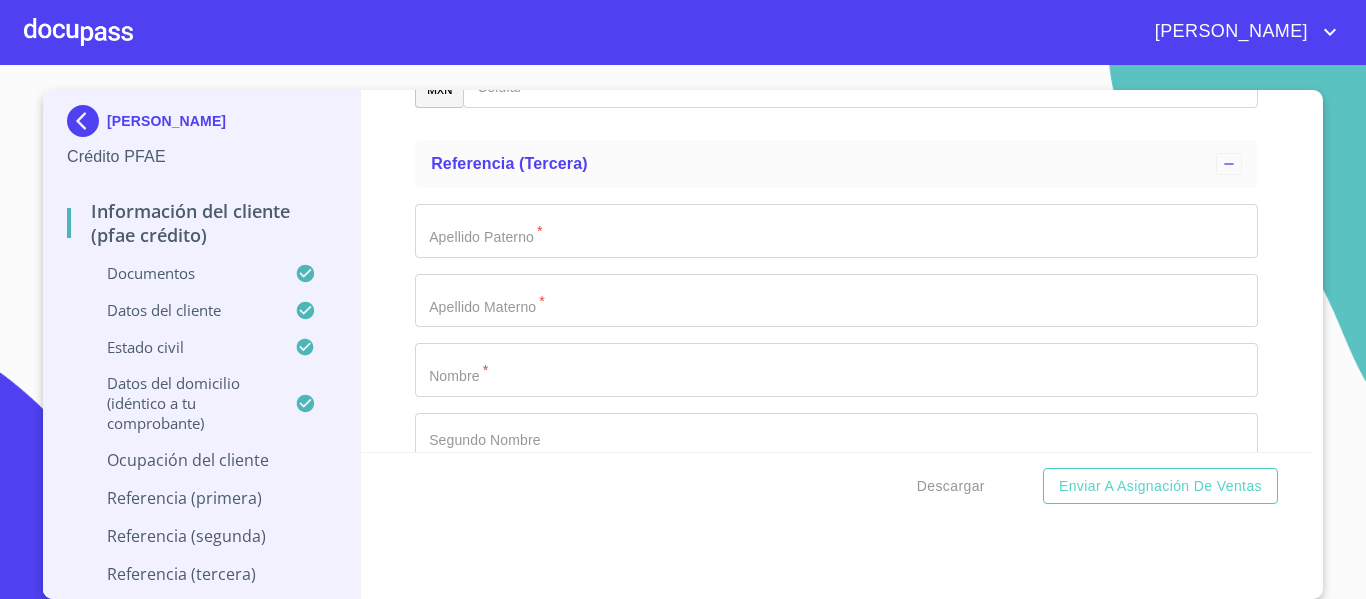 scroll, scrollTop: 10541, scrollLeft: 0, axis: vertical 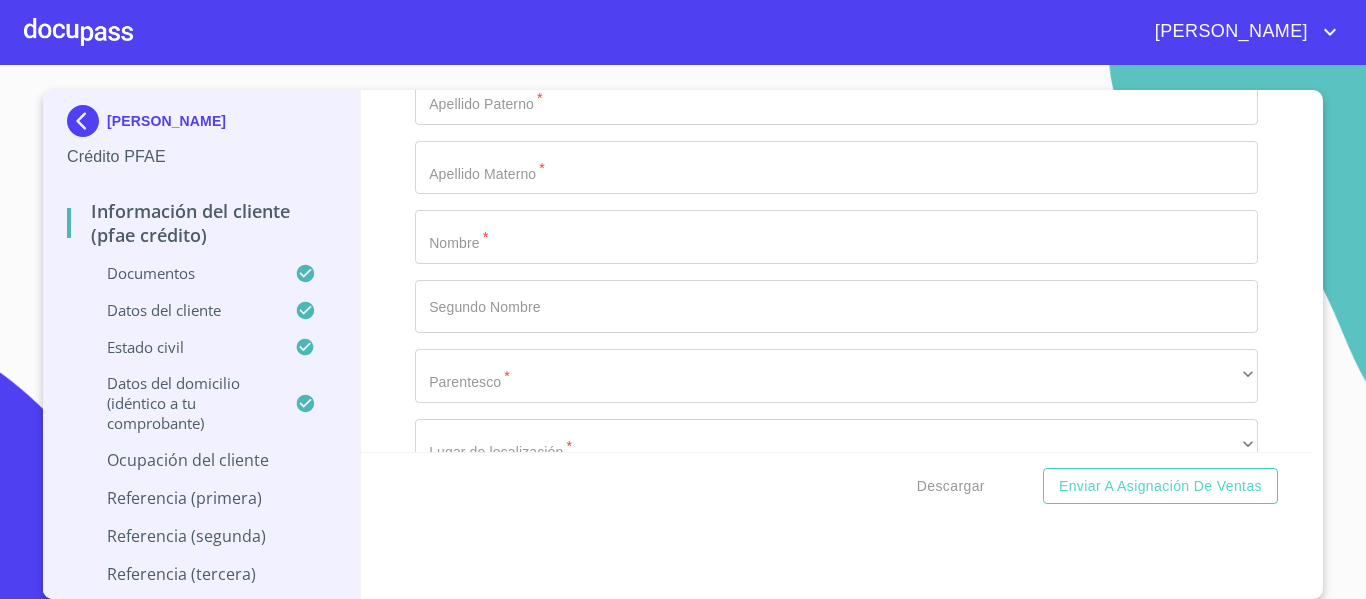 type on "PROPIETARIO" 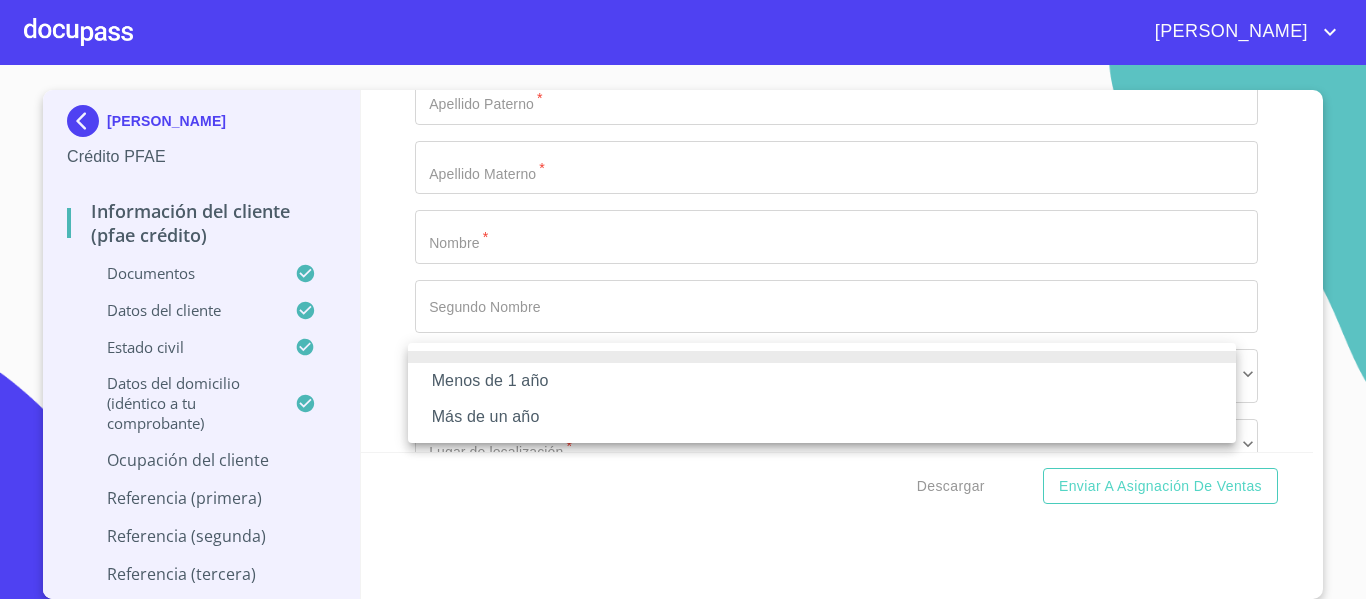 click on "Más de un año" at bounding box center (822, 417) 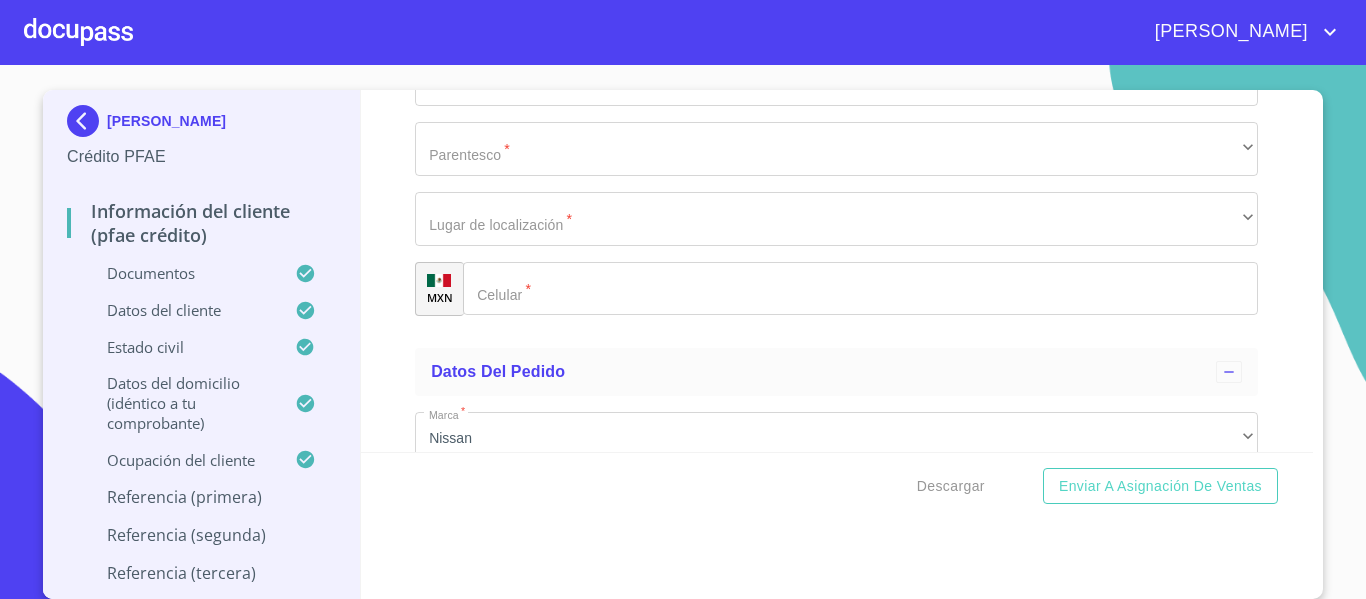 scroll, scrollTop: 10861, scrollLeft: 0, axis: vertical 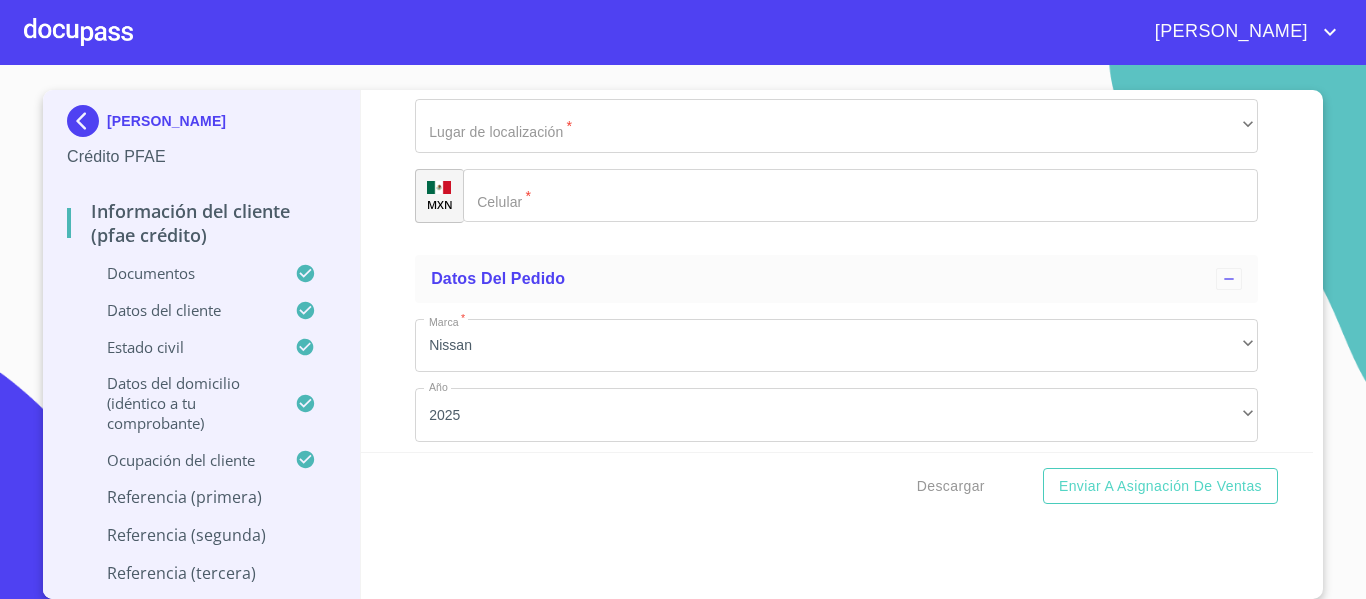 click on "Documento de identificación.   *" at bounding box center (836, -1358) 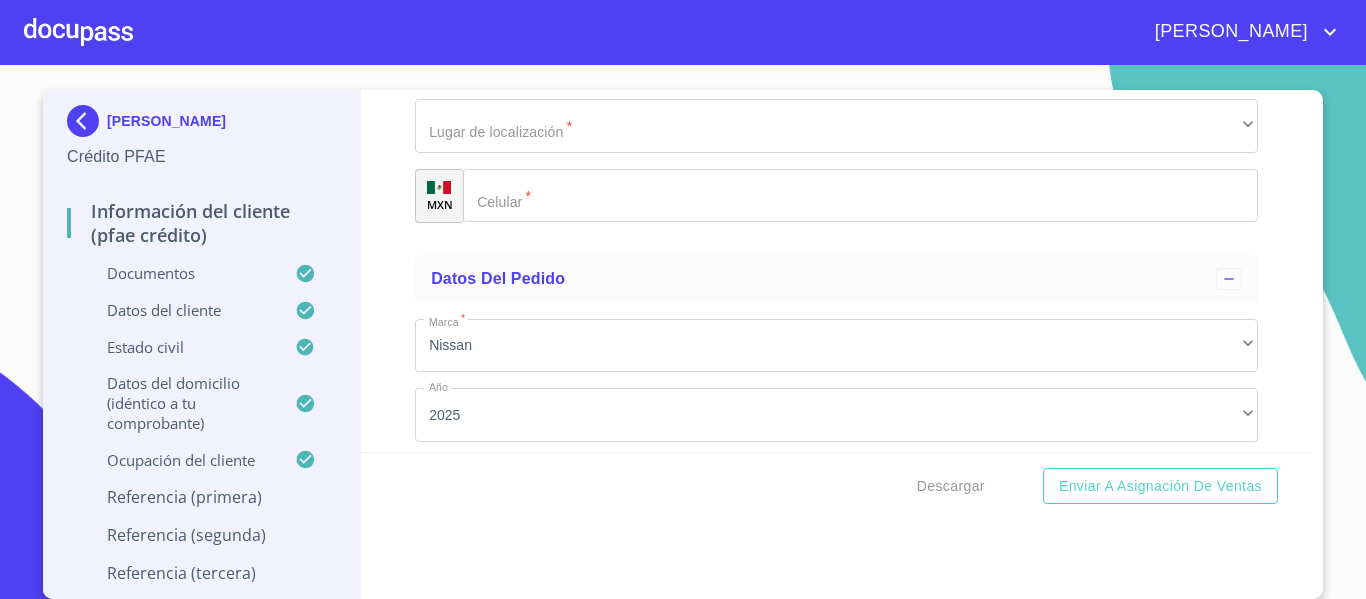 type on "[PERSON_NAME]" 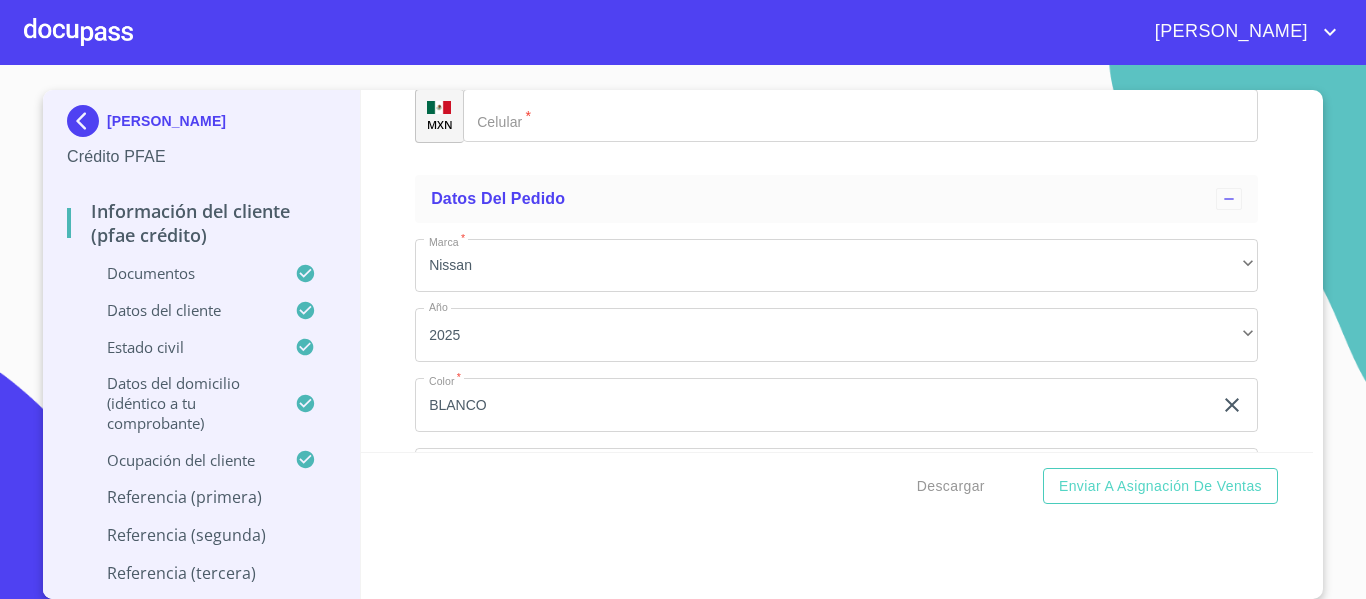 scroll, scrollTop: 11075, scrollLeft: 0, axis: vertical 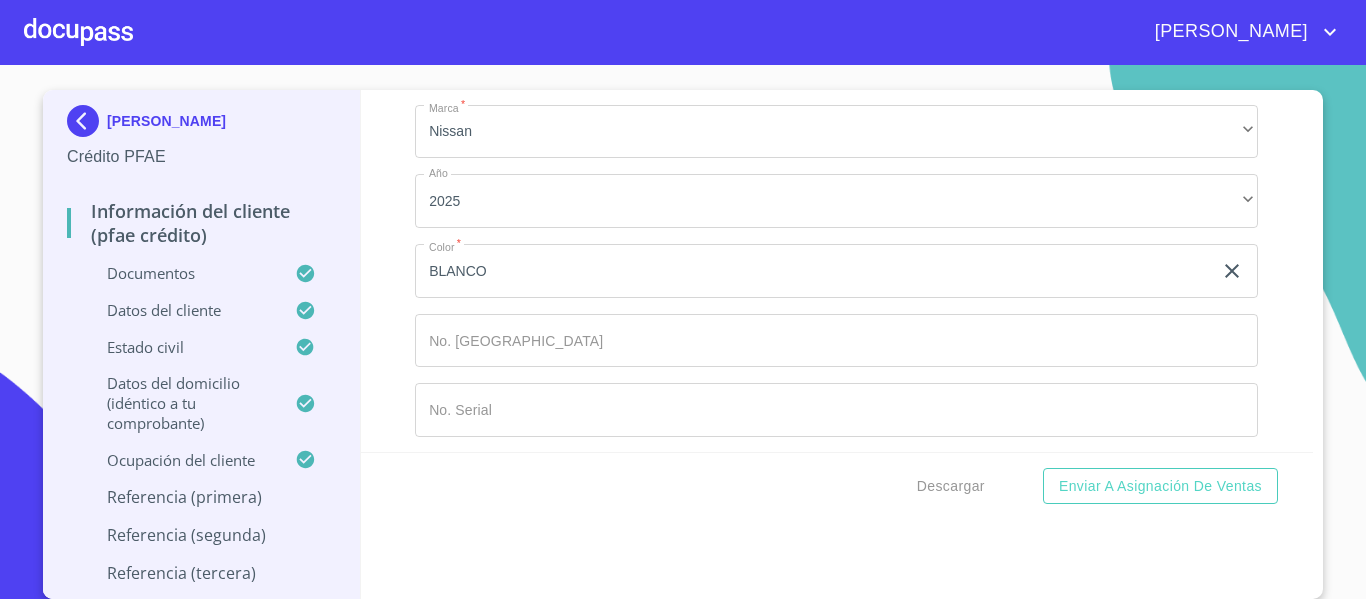 type on "[PERSON_NAME]" 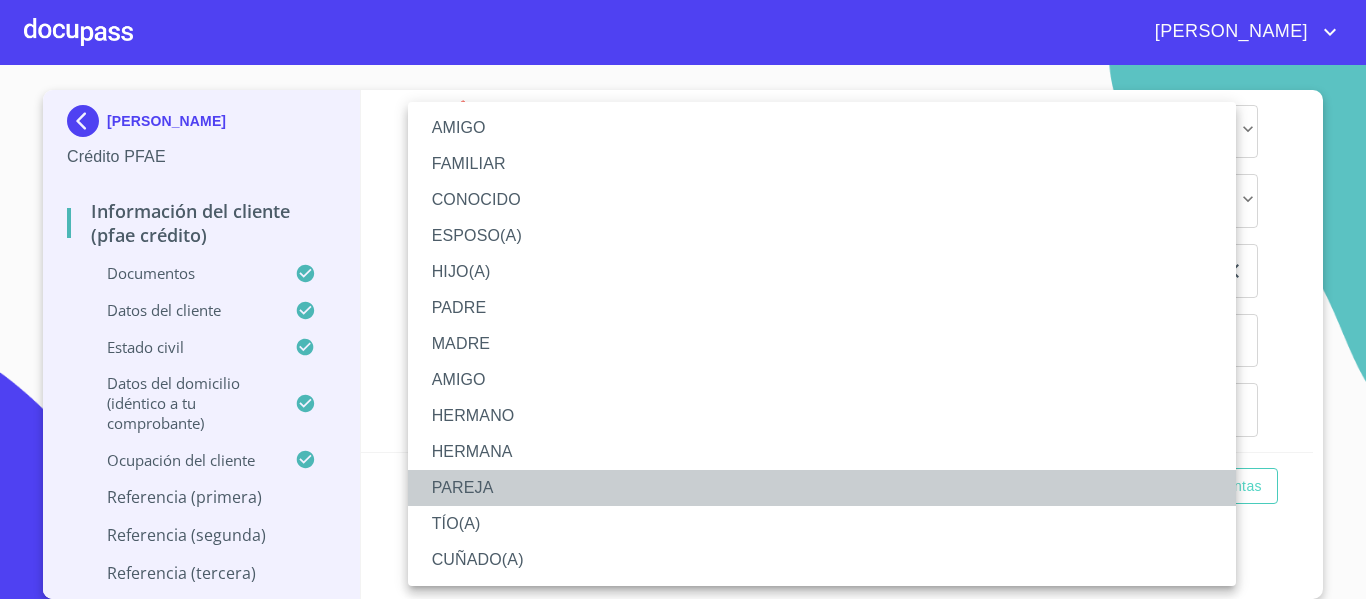 click on "PAREJA" at bounding box center [822, 488] 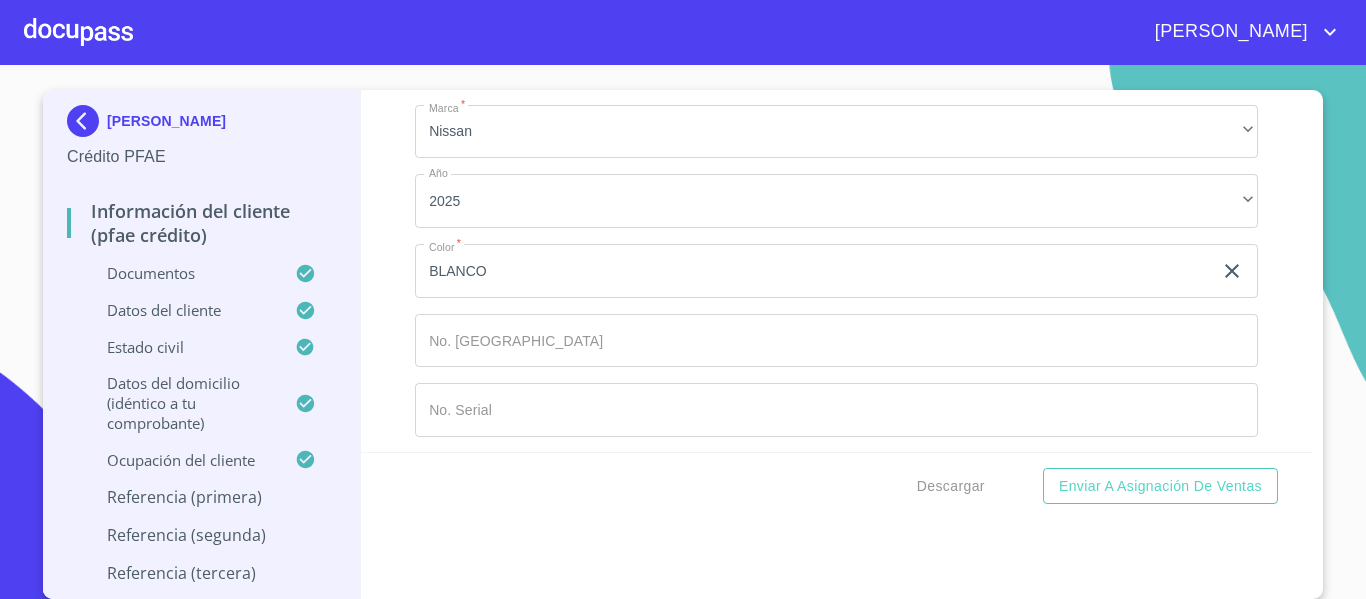 click on "​" at bounding box center (836, -1223) 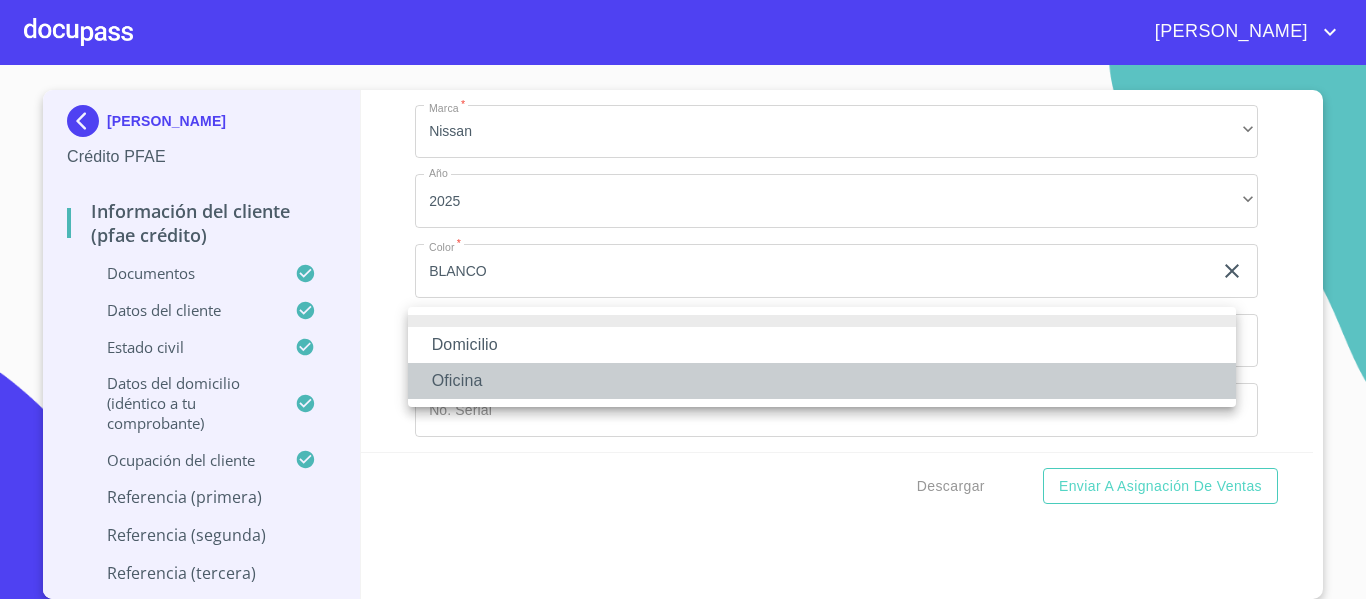 click on "Oficina" at bounding box center [822, 381] 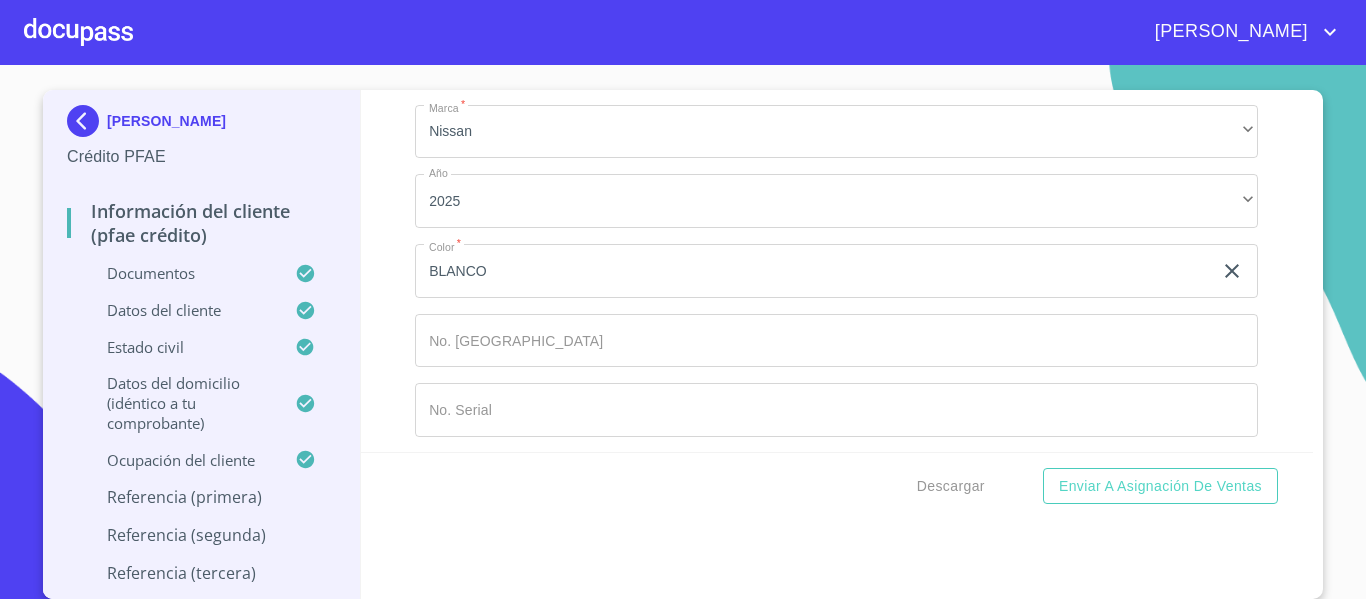 click on "Documento de identificación.   *" at bounding box center (886, -1154) 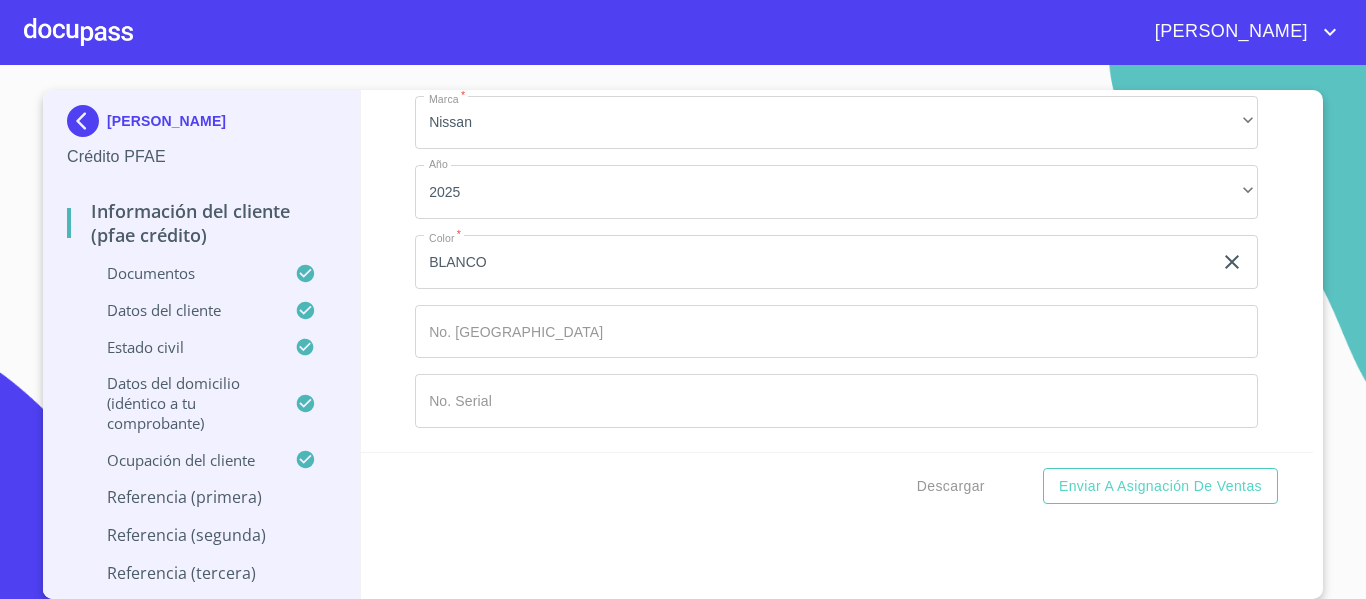 scroll, scrollTop: 11408, scrollLeft: 0, axis: vertical 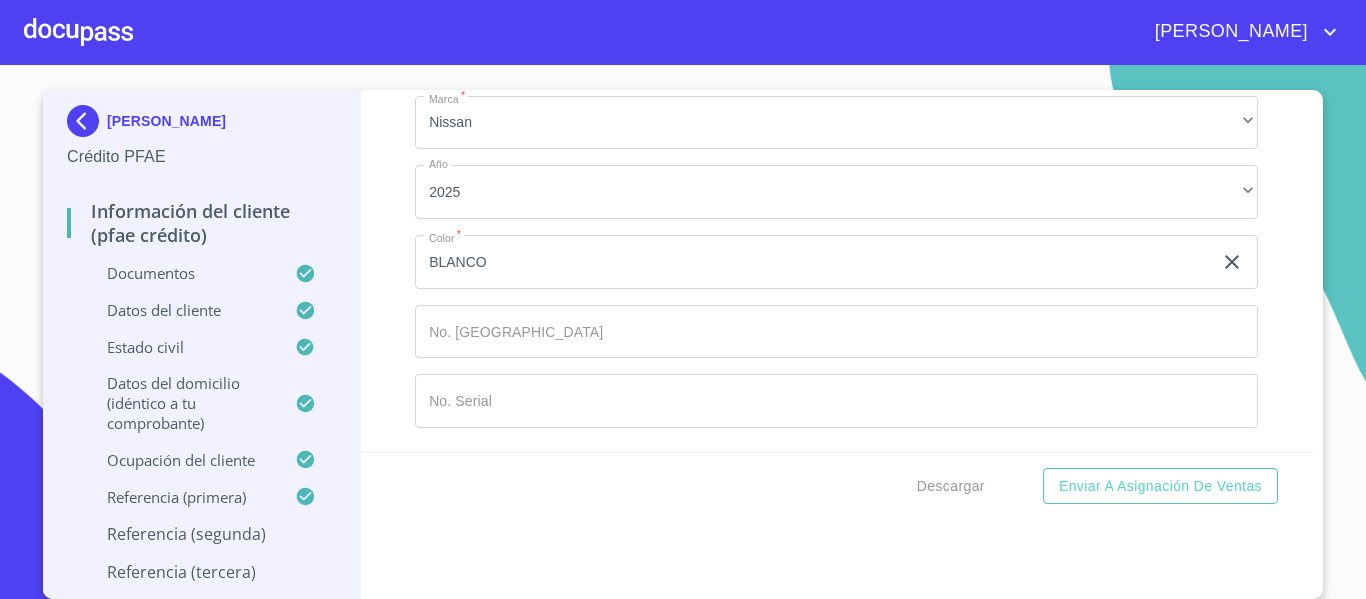 click on "Documento de identificación.   *" at bounding box center [836, -1013] 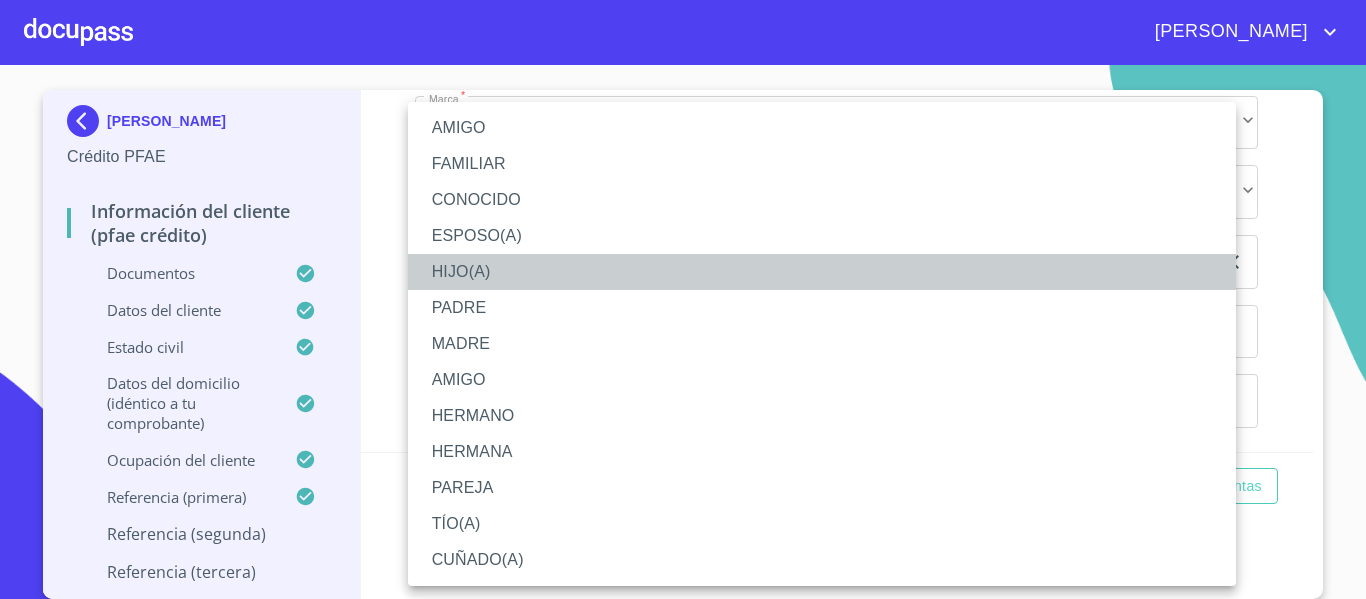 click on "HIJO(A)" at bounding box center [822, 272] 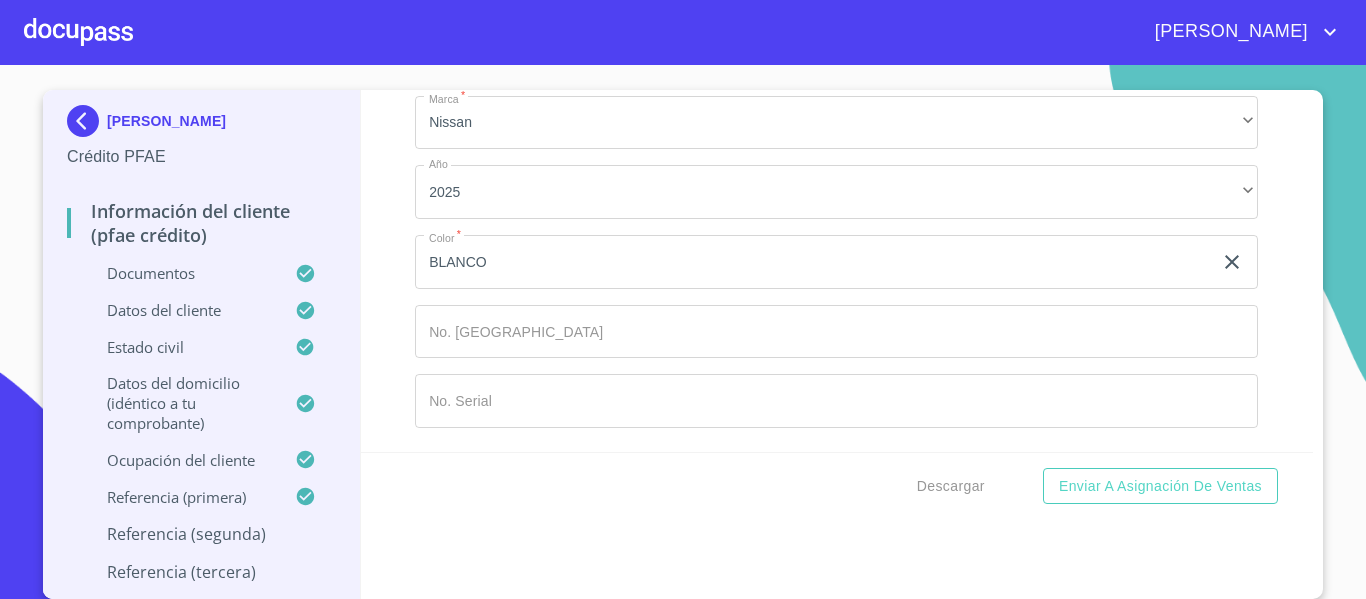 click on "​" at bounding box center [836, -665] 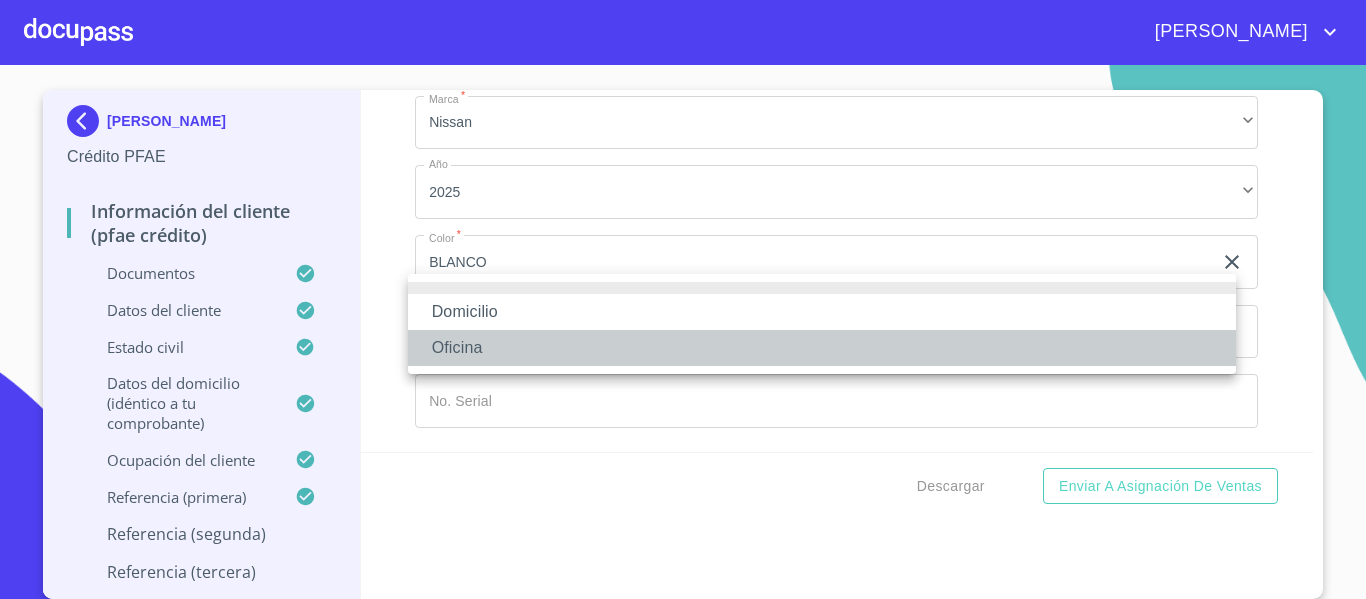 click on "Oficina" at bounding box center [822, 348] 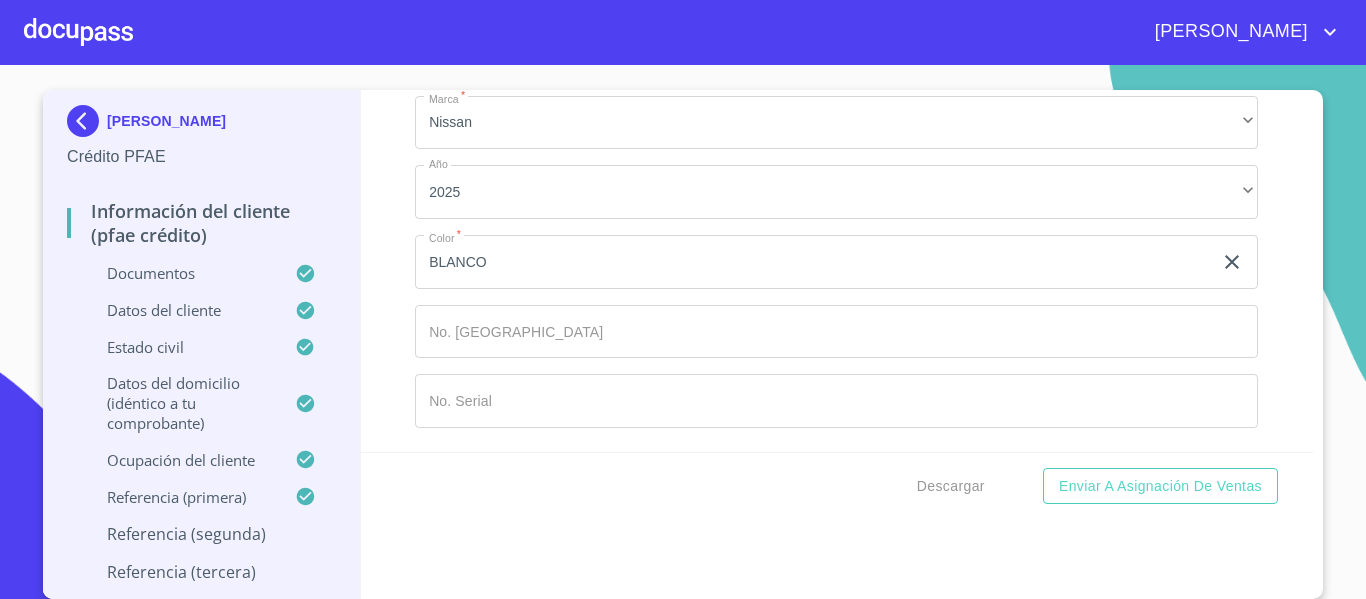 click on "Documento de identificación.   *" 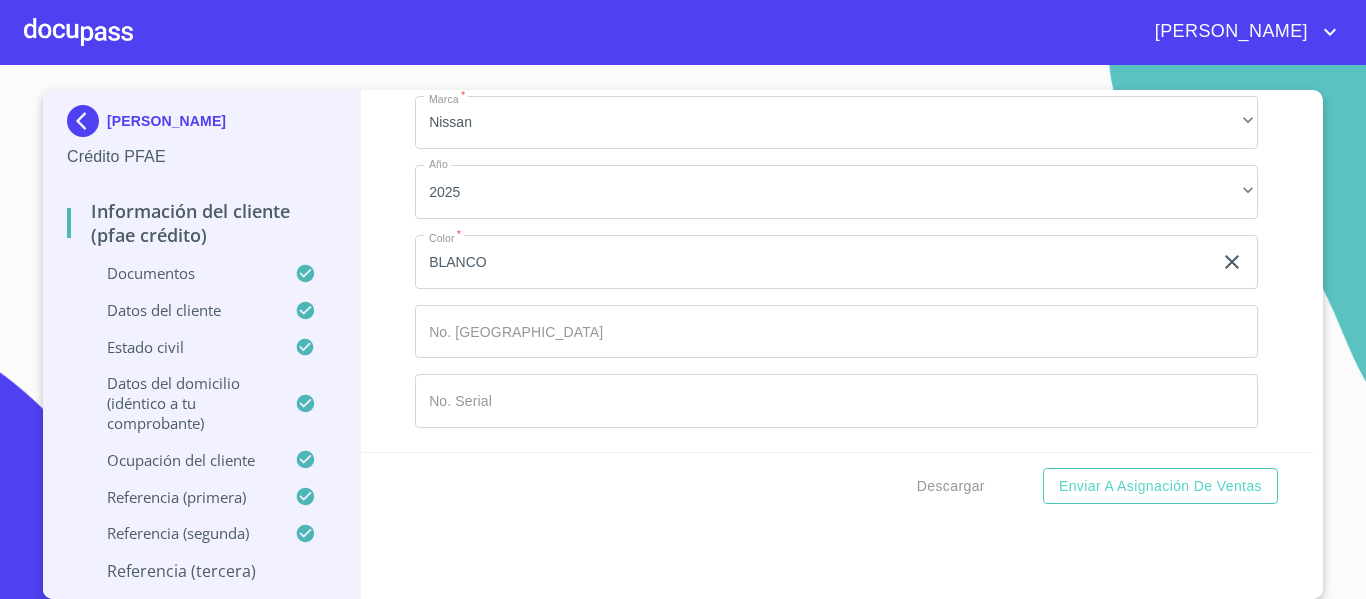 click on "Documento de identificación.   *" at bounding box center [836, -445] 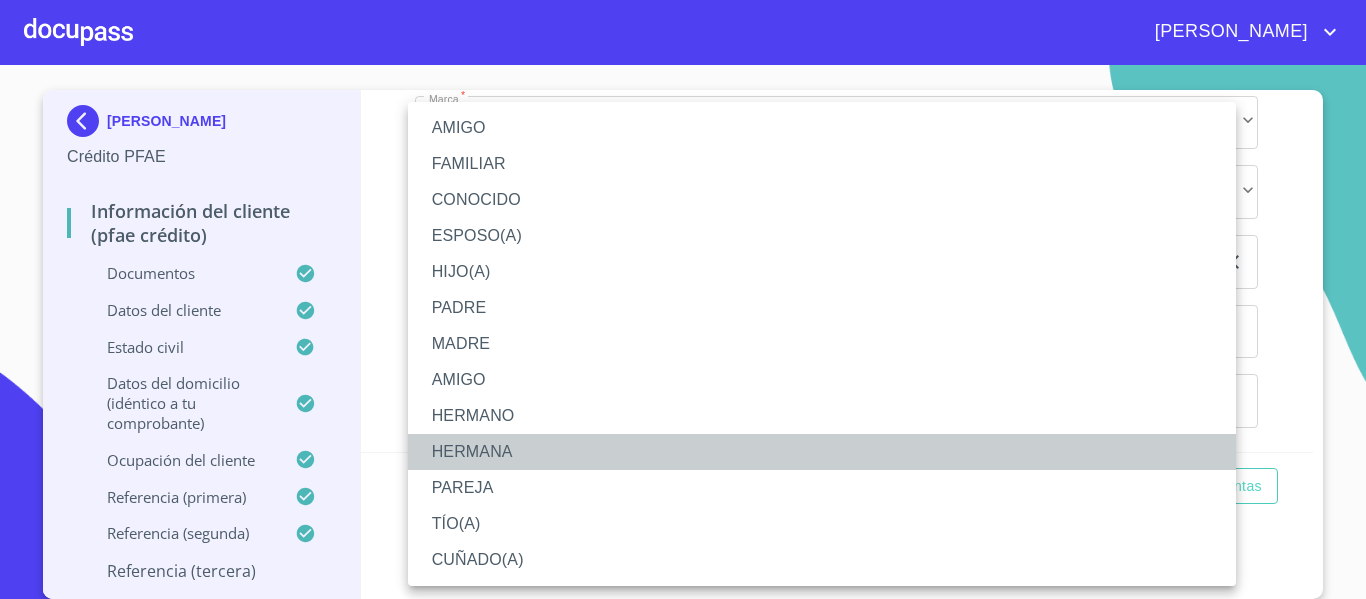 click on "HERMANA" at bounding box center [822, 452] 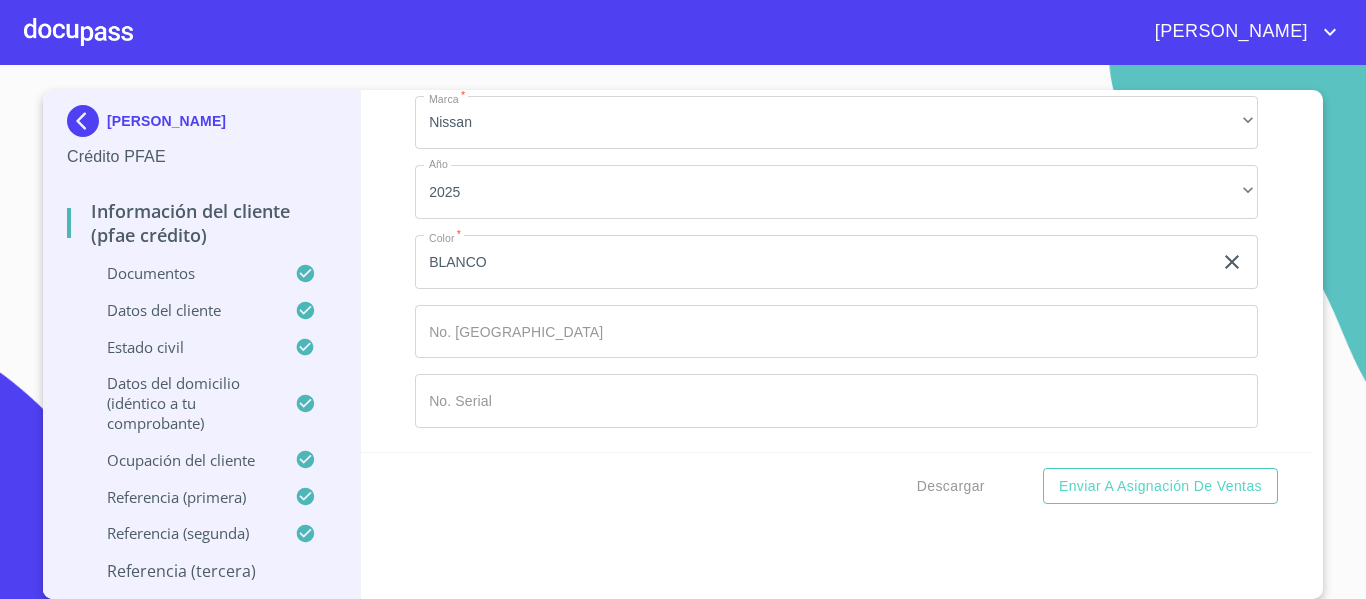click on "​" at bounding box center [836, -97] 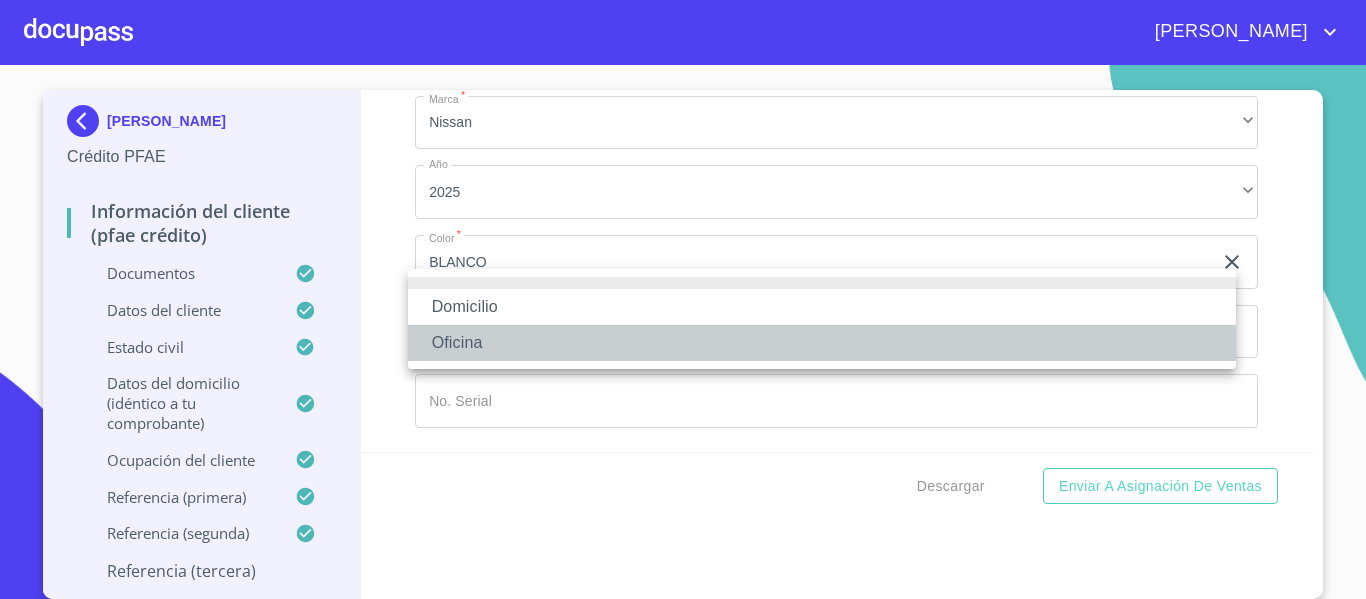 click on "Oficina" at bounding box center (822, 343) 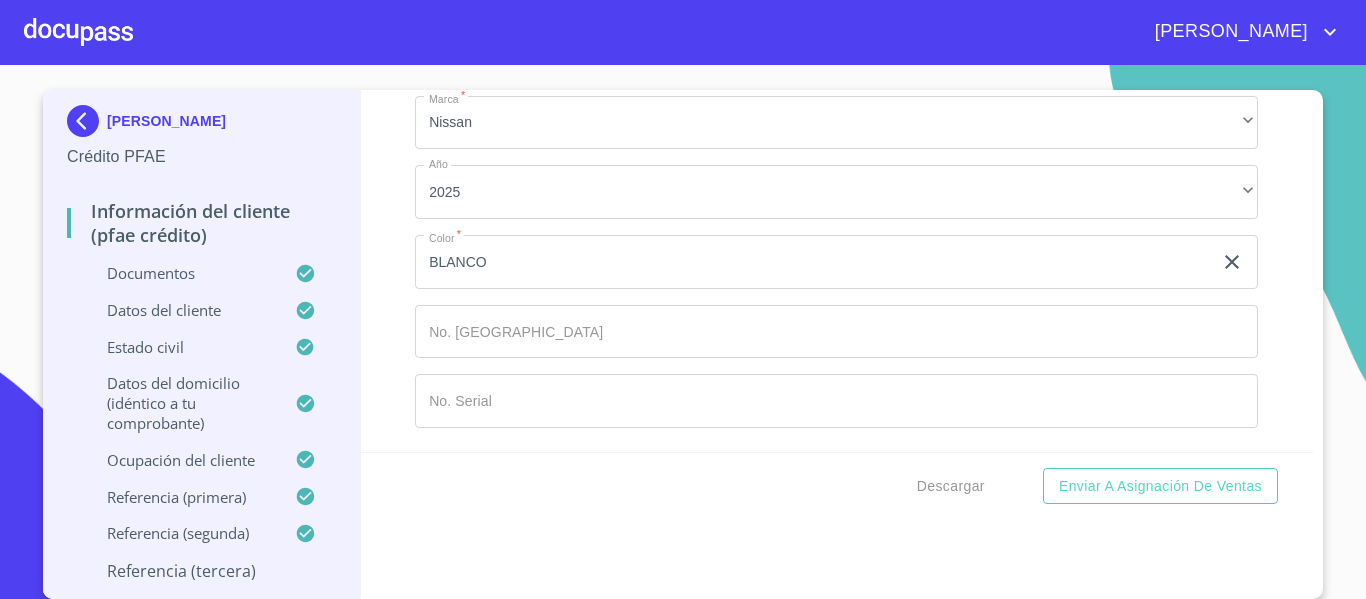 click on "Documento de identificación.   *" at bounding box center [886, -27] 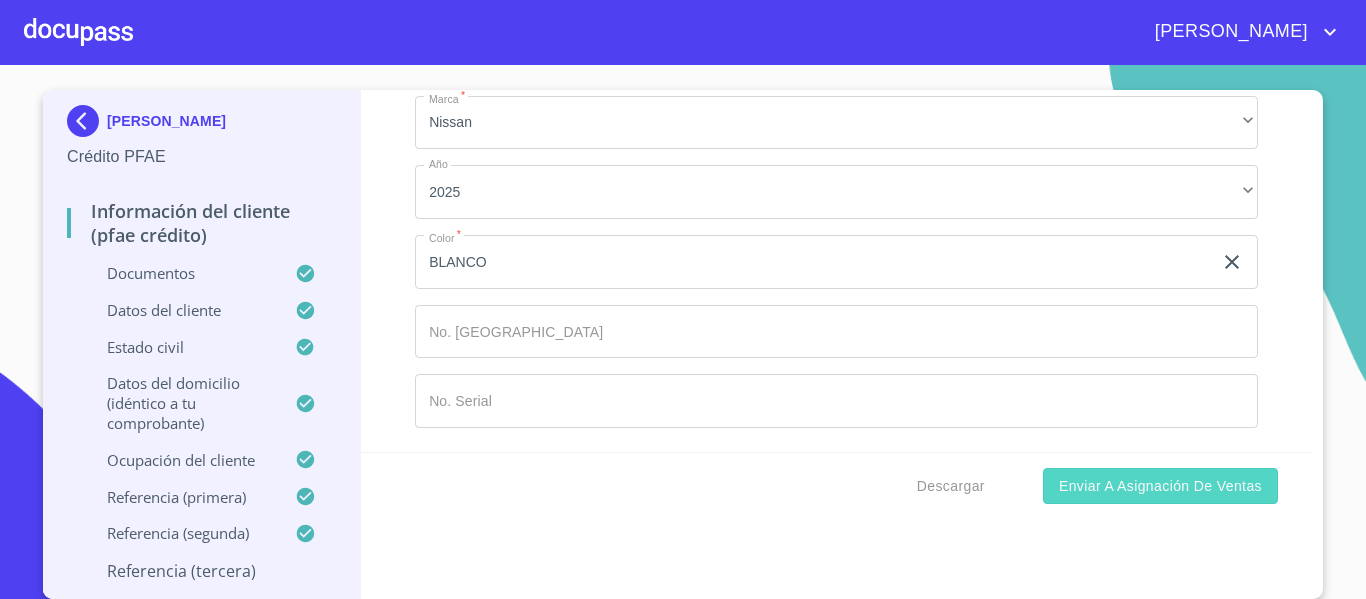 type on "[PHONE_NUMBER]" 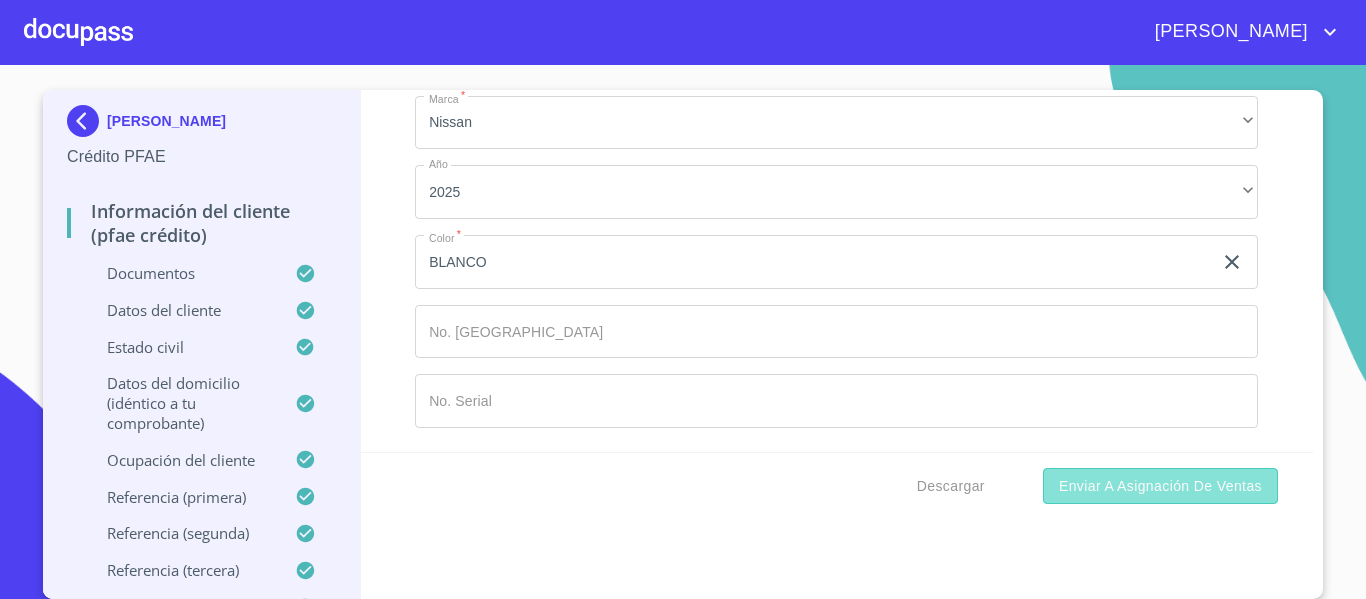 click on "Enviar a Asignación de Ventas" at bounding box center (1160, 486) 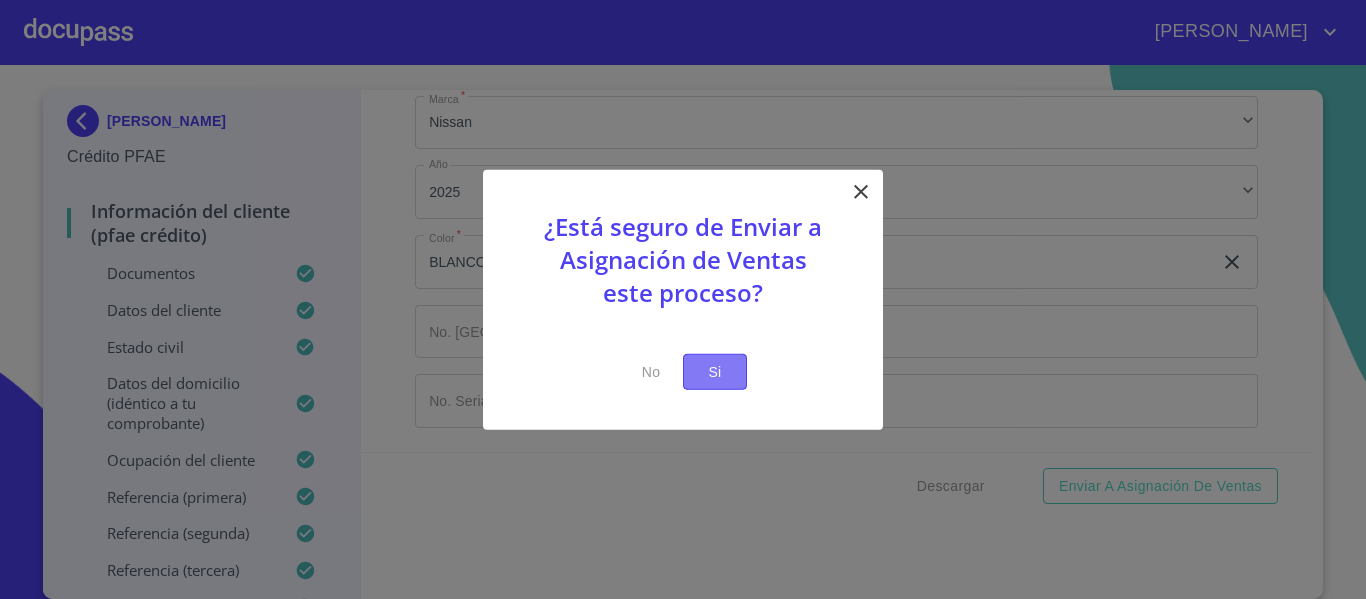 click on "Si" at bounding box center (715, 371) 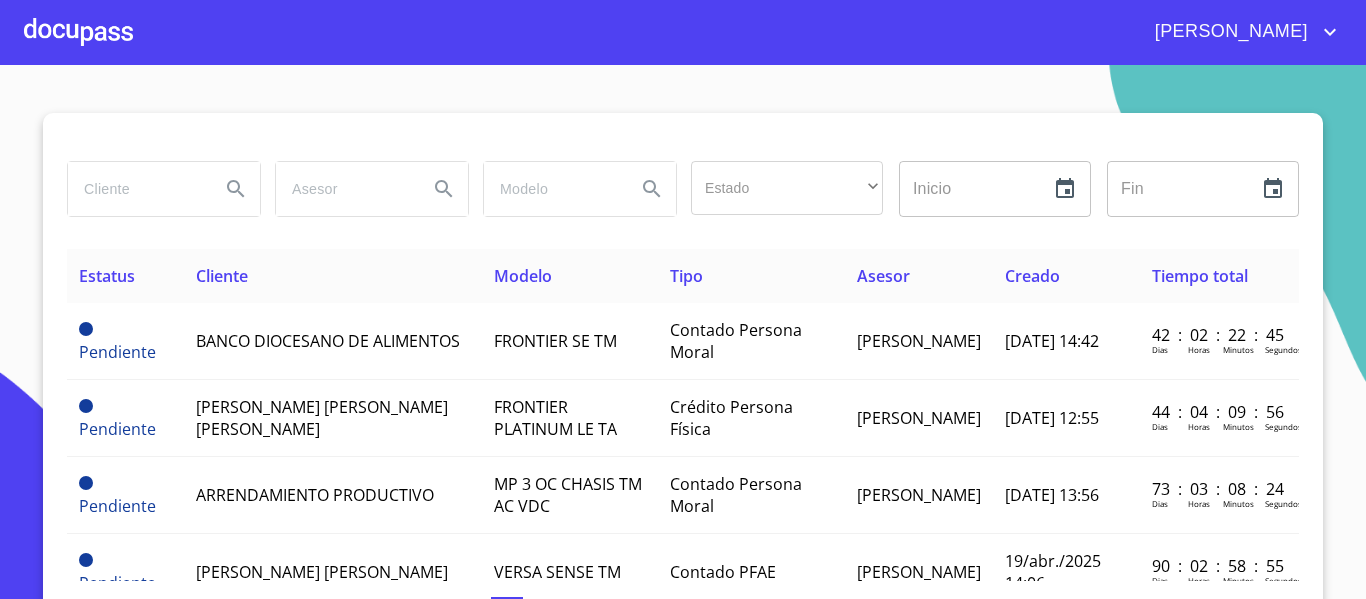 click at bounding box center [136, 189] 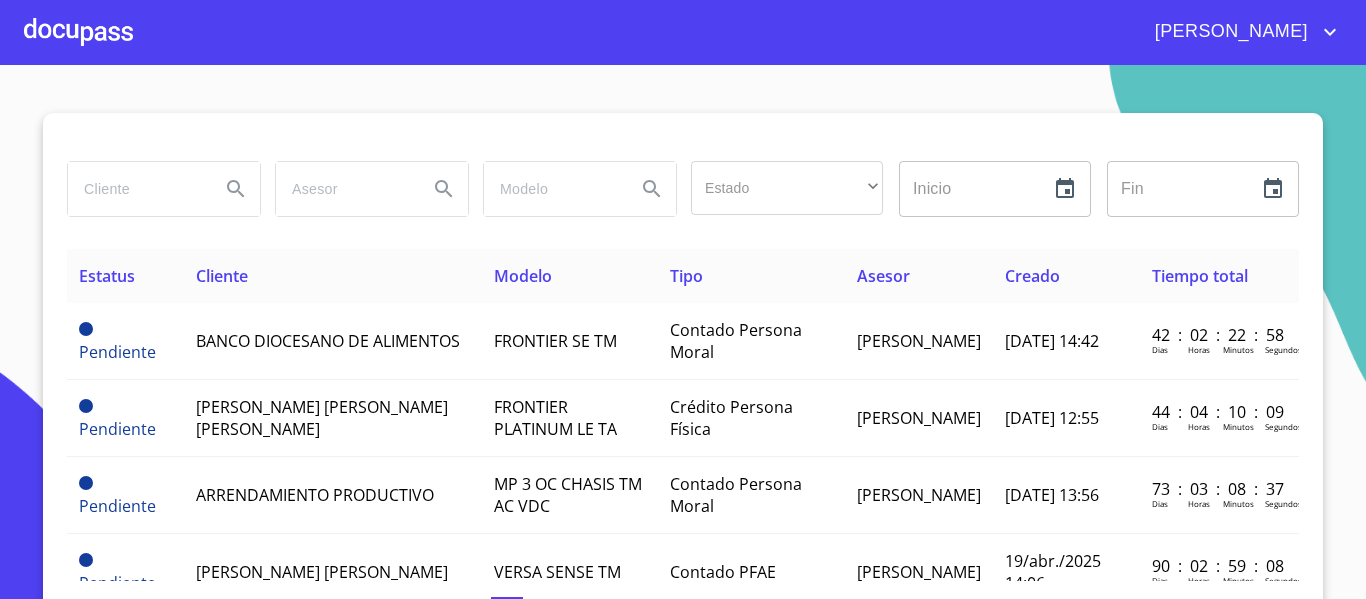 click at bounding box center (136, 189) 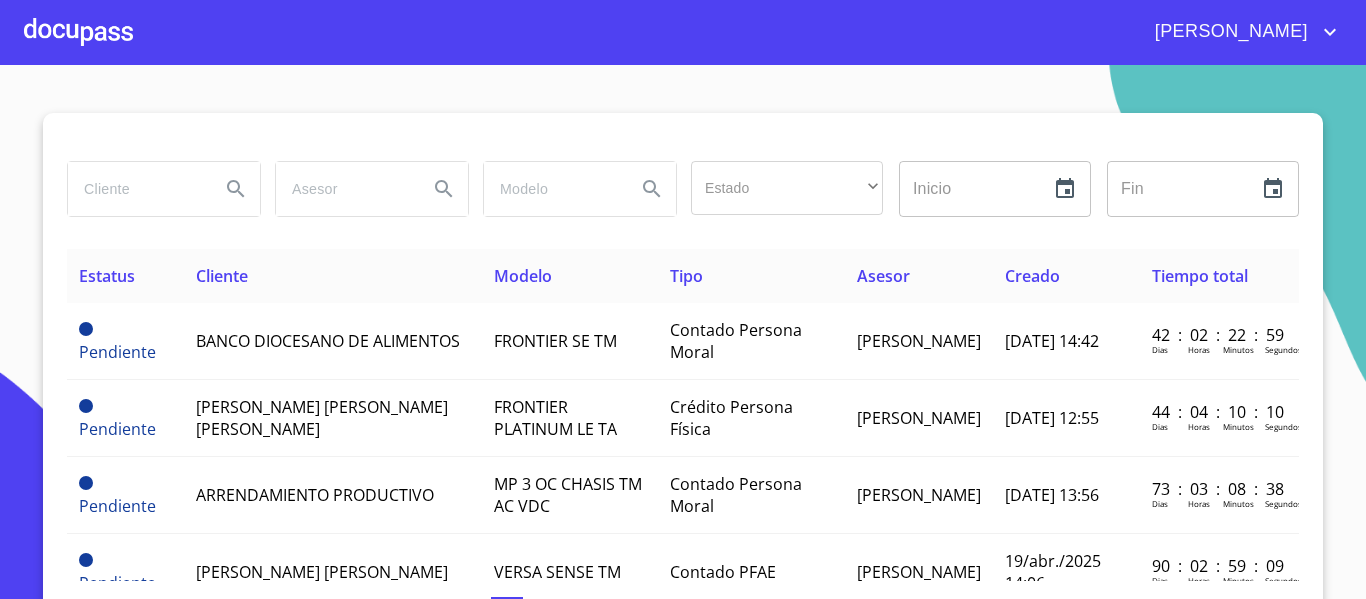 click at bounding box center (136, 189) 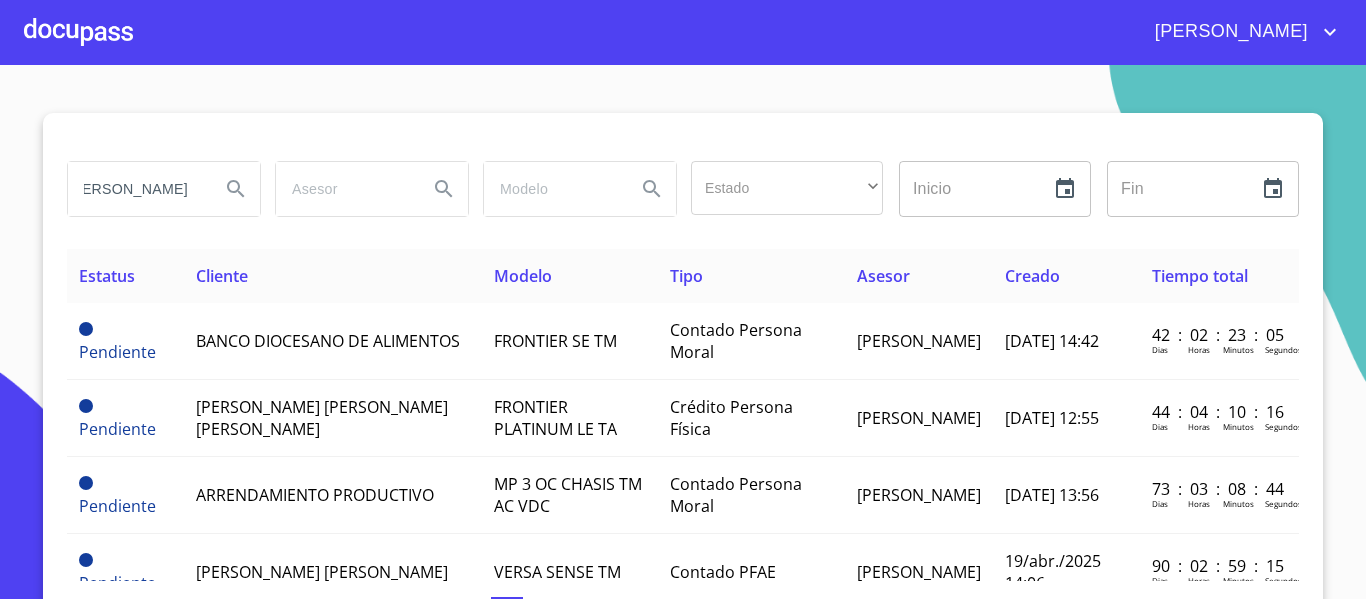 scroll, scrollTop: 0, scrollLeft: 38, axis: horizontal 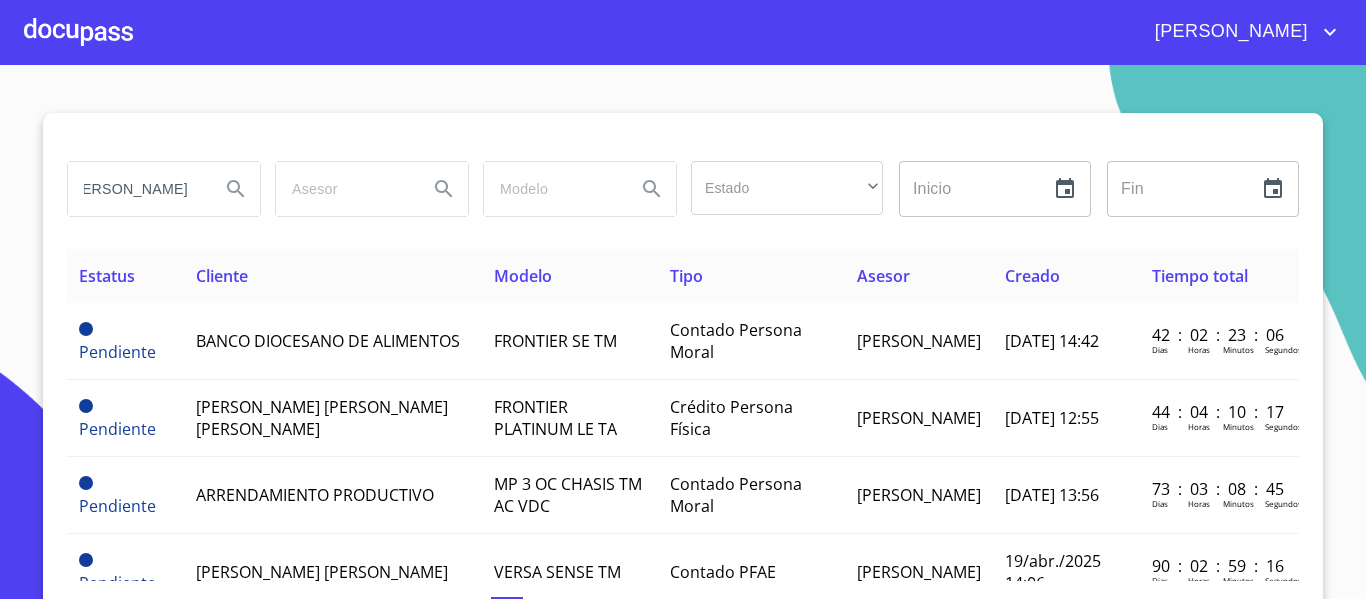 type on "[PERSON_NAME]" 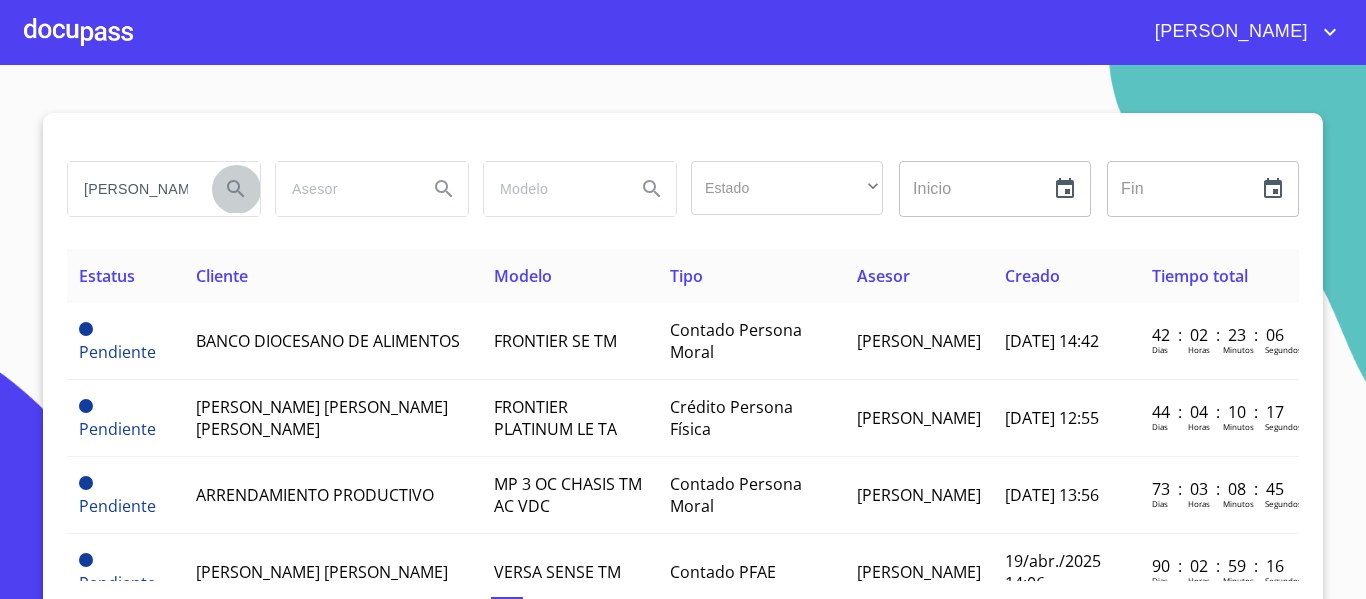 click 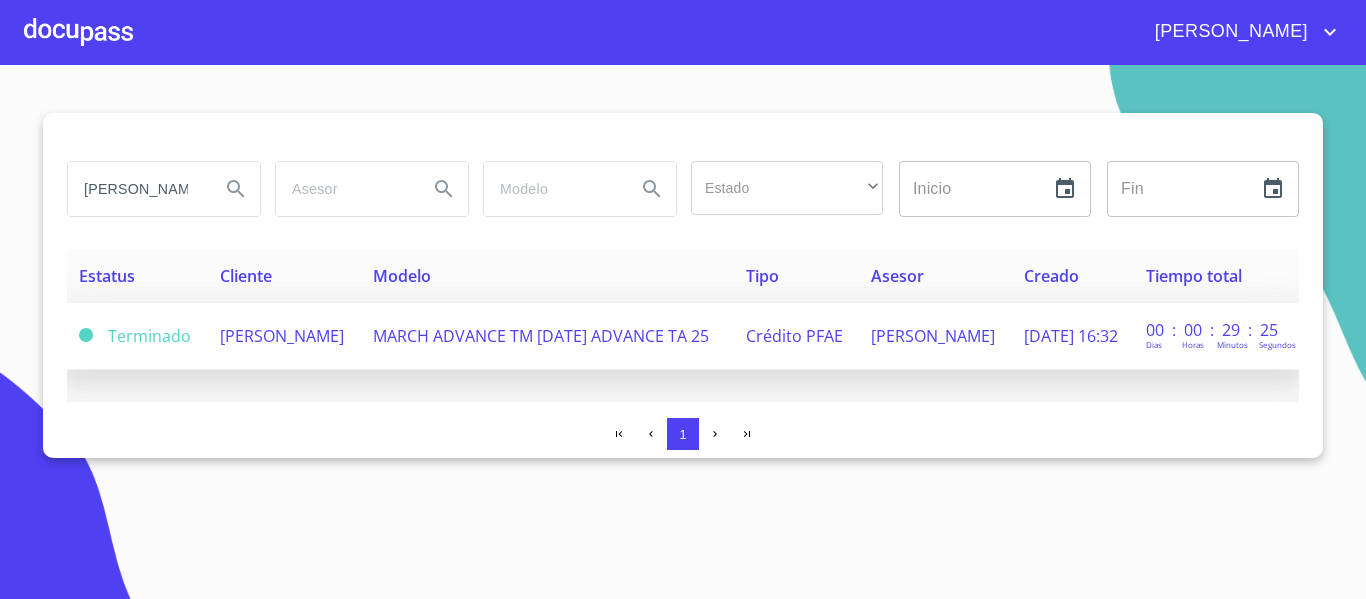 click on "MARCH ADVANCE TM [DATE] ADVANCE TA 25" at bounding box center (541, 336) 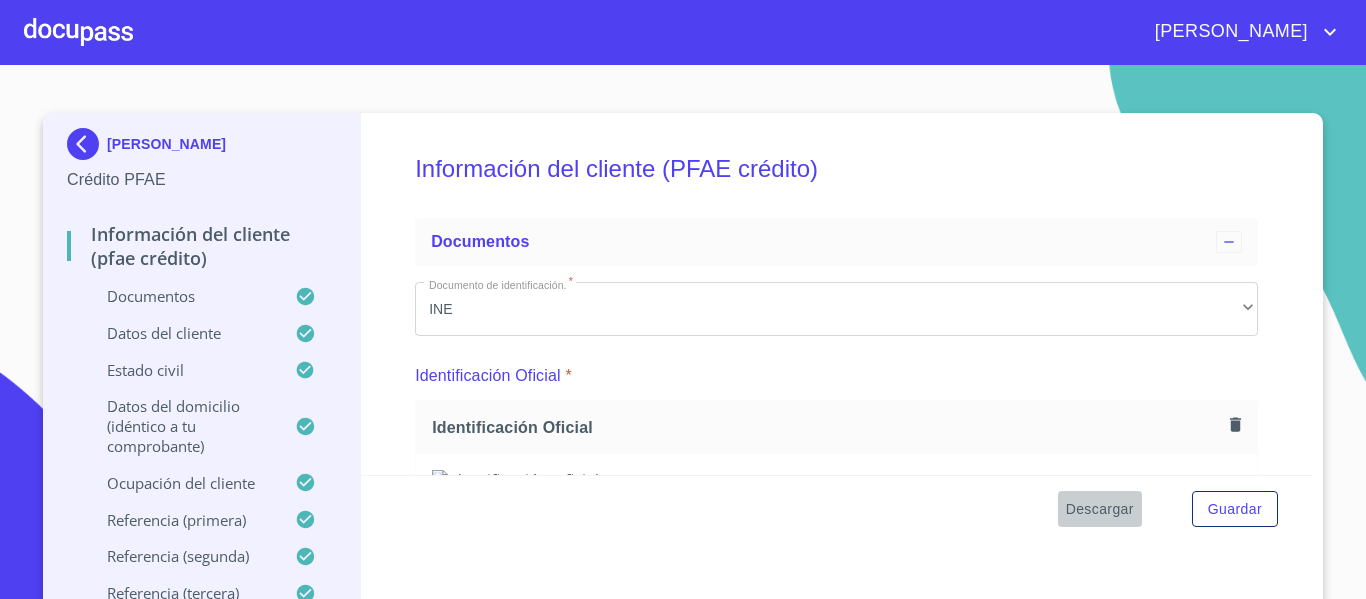 click on "Descargar" at bounding box center [1100, 509] 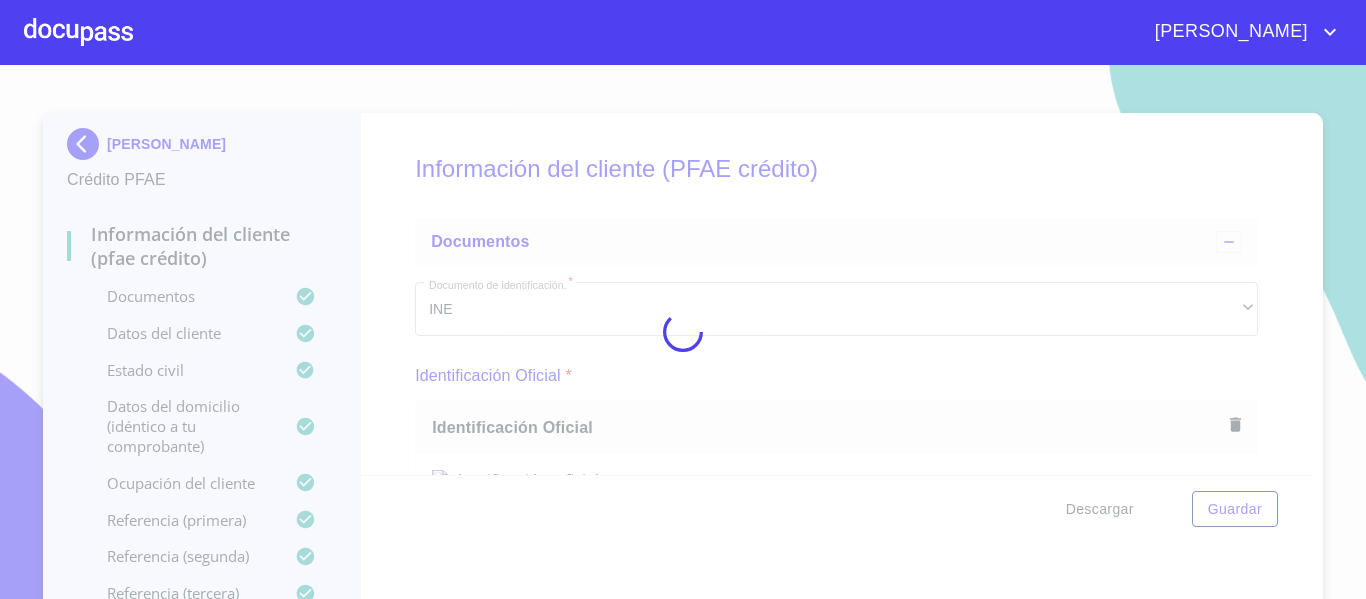 scroll, scrollTop: 0, scrollLeft: 0, axis: both 